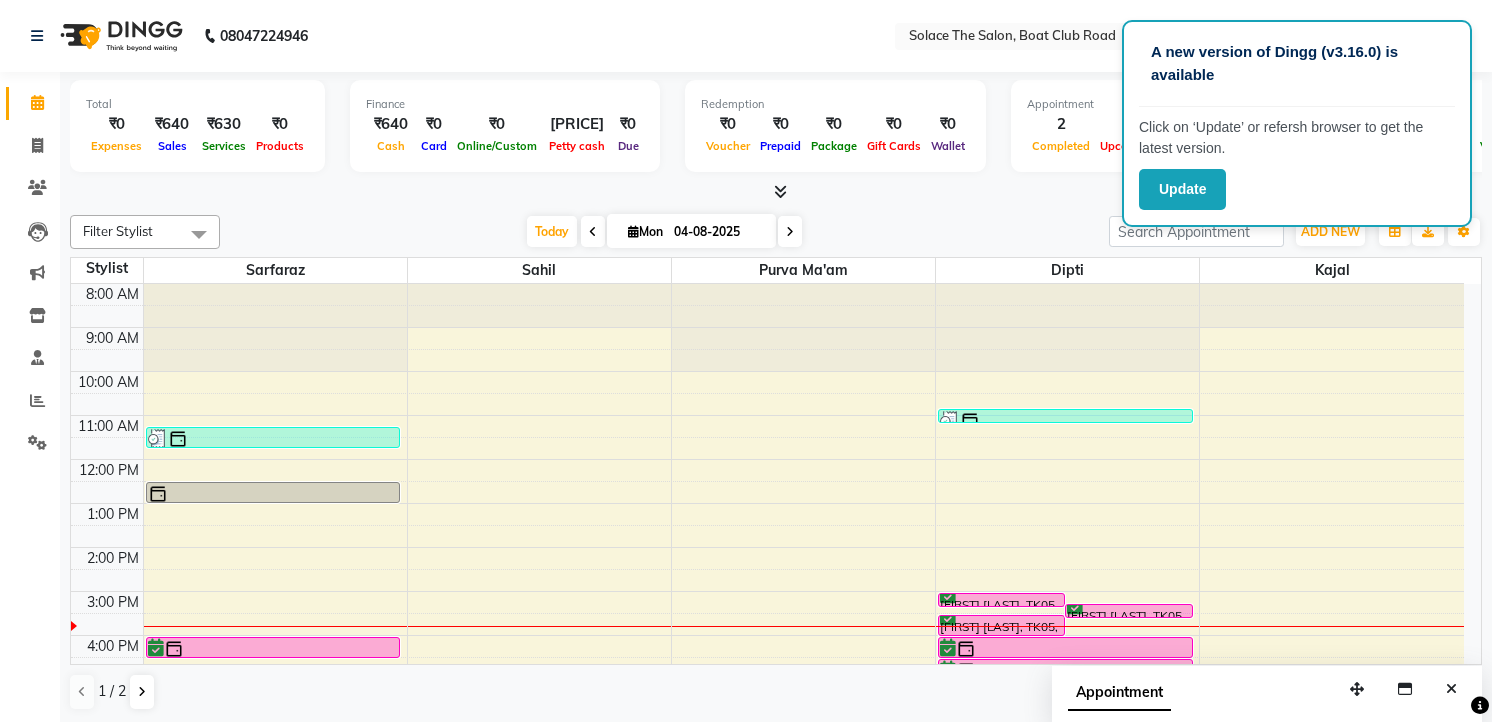 scroll, scrollTop: 0, scrollLeft: 0, axis: both 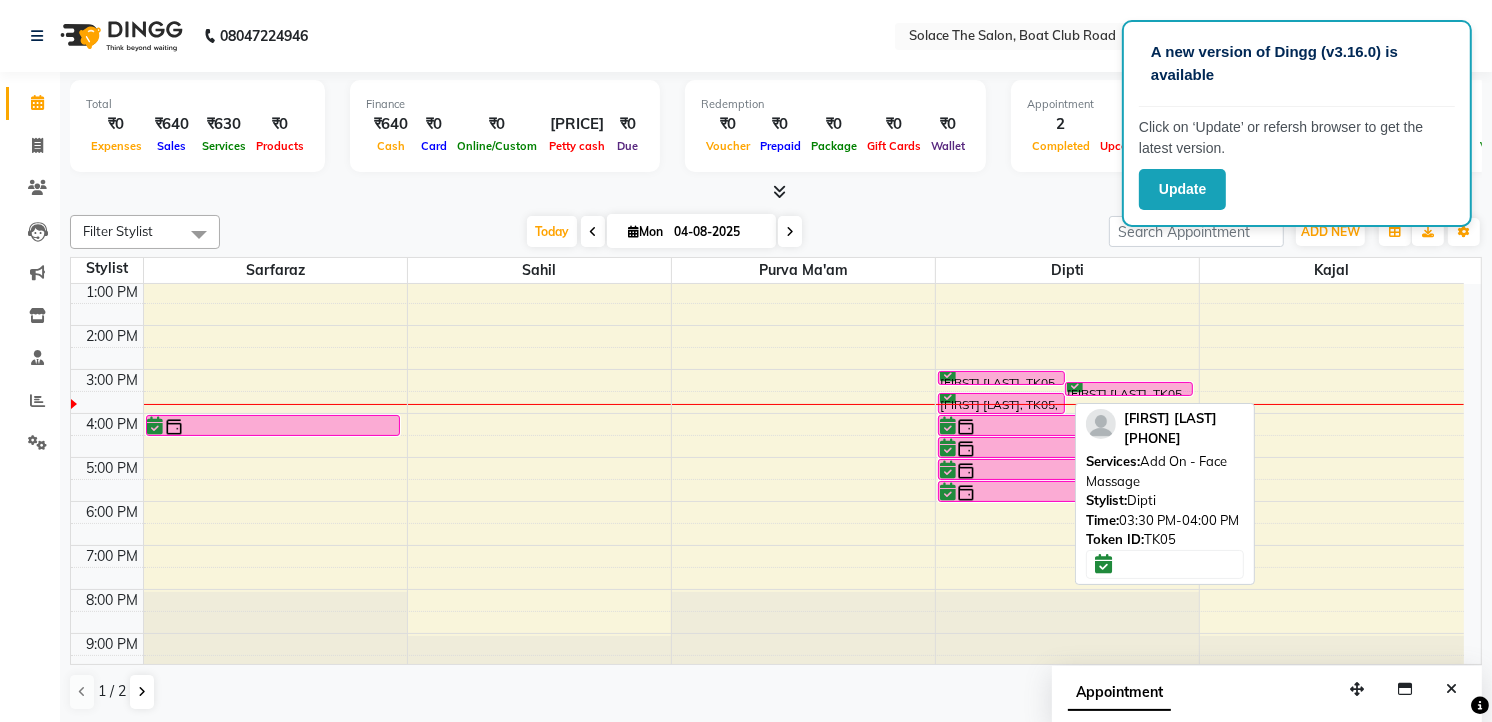 click on "[FIRST] [LAST], TK05, [TIME] - [TIME], [SERVICE] - [SERVICE] - [SERVICE]" at bounding box center [1001, 403] 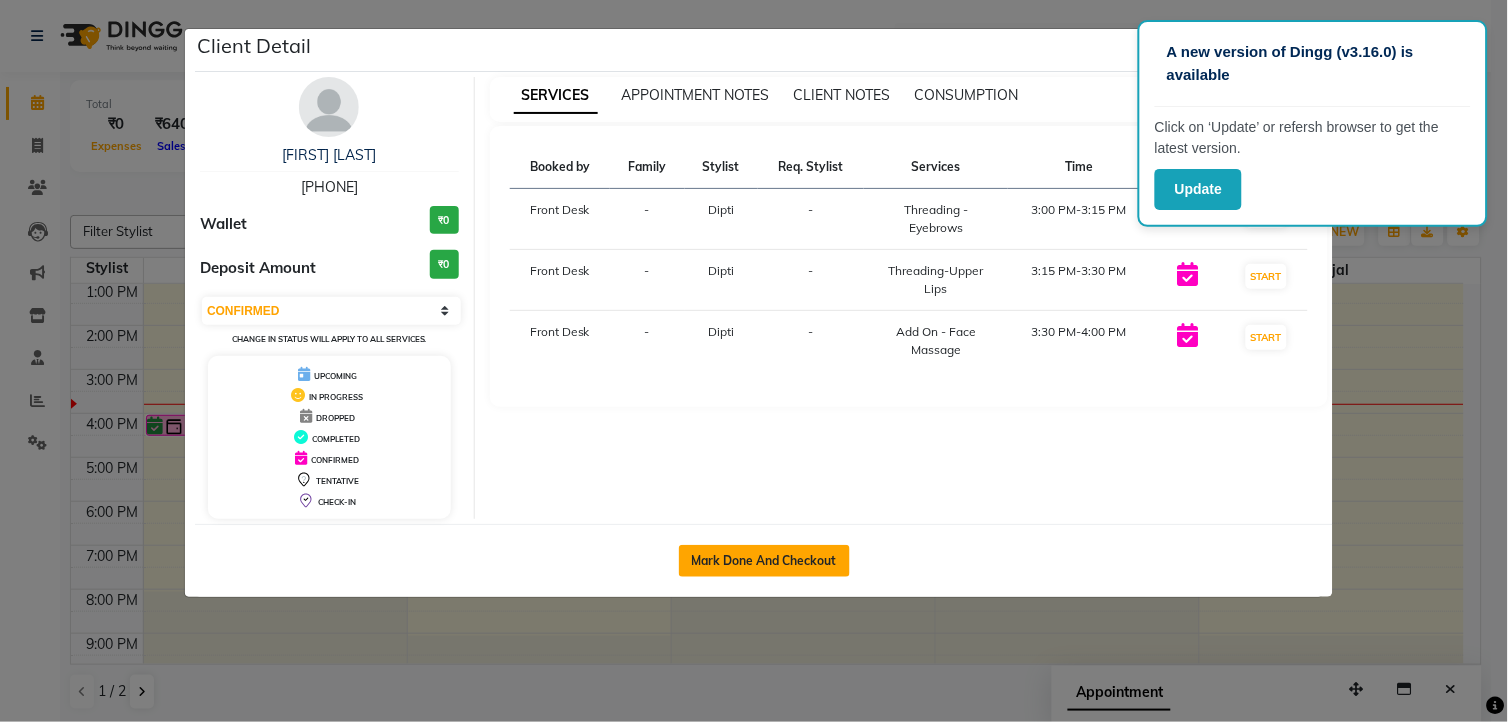 click on "Mark Done And Checkout" 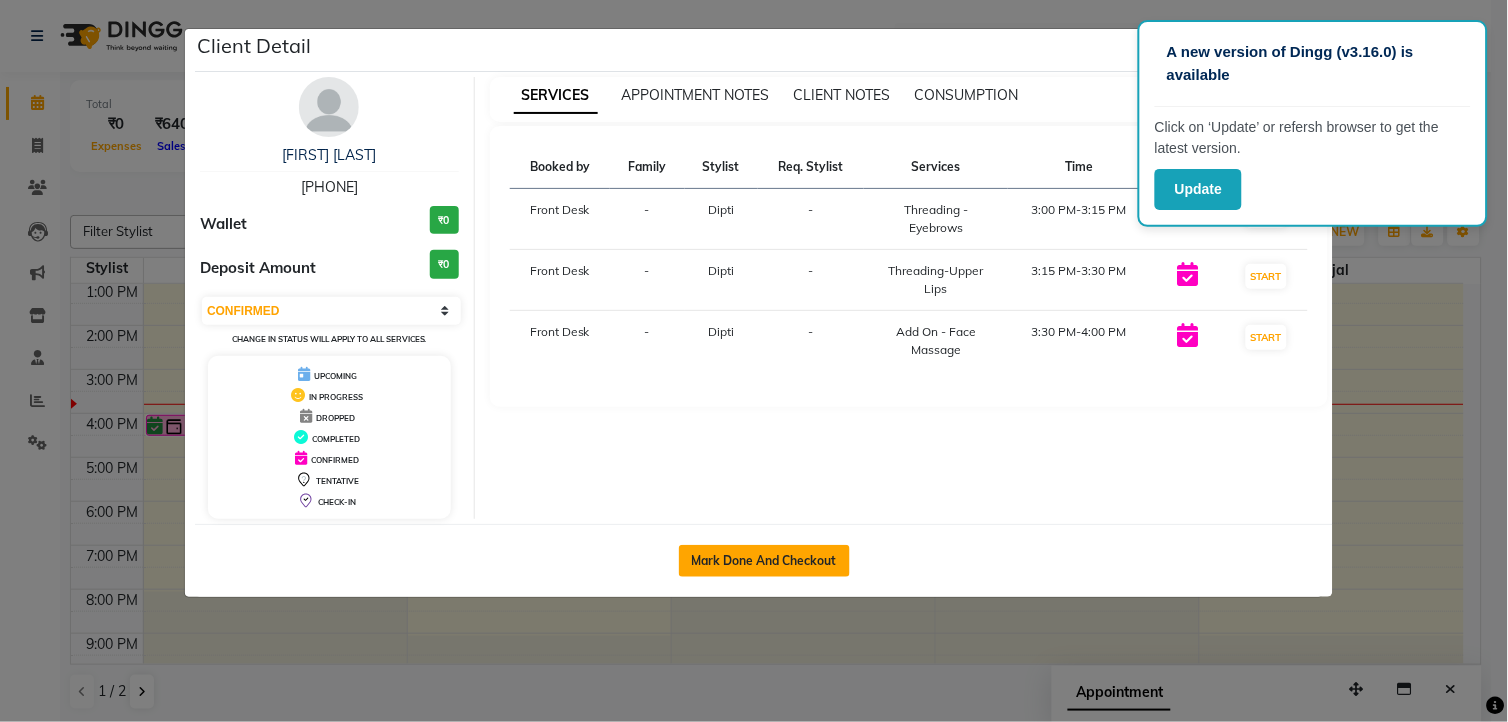 select on "service" 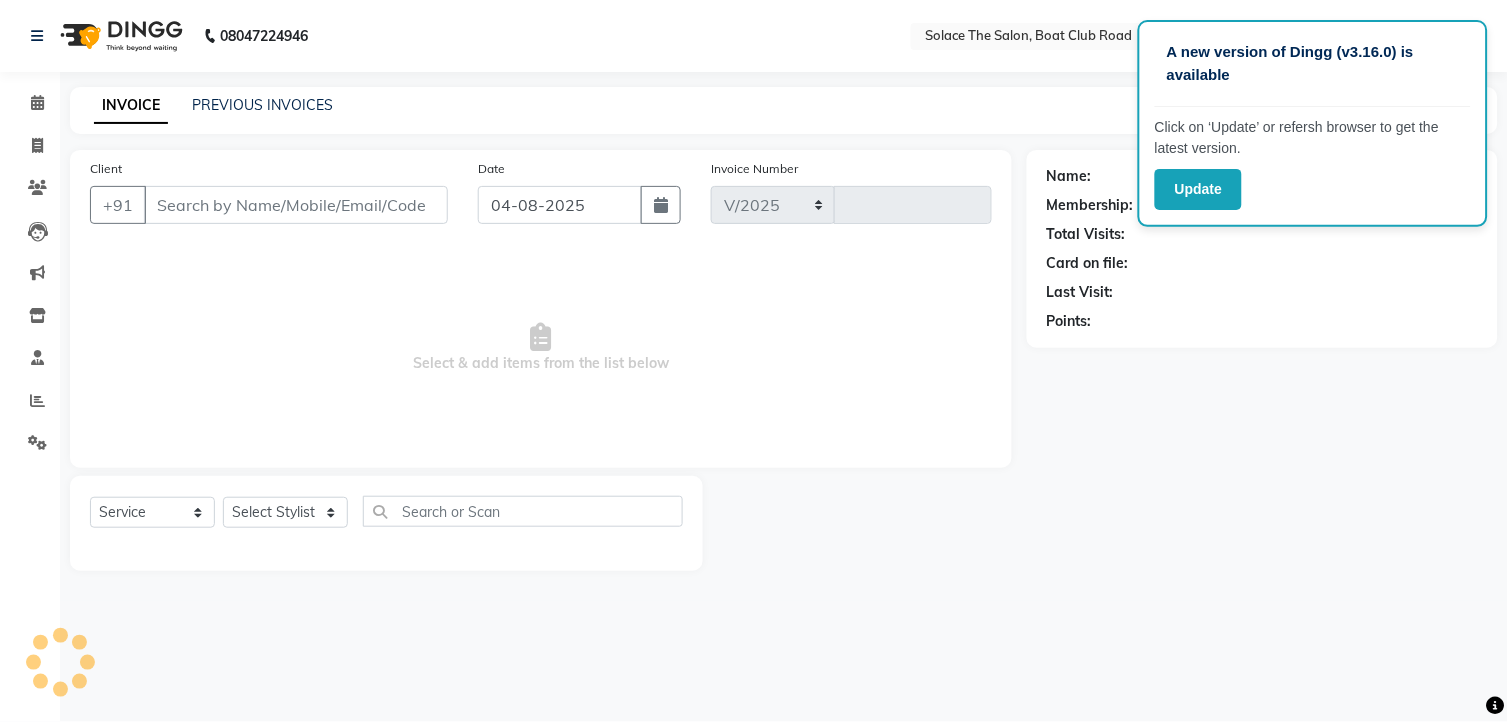 select on "585" 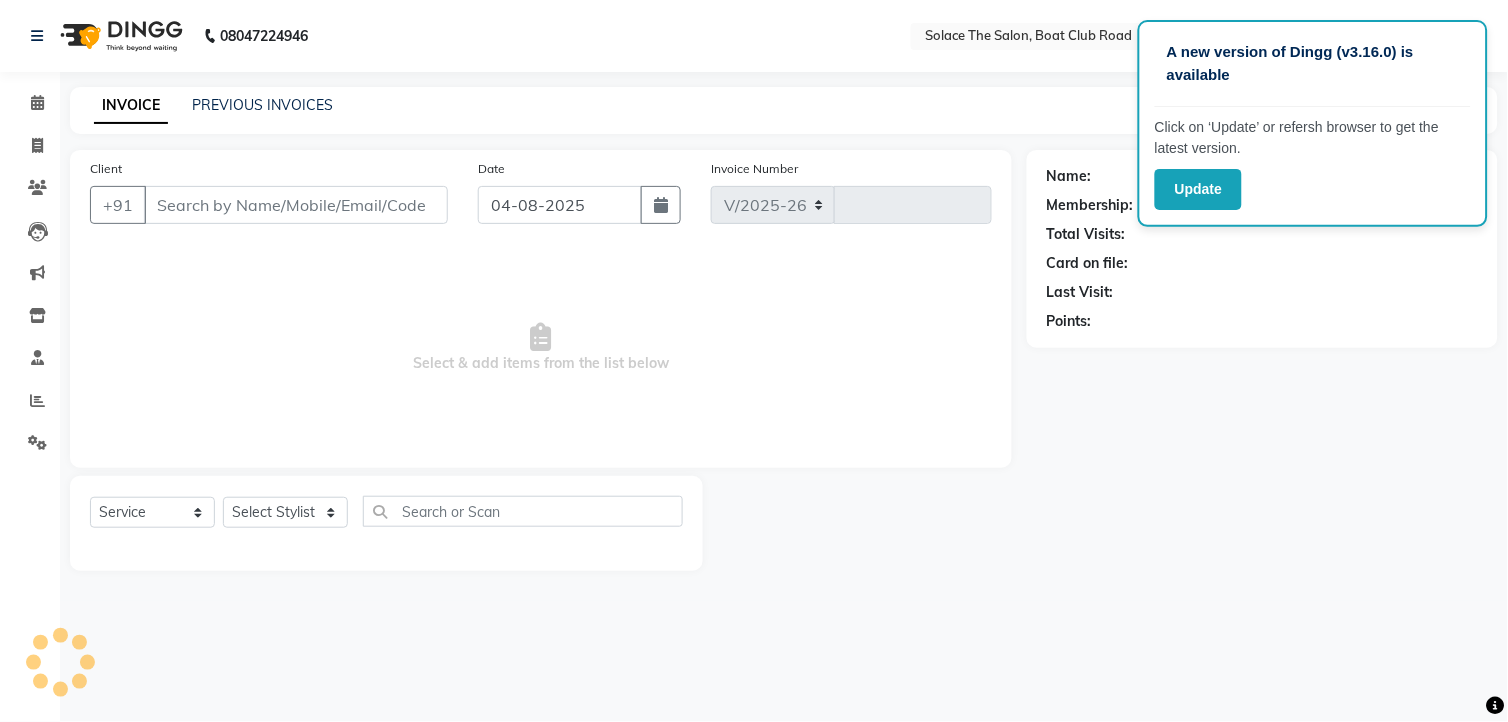 type on "1038" 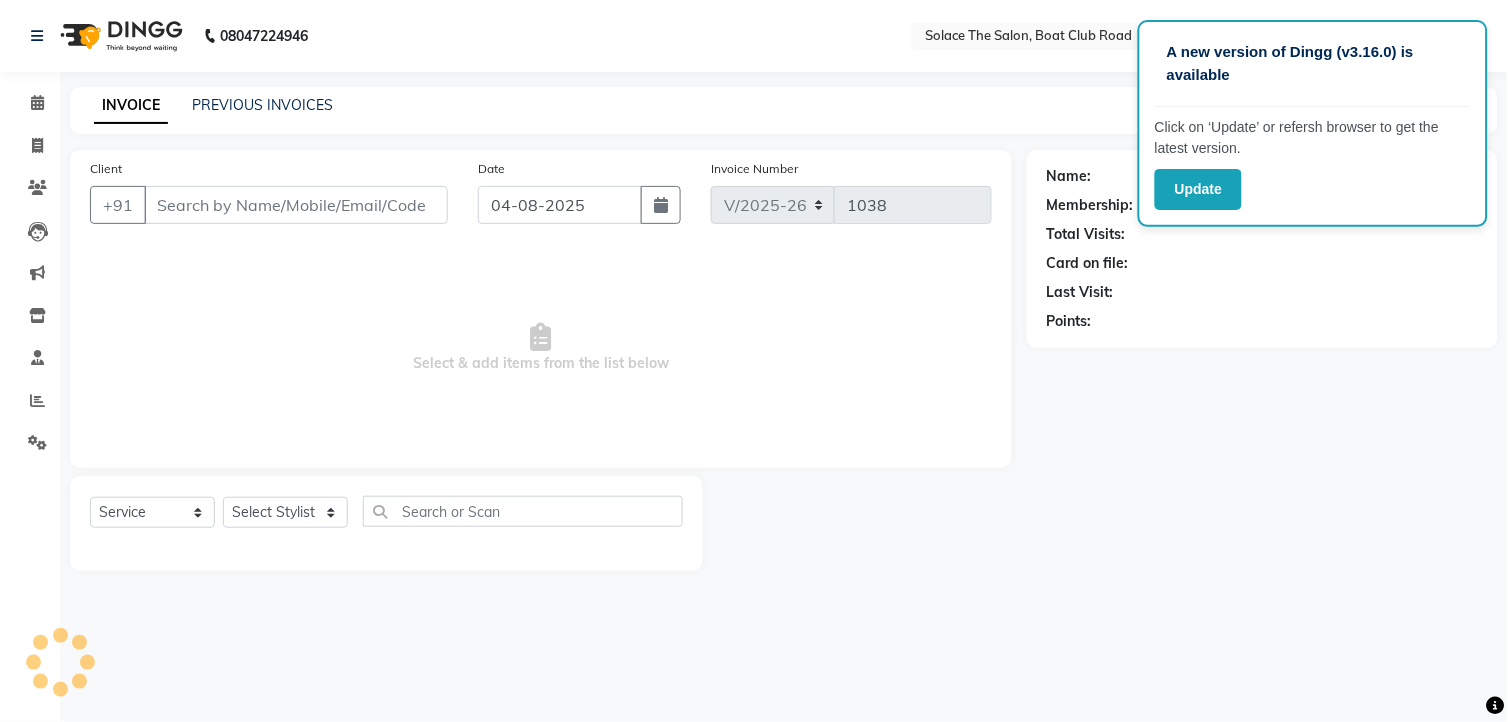 type on "[PHONE]" 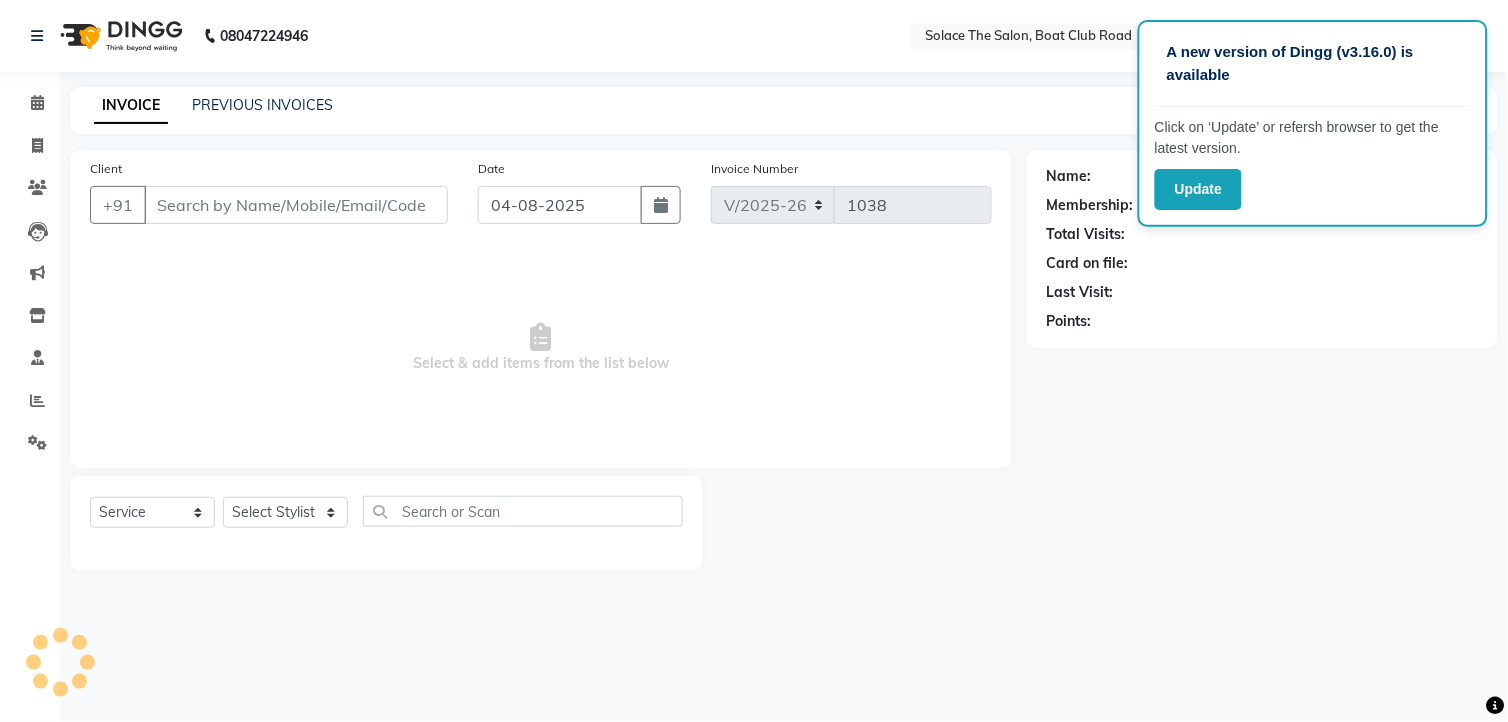 select on "9749" 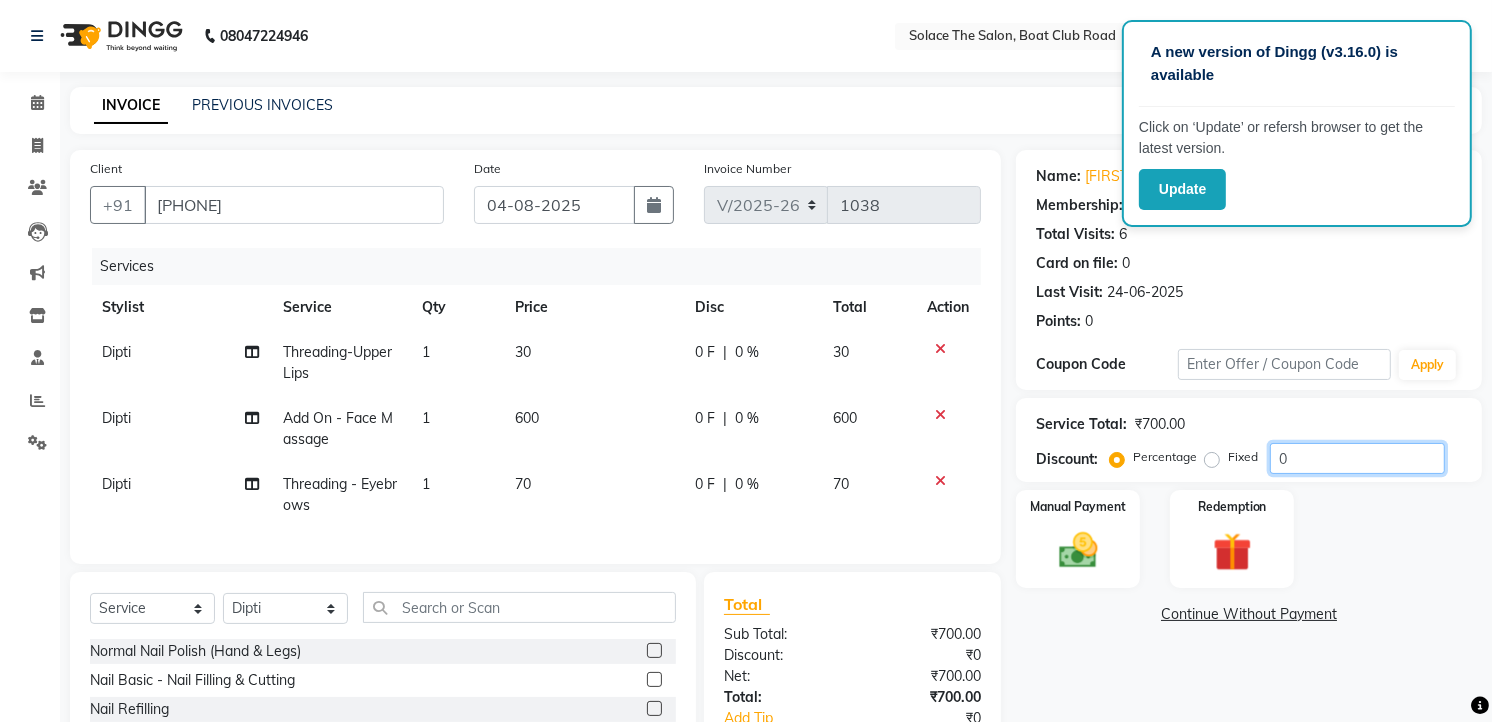 click on "0" 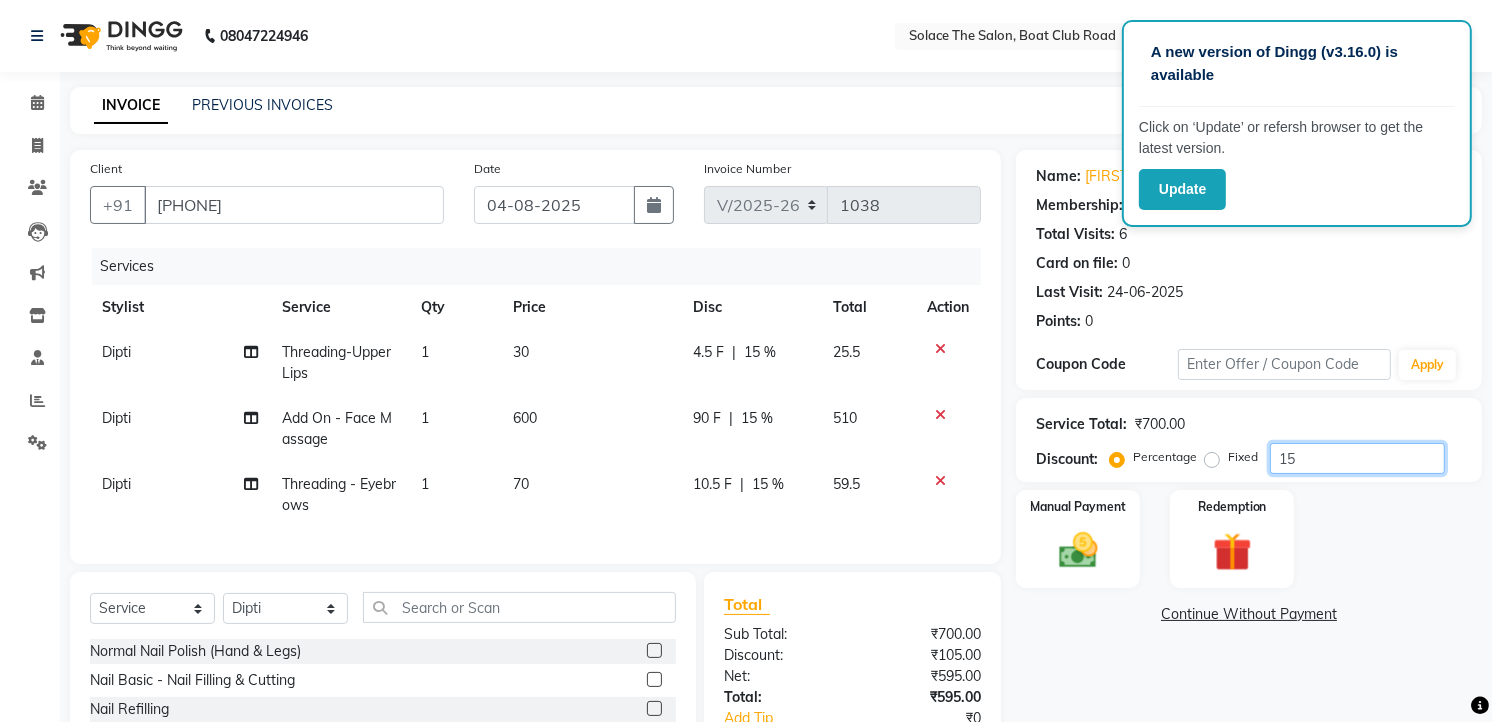 type on "15" 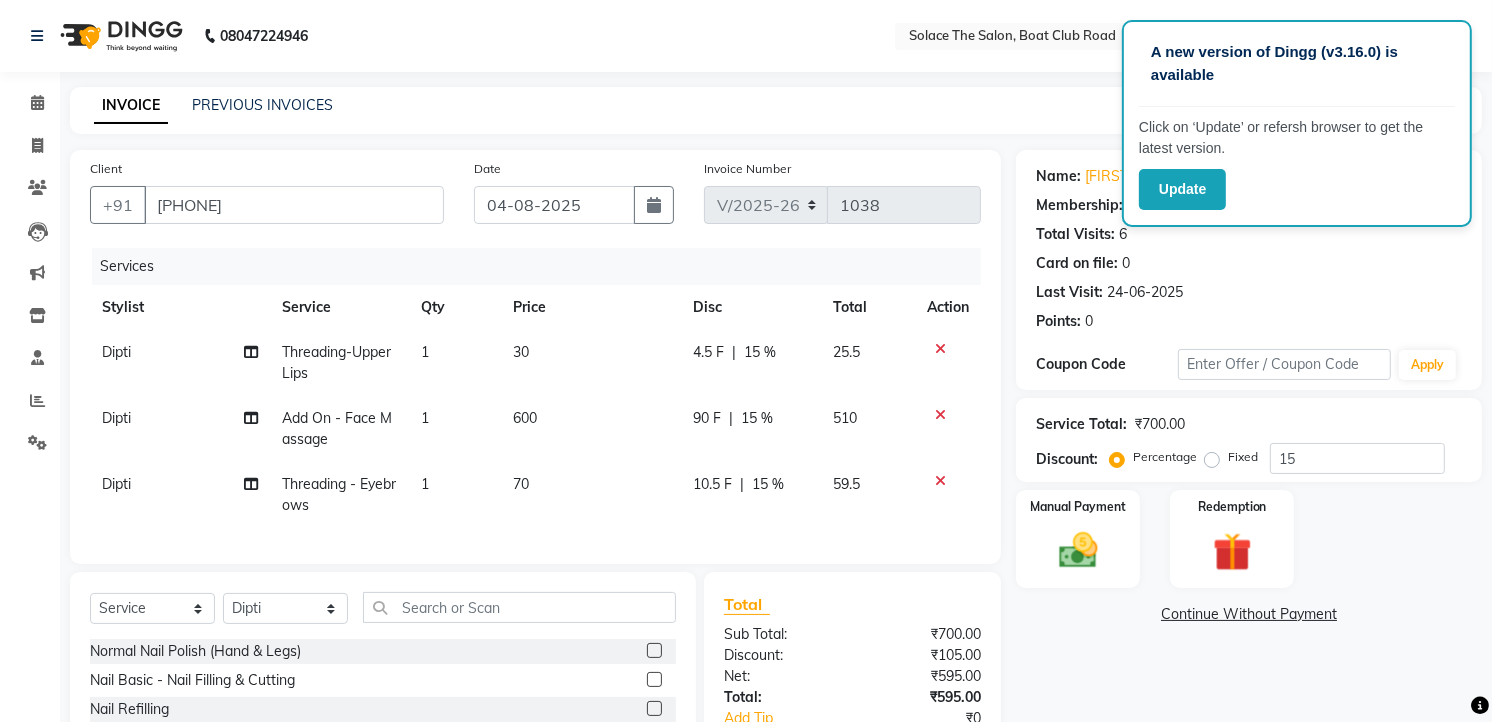 click on "Manual Payment Redemption" 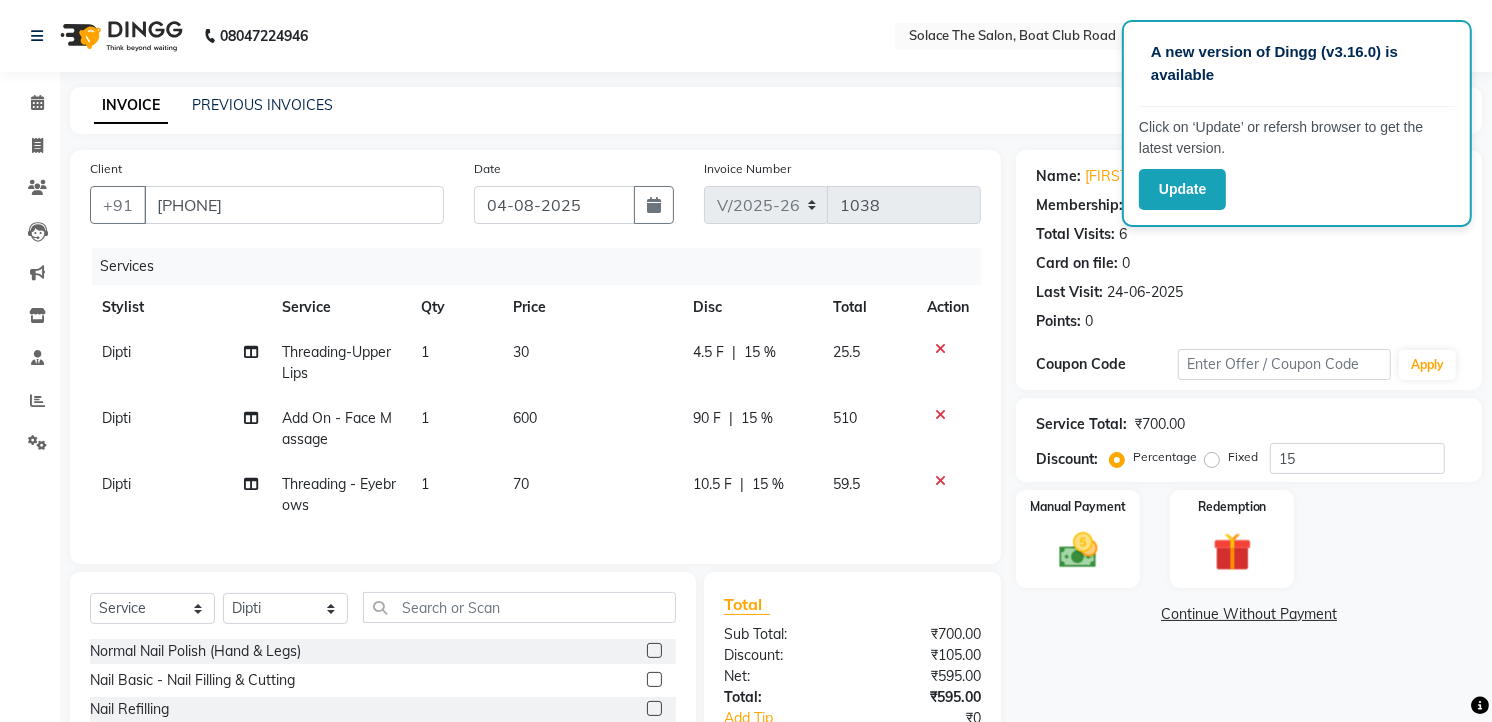 scroll, scrollTop: 191, scrollLeft: 0, axis: vertical 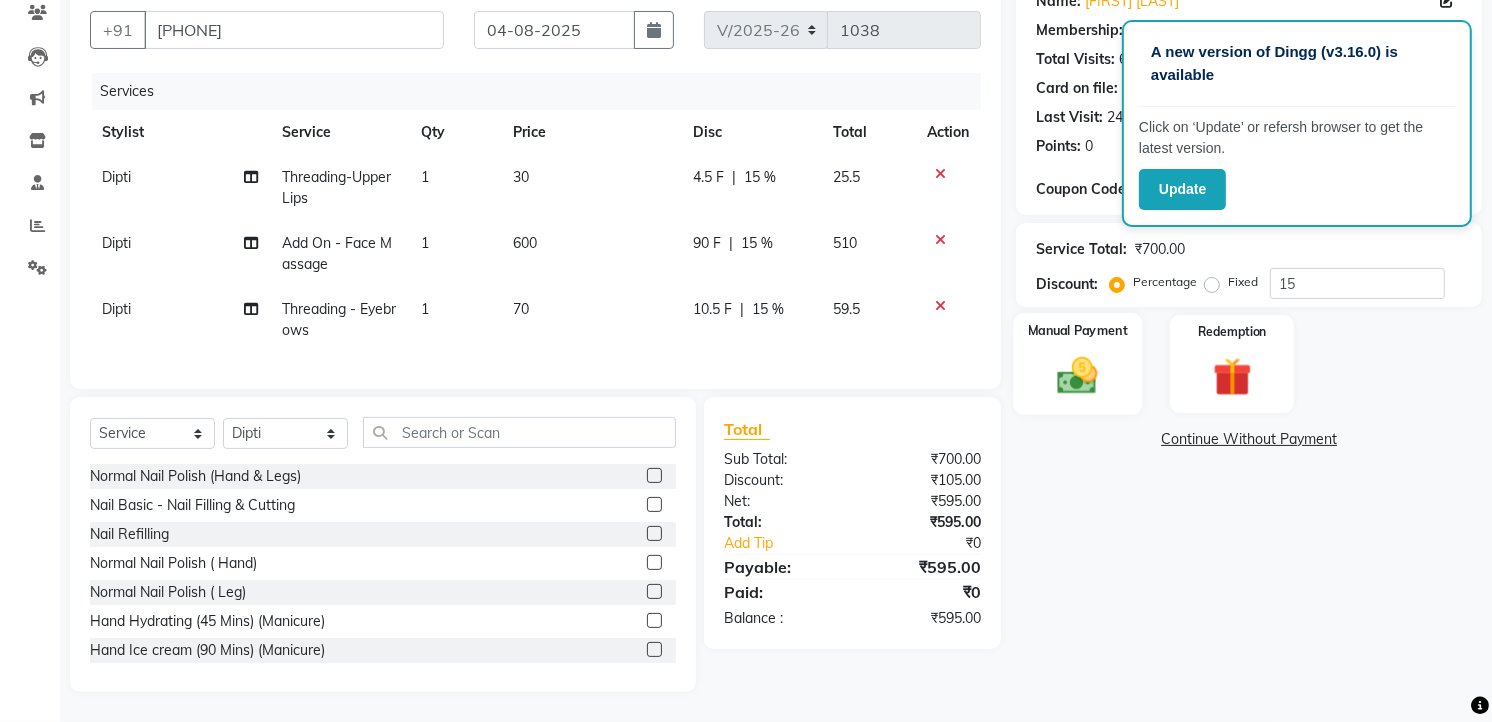 click 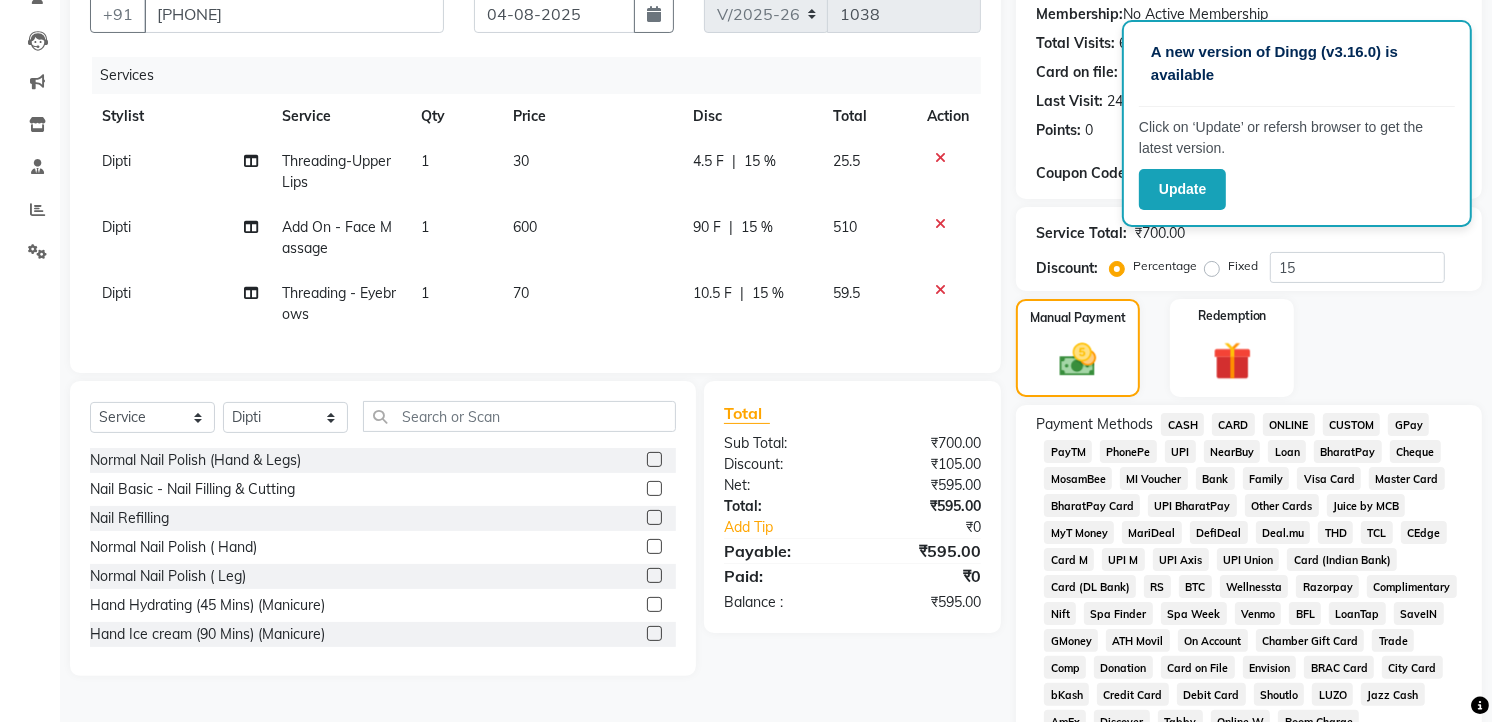 click on "GPay" 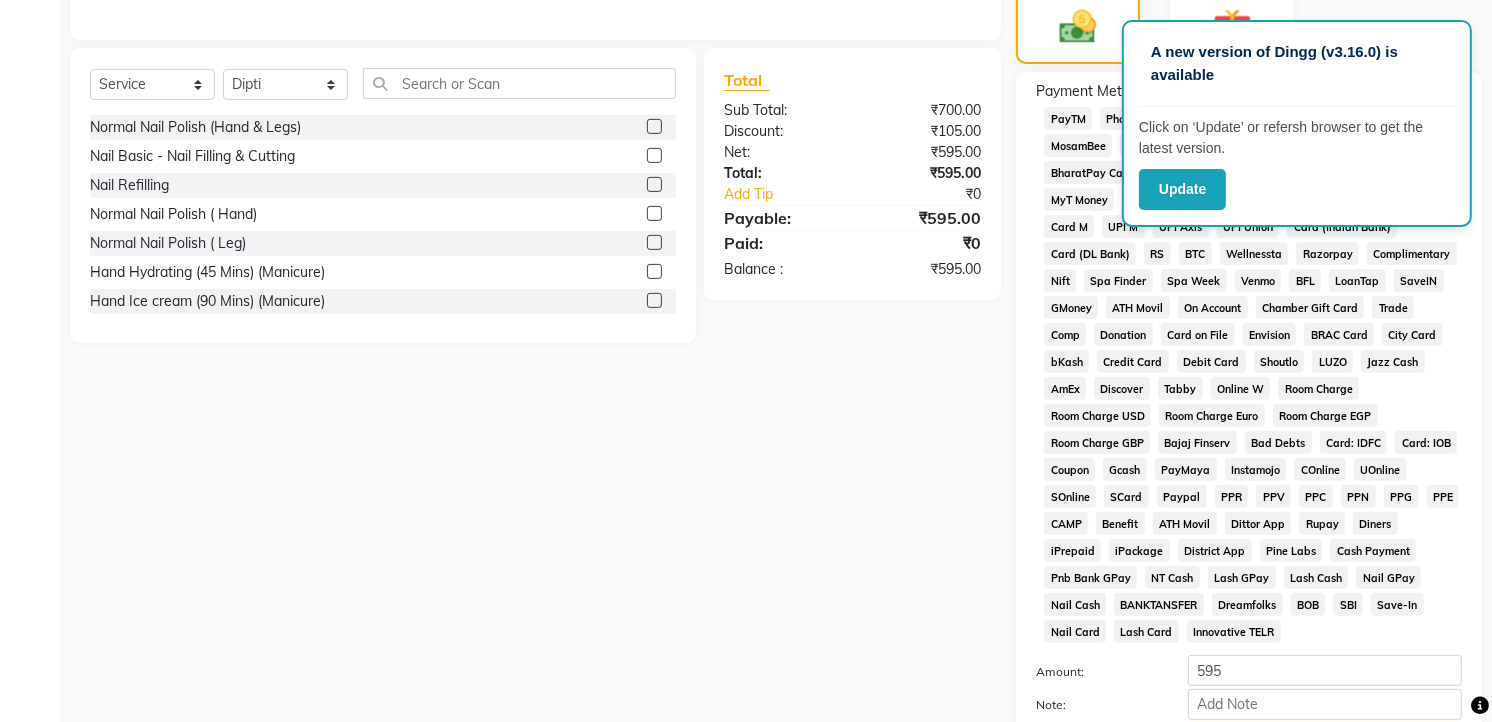 scroll, scrollTop: 715, scrollLeft: 0, axis: vertical 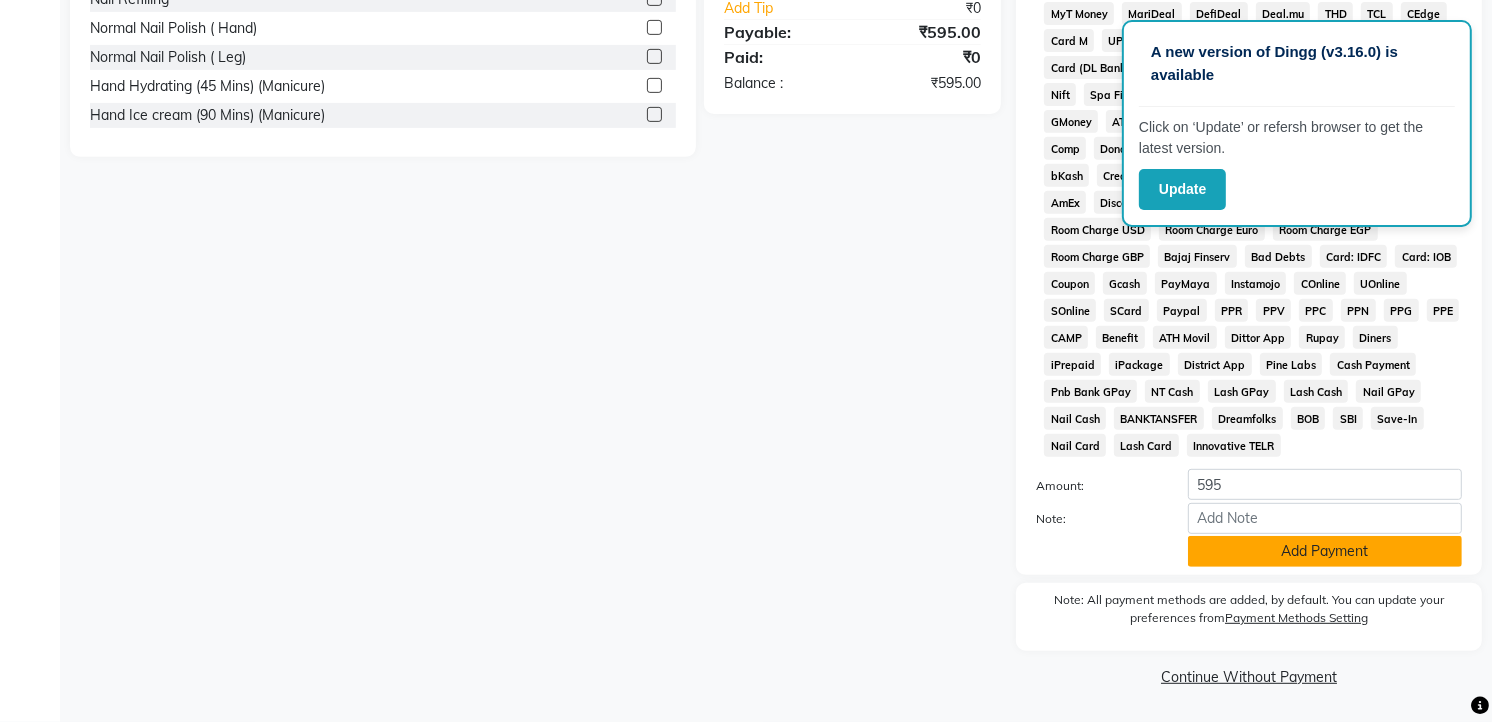 click on "Add Payment" 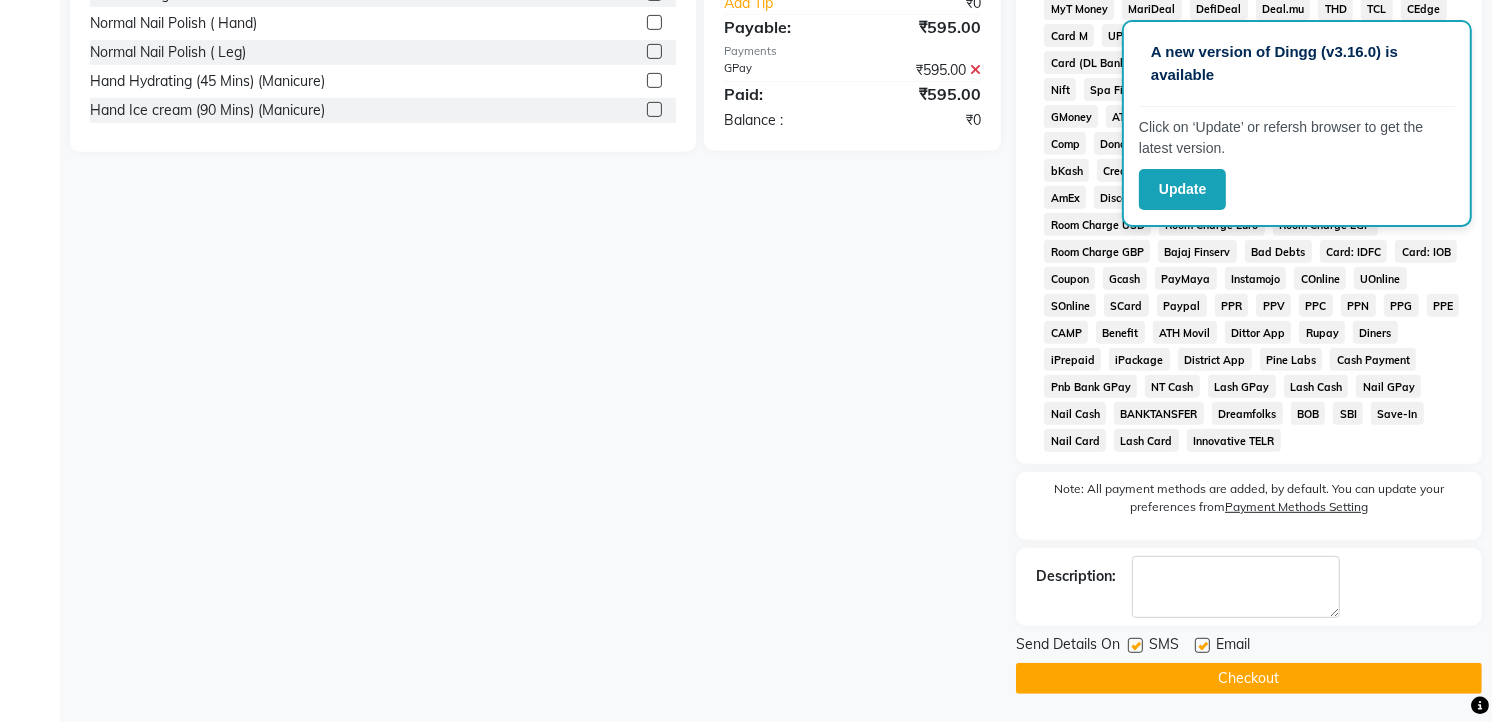 scroll, scrollTop: 722, scrollLeft: 0, axis: vertical 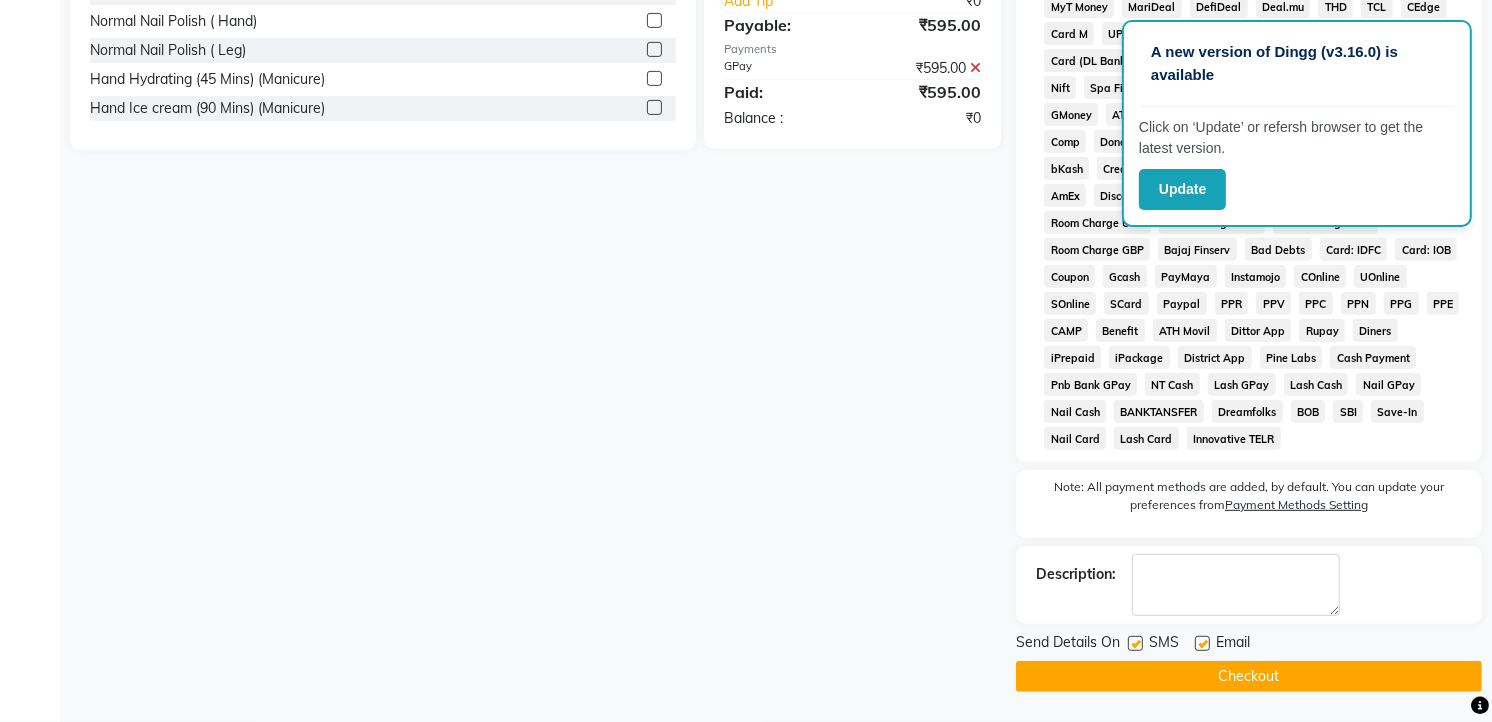 click on "Checkout" 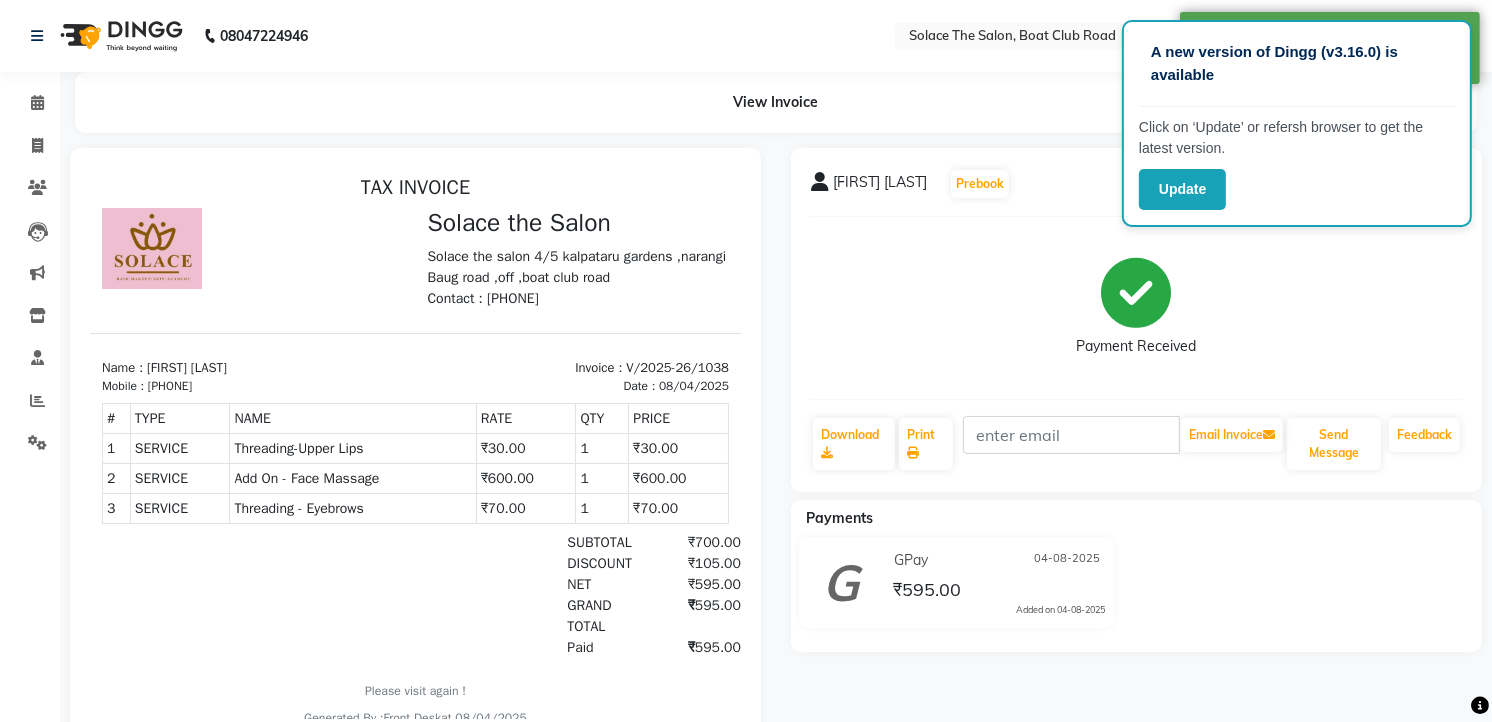 scroll, scrollTop: 0, scrollLeft: 0, axis: both 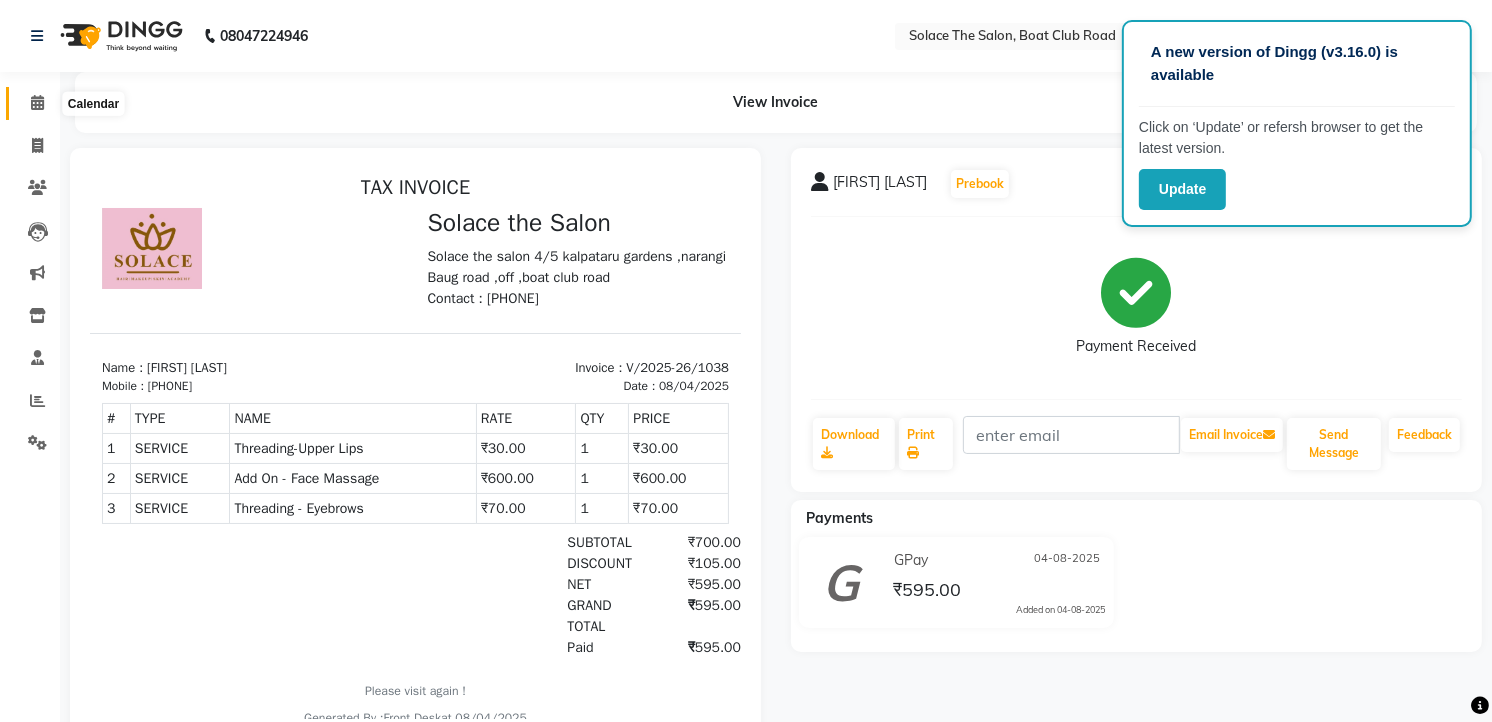 click 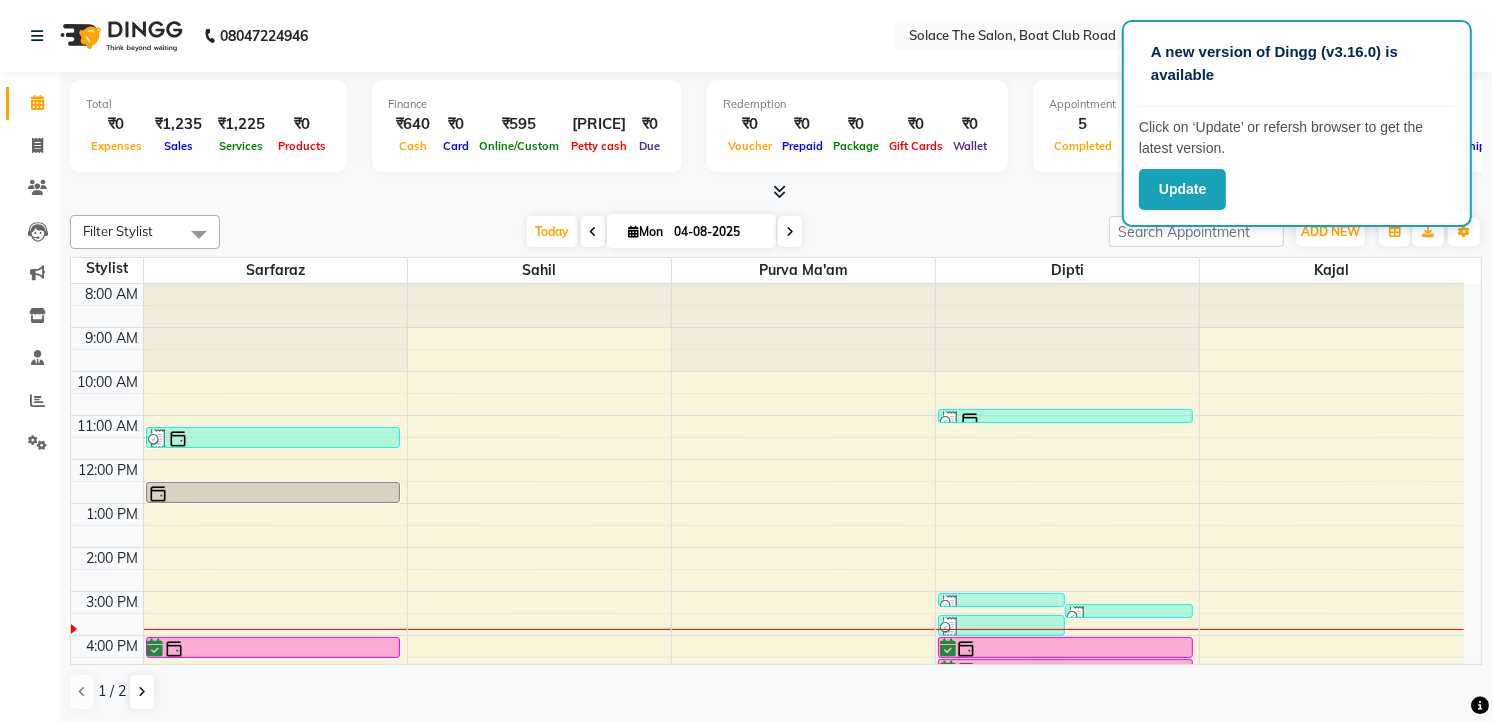 scroll, scrollTop: 237, scrollLeft: 0, axis: vertical 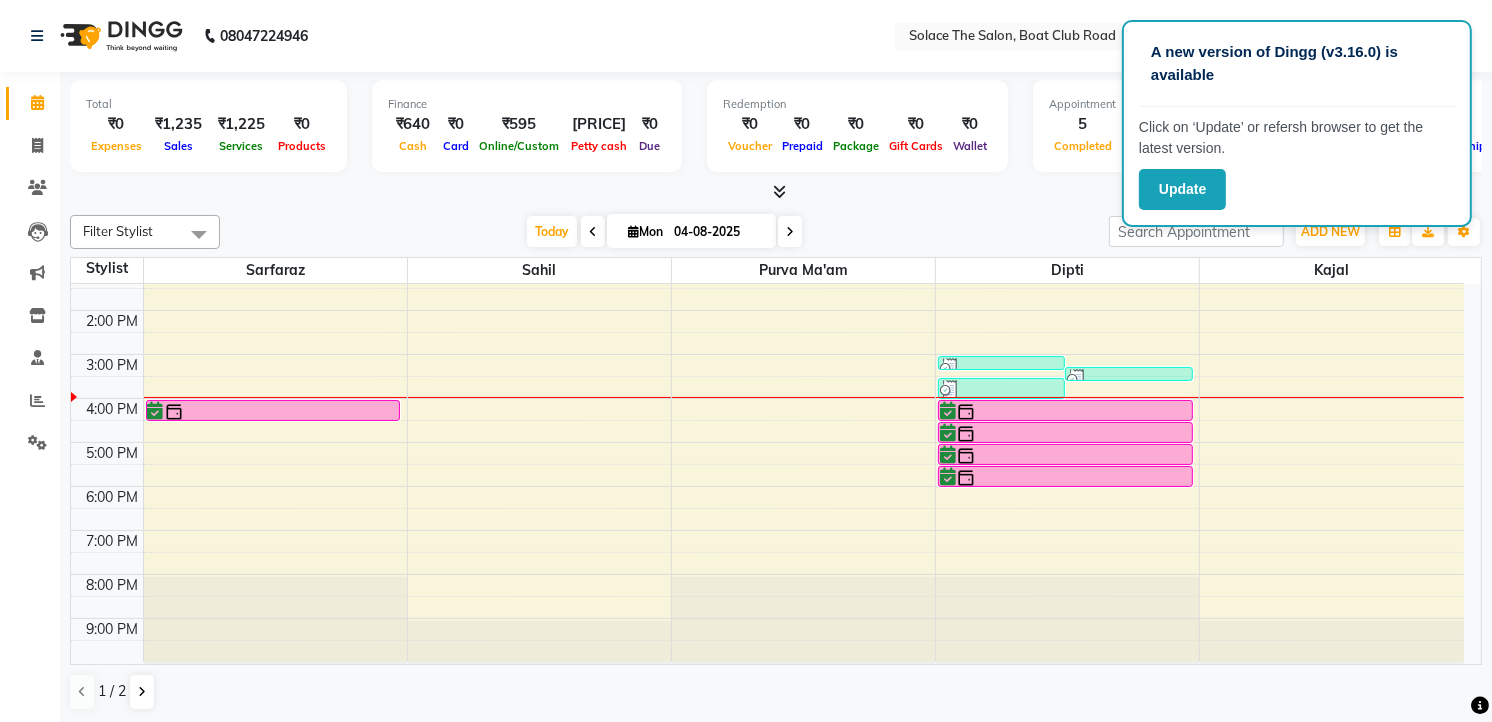 click on "[TIME] [TIME] [TIME] [TIME] [TIME] [TIME] [TIME] [TIME] [TIME] [TIME] [TIME] [TIME] [TIME] [TIME]     [FIRST] [LAST], TK02, [TIME] - [TIME], [SERVICE] ([GENDER])     [FIRST] [LAST] M-5.8+5+6, TK04, [TIME] - [TIME], [SERVICE] ([GENDER])     [FIRST] [LAST] M-5.8+5+6, TK06, [TIME] - [TIME], [SERVICE] ([GENDER])     [FIRST] [LAST], TK05, [TIME] - [TIME], [SERVICE] - [SERVICE]     [FIRST] [LAST], TK05, [TIME] - [TIME], [SERVICE] - [SERVICE]     [FIRST] [LAST], TK05, [TIME] - [TIME], [SERVICE] - [SERVICE] - [SERVICE]     [FIRST] [LAST], TK03, [TIME] - [TIME], [SERVICE] - [SERVICE]     Mrs [LAST], TK01, [TIME] - [TIME], [SERVICE] ([BRAND])     Mrs [LAST], TK01, [TIME] - [TIME],  [SERVICE] ([BRAND])     Mrs [LAST], TK01, [TIME] - [TIME],  [SERVICE] ([BRAND])     Mrs [LAST], TK01, [TIME] - [TIME],  [SERVICE] ([BRAND])" at bounding box center (767, 354) 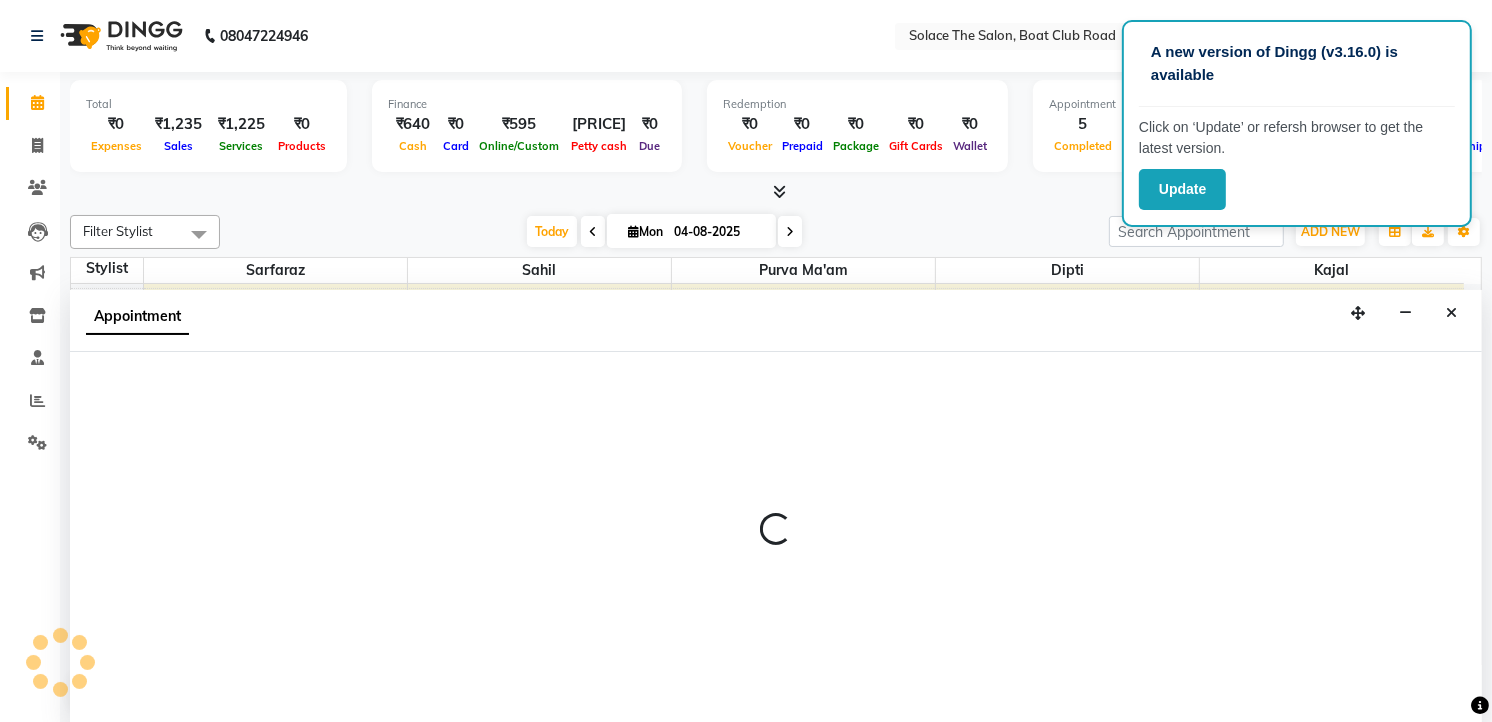 select on "74276" 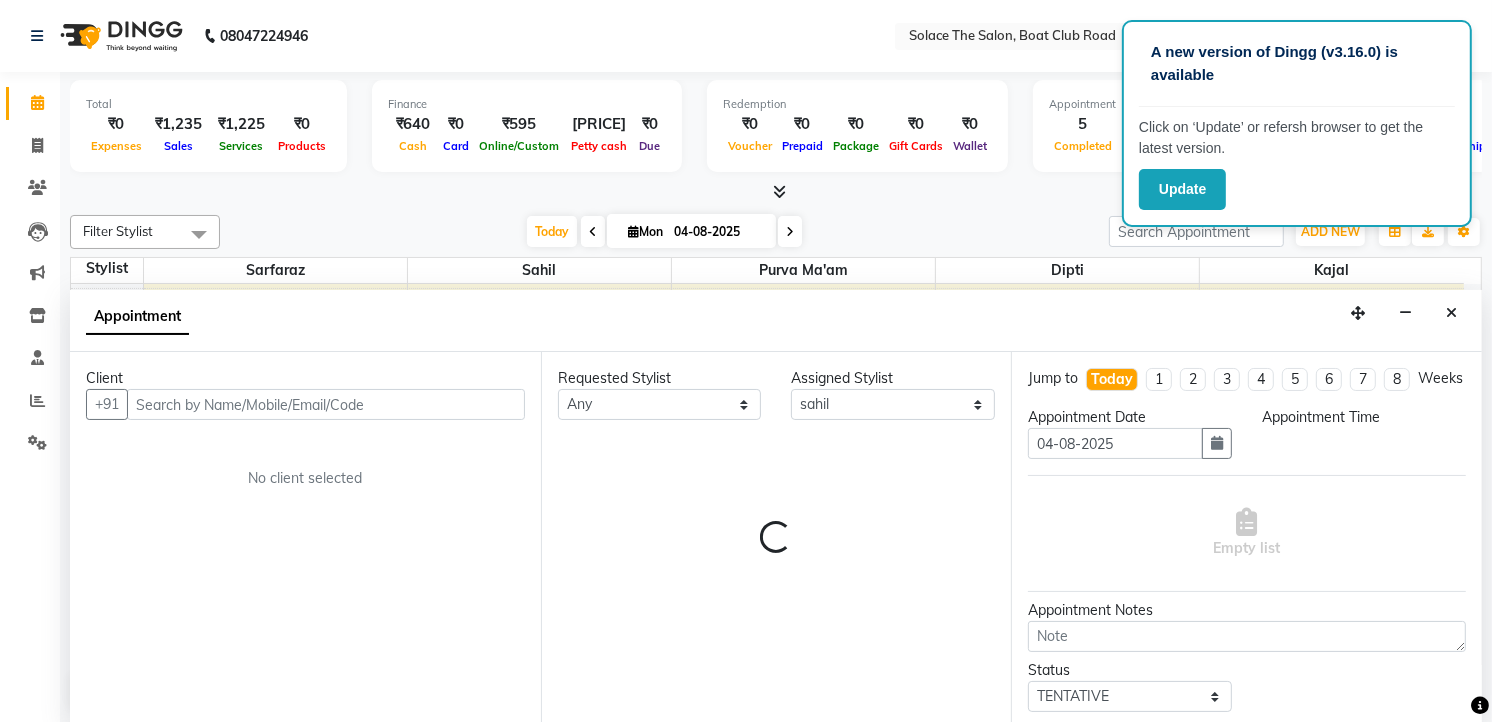 scroll, scrollTop: 1, scrollLeft: 0, axis: vertical 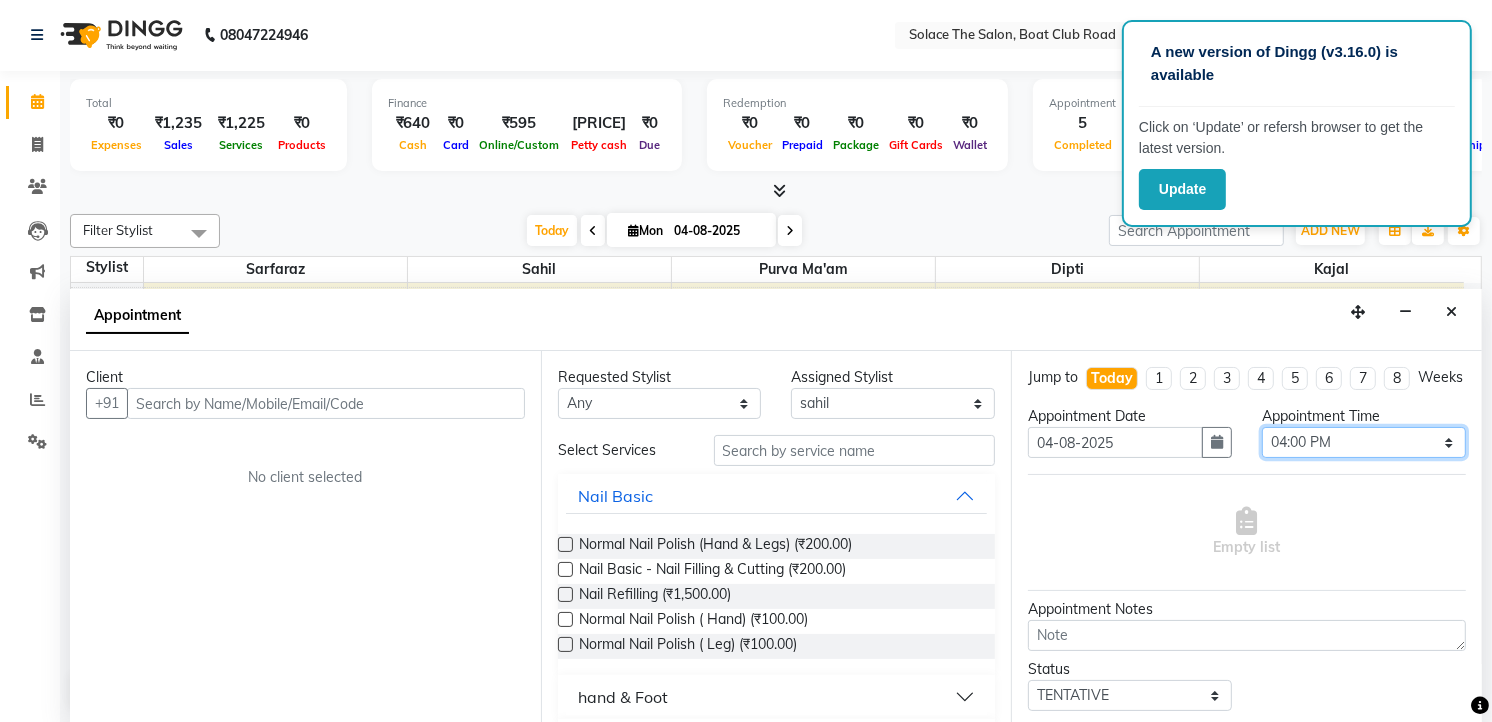 click on "Select 09:00 AM 09:15 AM 09:30 AM 09:45 AM 10:00 AM 10:15 AM 10:30 AM 10:45 AM 11:00 AM 11:15 AM 11:30 AM 11:45 AM 12:00 PM 12:15 PM 12:30 PM 12:45 PM 01:00 PM 01:15 PM 01:30 PM 01:45 PM 02:00 PM 02:15 PM 02:30 PM 02:45 PM 03:00 PM 03:15 PM 03:30 PM 03:45 PM 04:00 PM 04:15 PM 04:30 PM 04:45 PM 05:00 PM 05:15 PM 05:30 PM 05:45 PM 06:00 PM 06:15 PM 06:30 PM 06:45 PM 07:00 PM 07:15 PM 07:30 PM 07:45 PM 08:00 PM 08:15 PM 08:30 PM 08:45 PM 09:00 PM" at bounding box center (1364, 442) 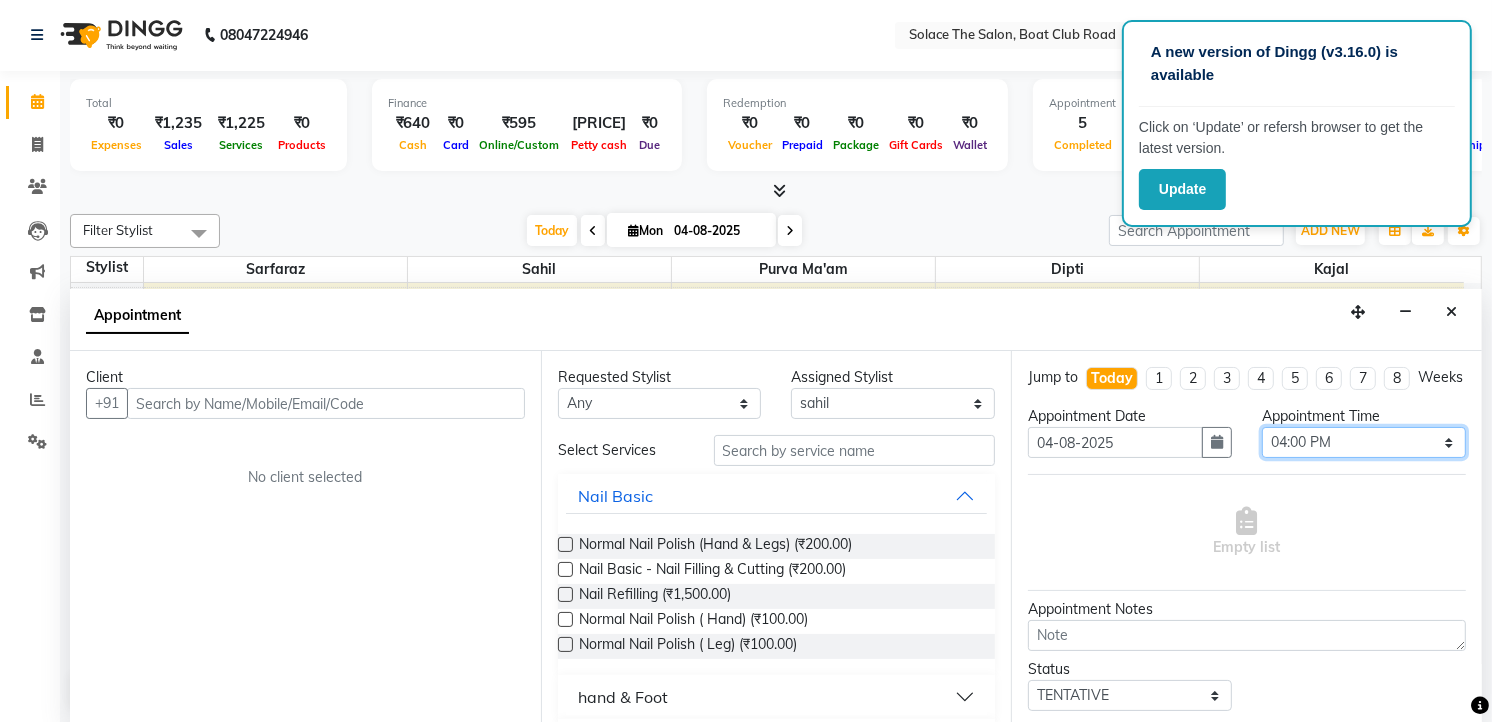 select on "975" 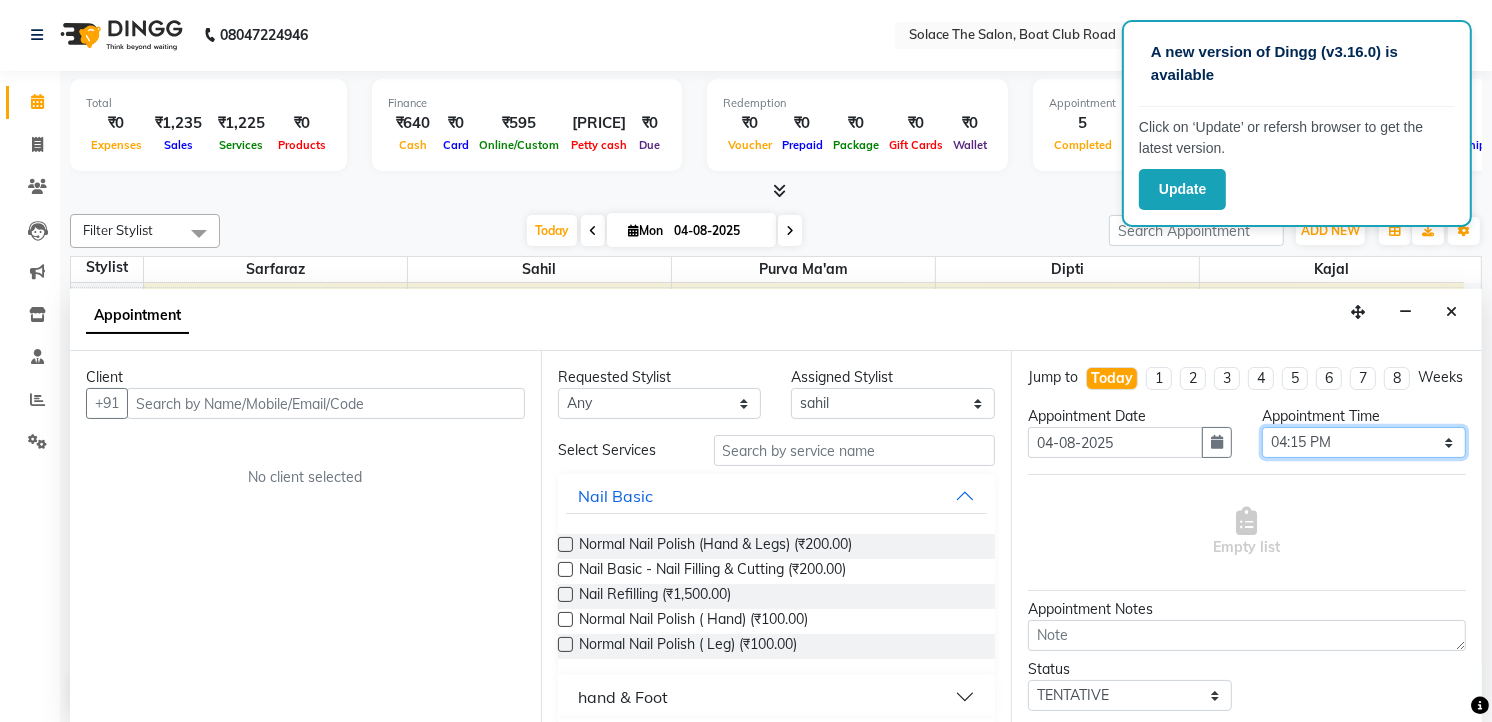click on "Select 09:00 AM 09:15 AM 09:30 AM 09:45 AM 10:00 AM 10:15 AM 10:30 AM 10:45 AM 11:00 AM 11:15 AM 11:30 AM 11:45 AM 12:00 PM 12:15 PM 12:30 PM 12:45 PM 01:00 PM 01:15 PM 01:30 PM 01:45 PM 02:00 PM 02:15 PM 02:30 PM 02:45 PM 03:00 PM 03:15 PM 03:30 PM 03:45 PM 04:00 PM 04:15 PM 04:30 PM 04:45 PM 05:00 PM 05:15 PM 05:30 PM 05:45 PM 06:00 PM 06:15 PM 06:30 PM 06:45 PM 07:00 PM 07:15 PM 07:30 PM 07:45 PM 08:00 PM 08:15 PM 08:30 PM 08:45 PM 09:00 PM" at bounding box center [1364, 442] 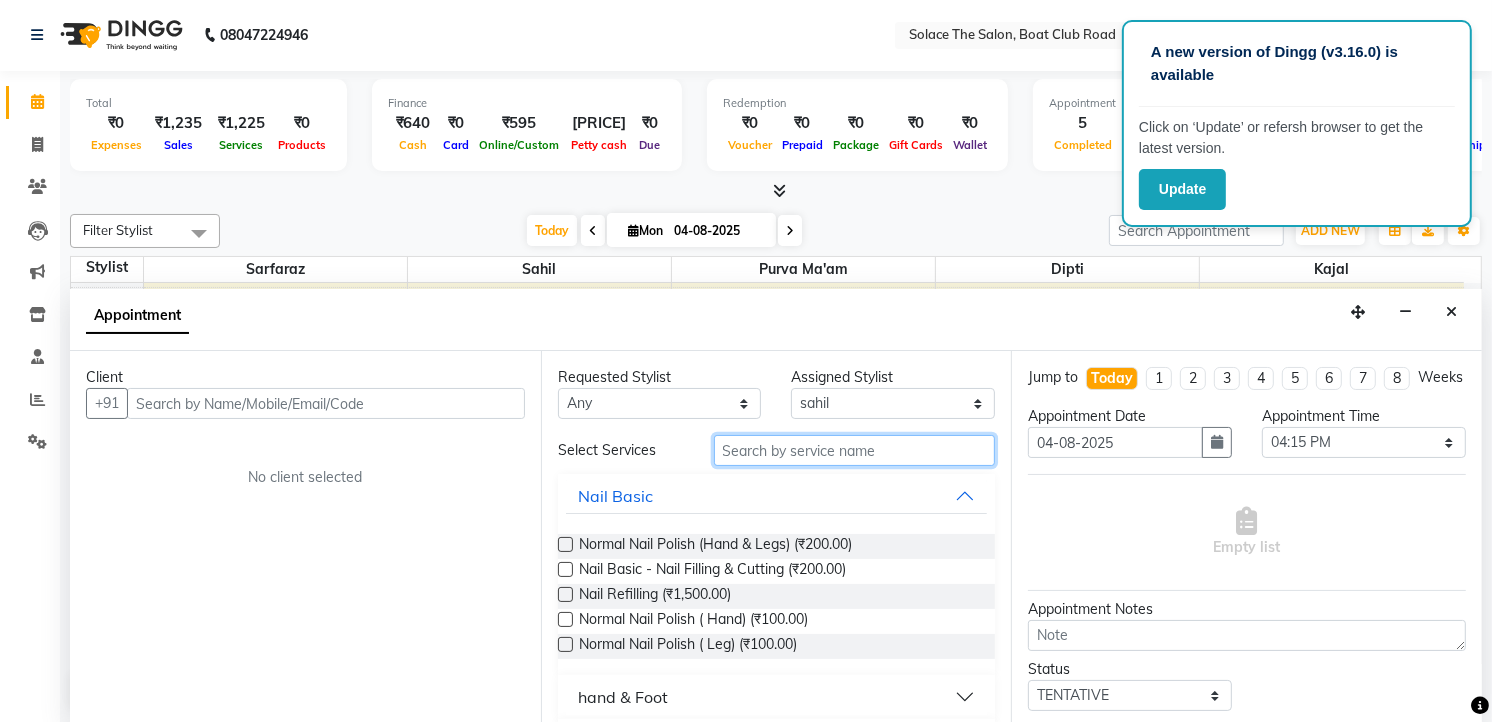 click at bounding box center (855, 450) 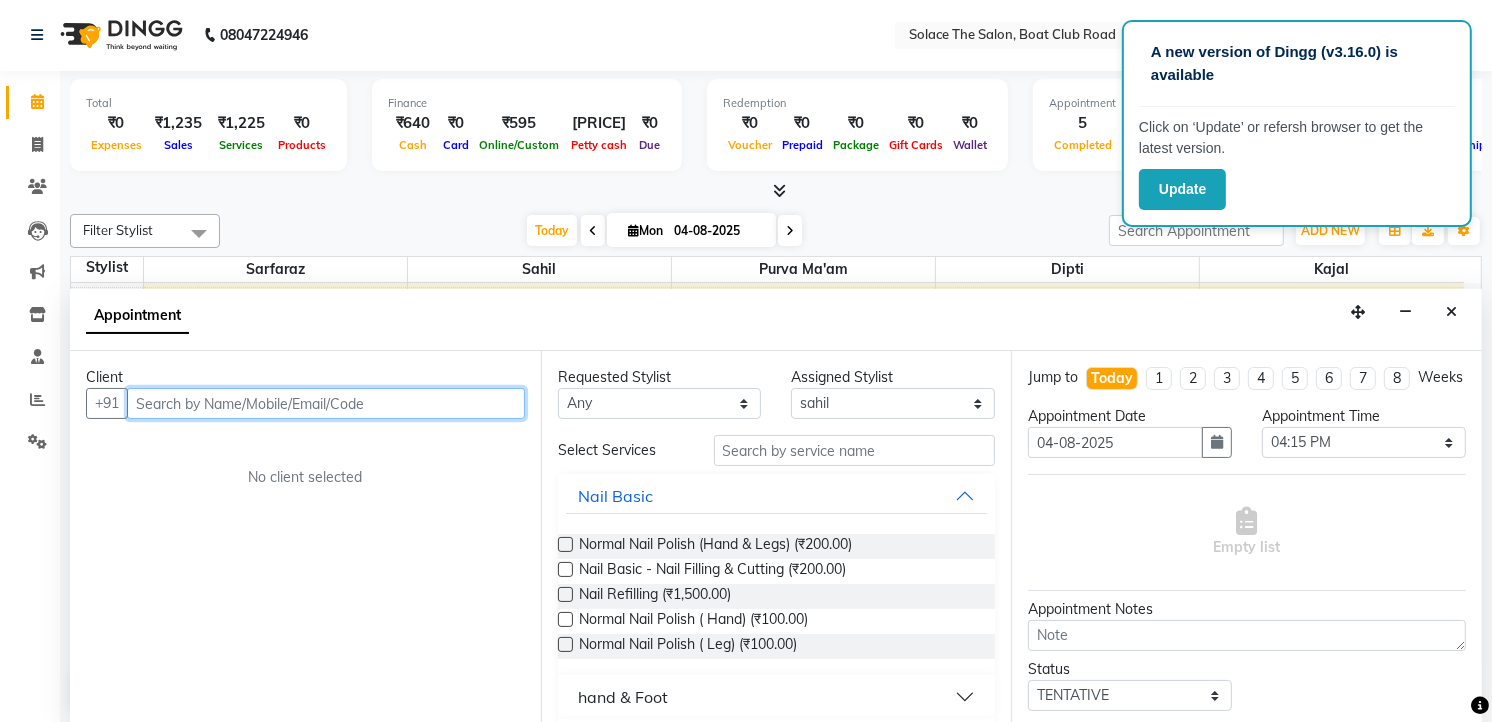 click at bounding box center (326, 403) 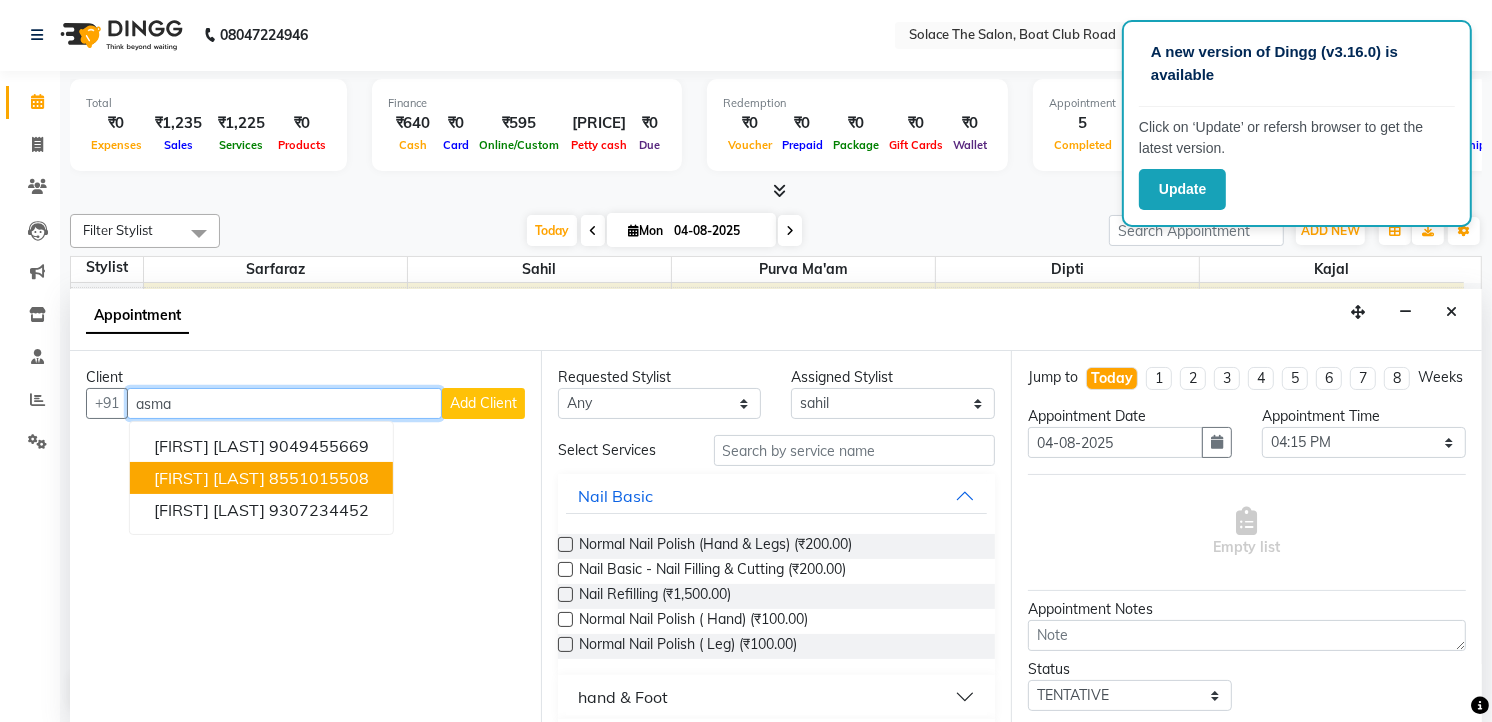 click on "8551015508" at bounding box center (319, 478) 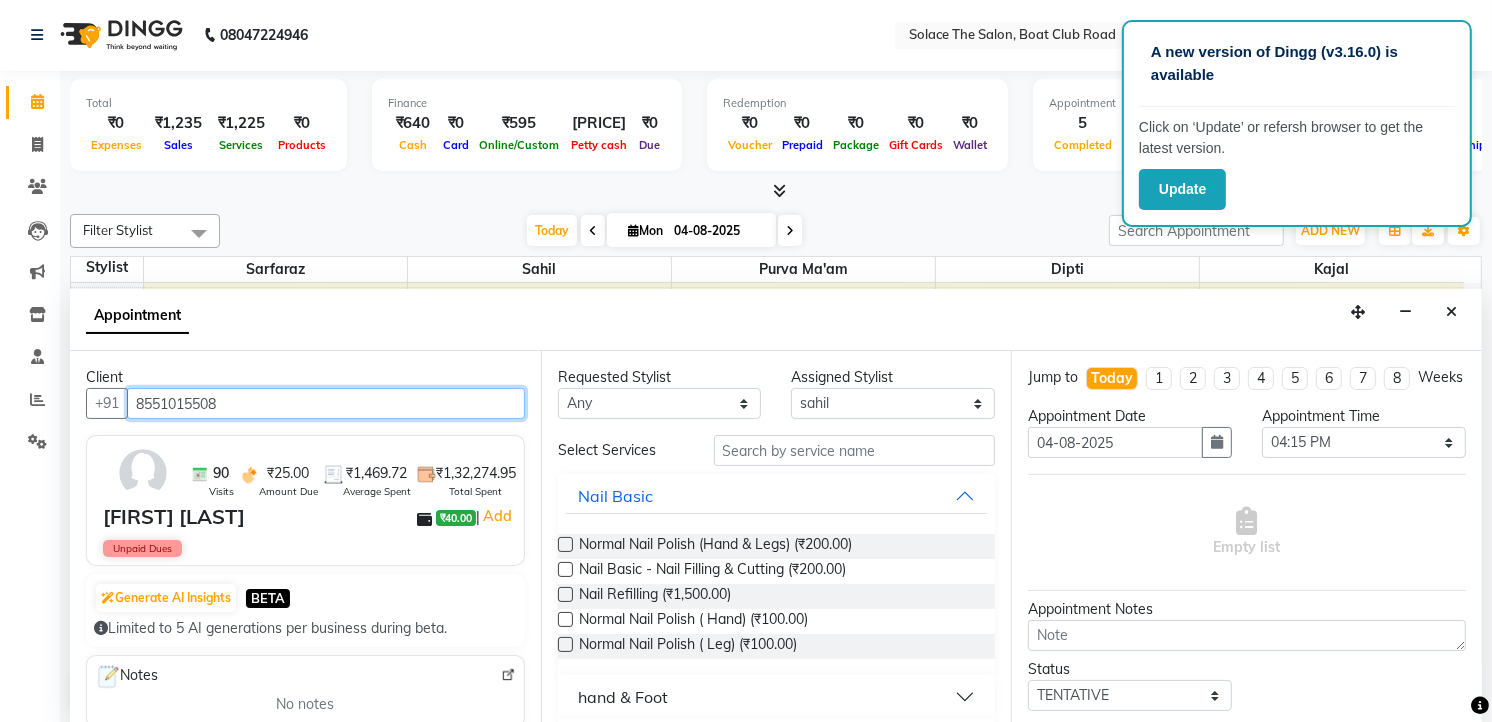 type on "8551015508" 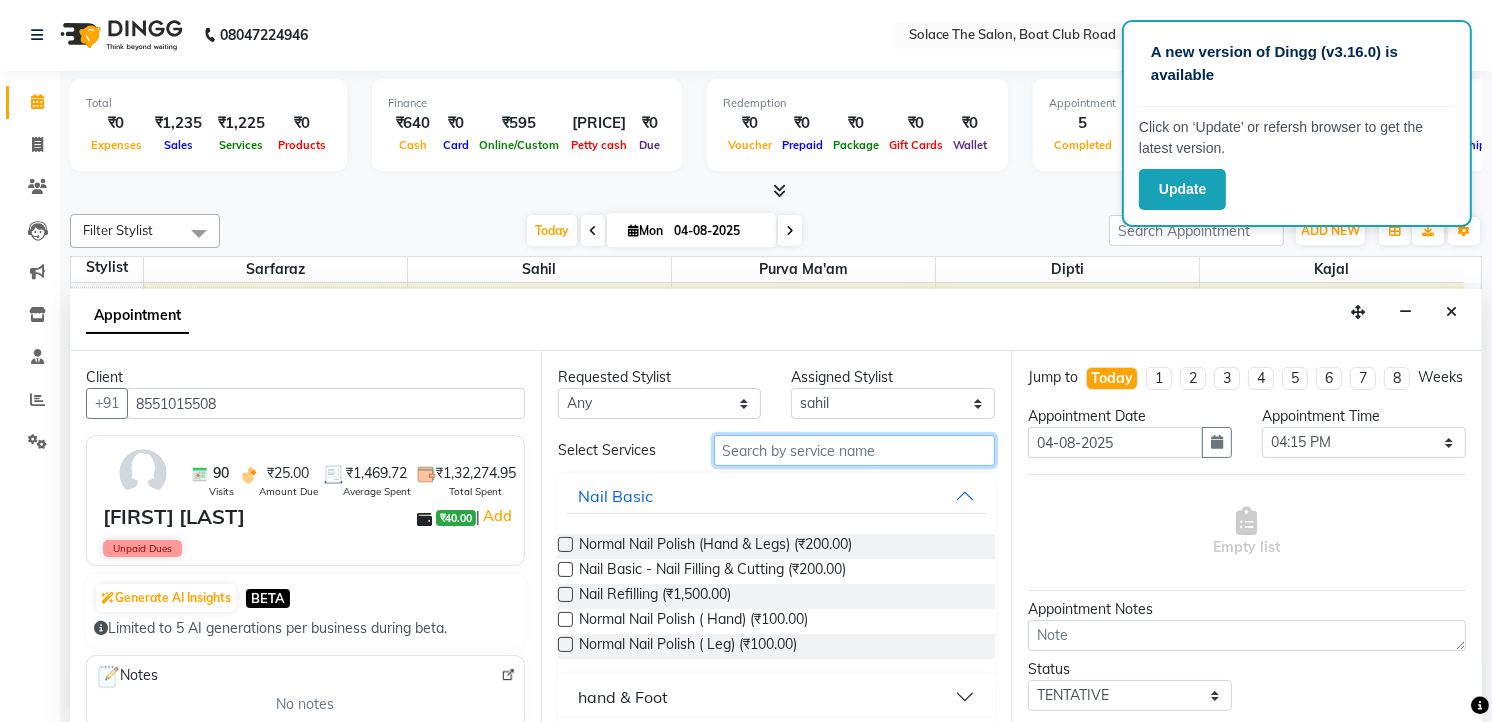 click at bounding box center (855, 450) 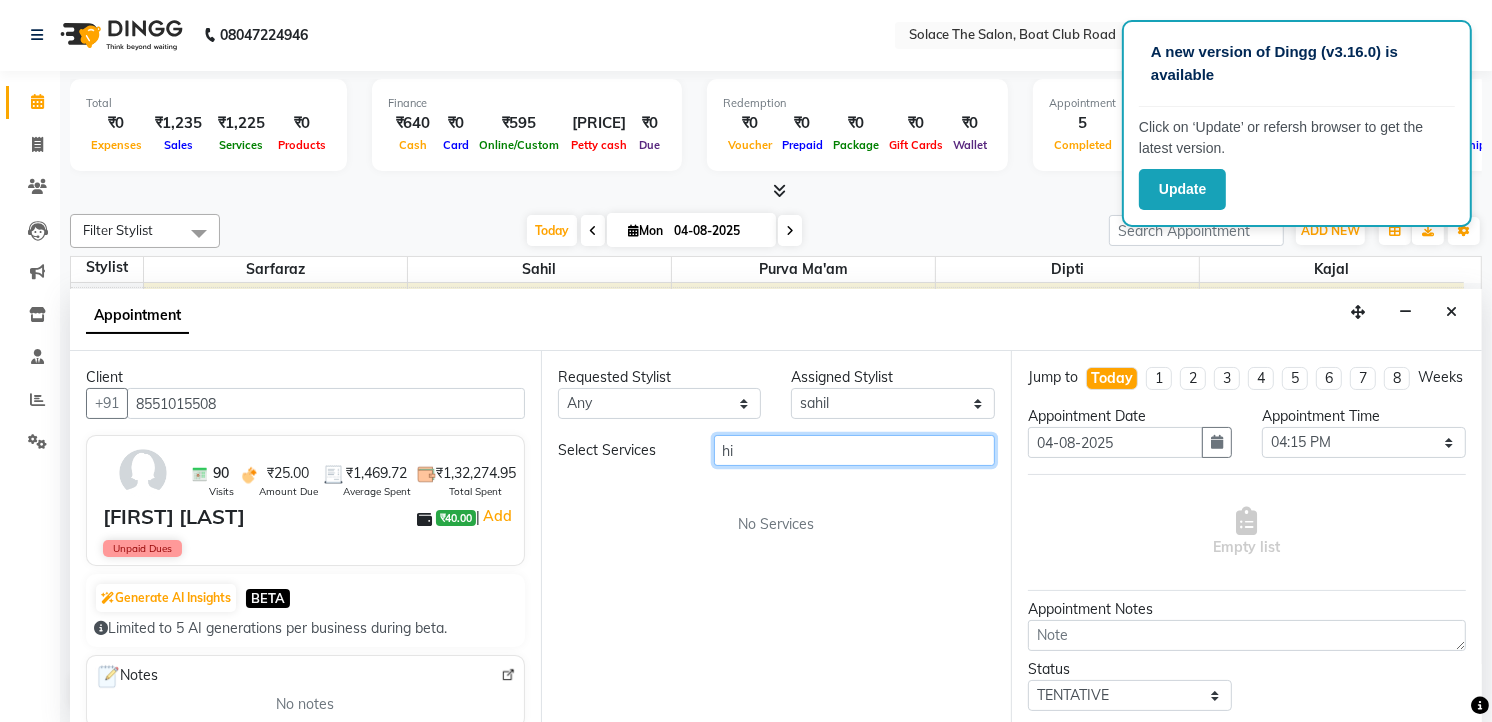 type on "h" 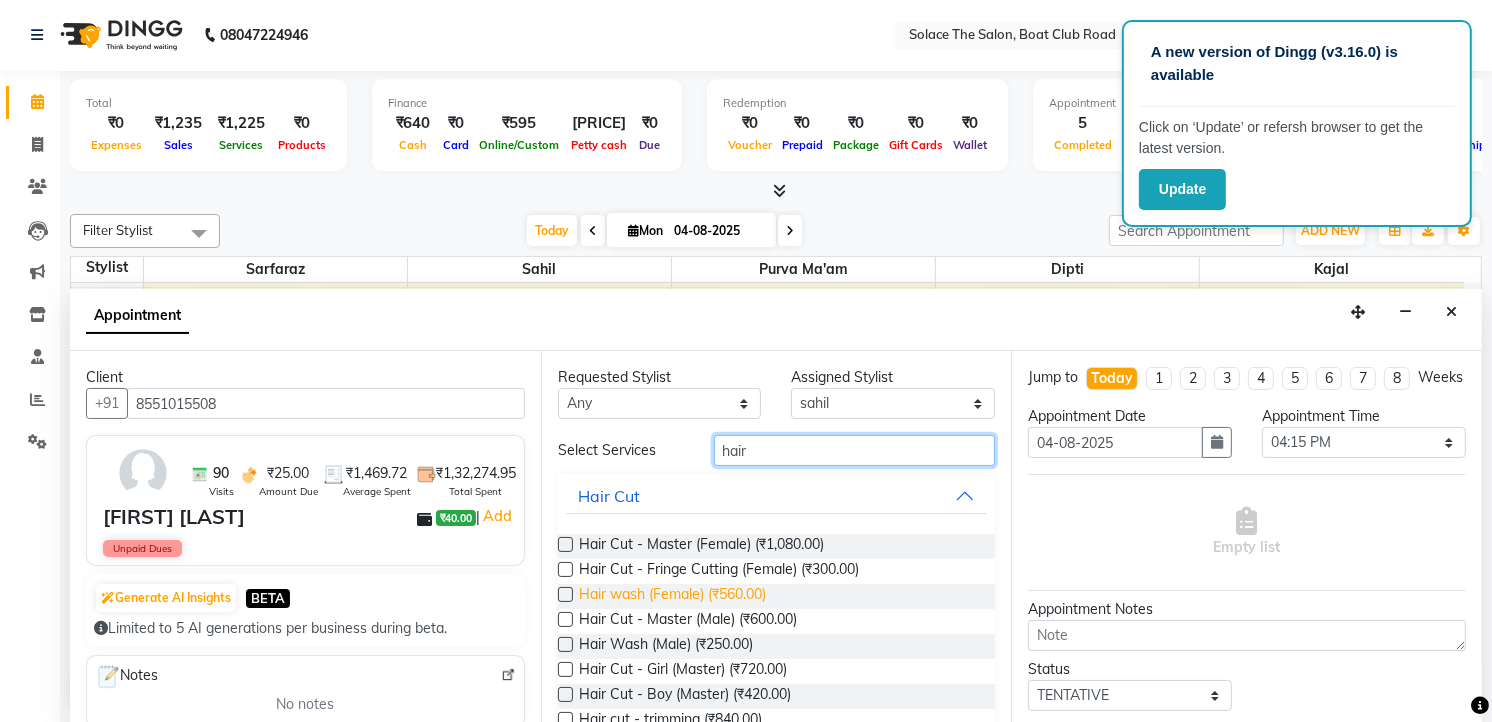 type on "hair" 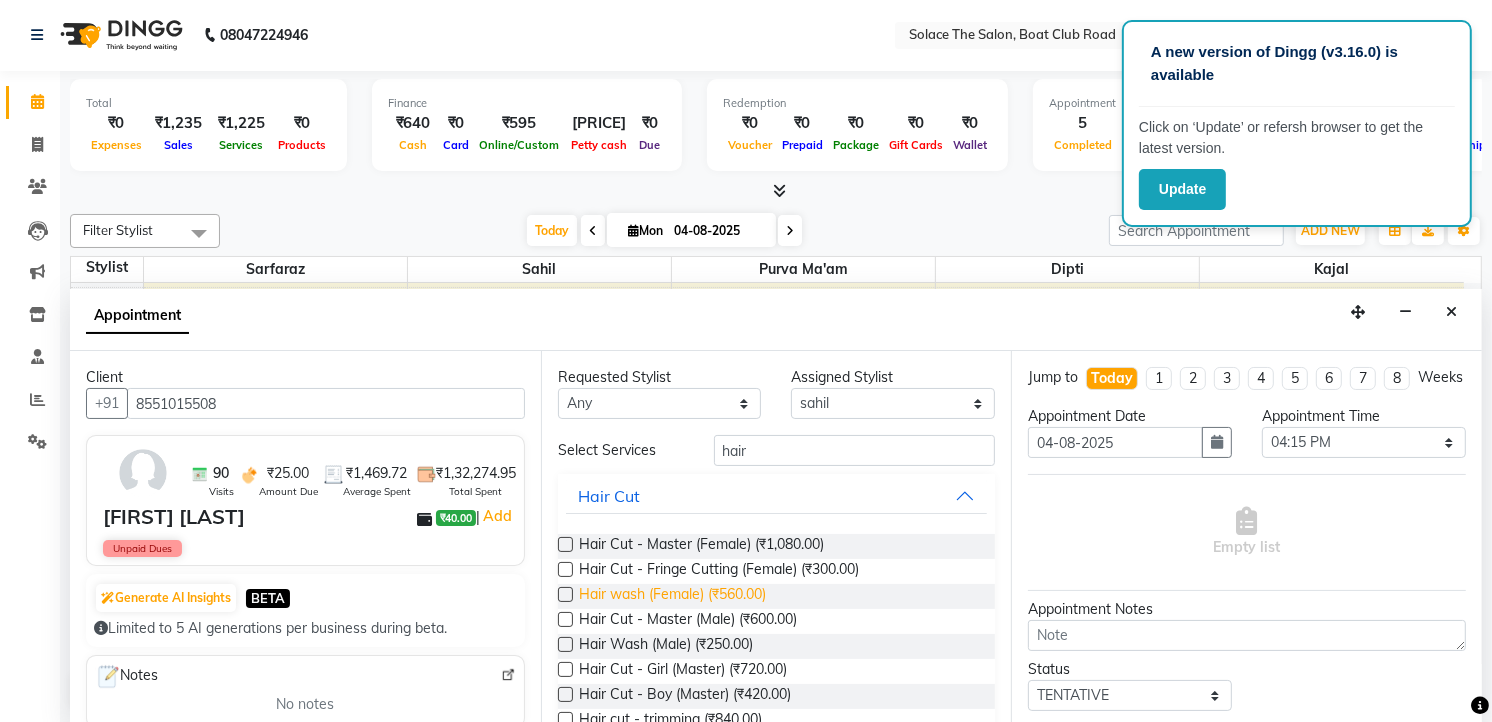 click on "Hair wash (Female) (₹560.00)" at bounding box center [672, 596] 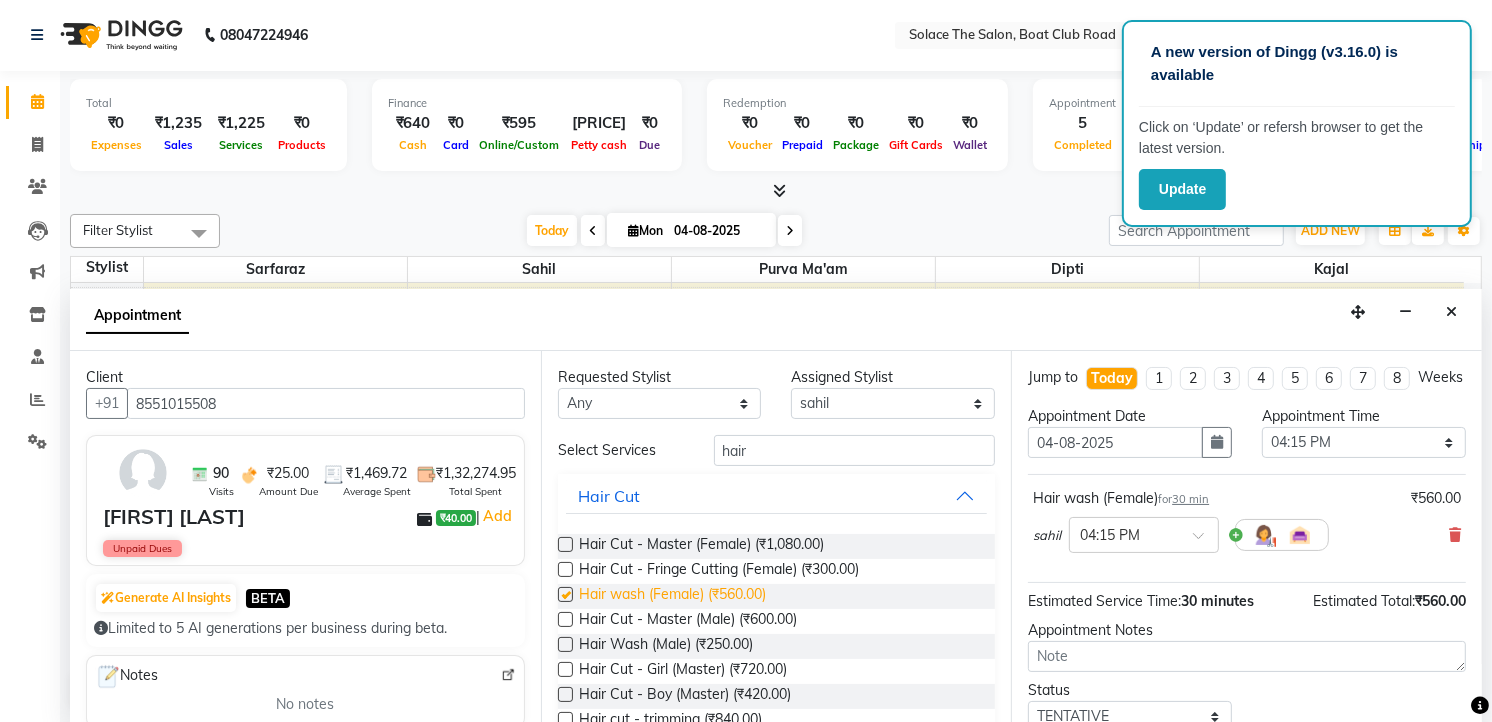 checkbox on "false" 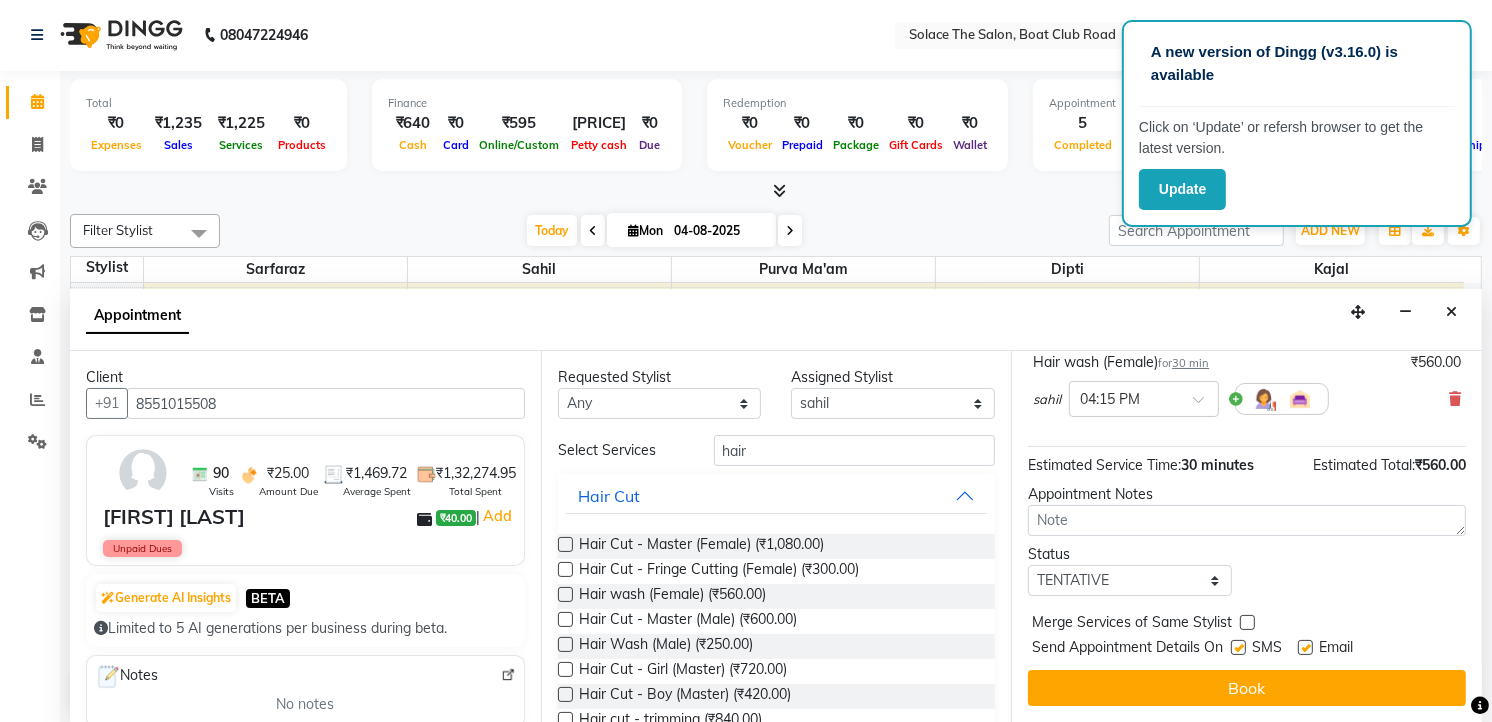 scroll, scrollTop: 154, scrollLeft: 0, axis: vertical 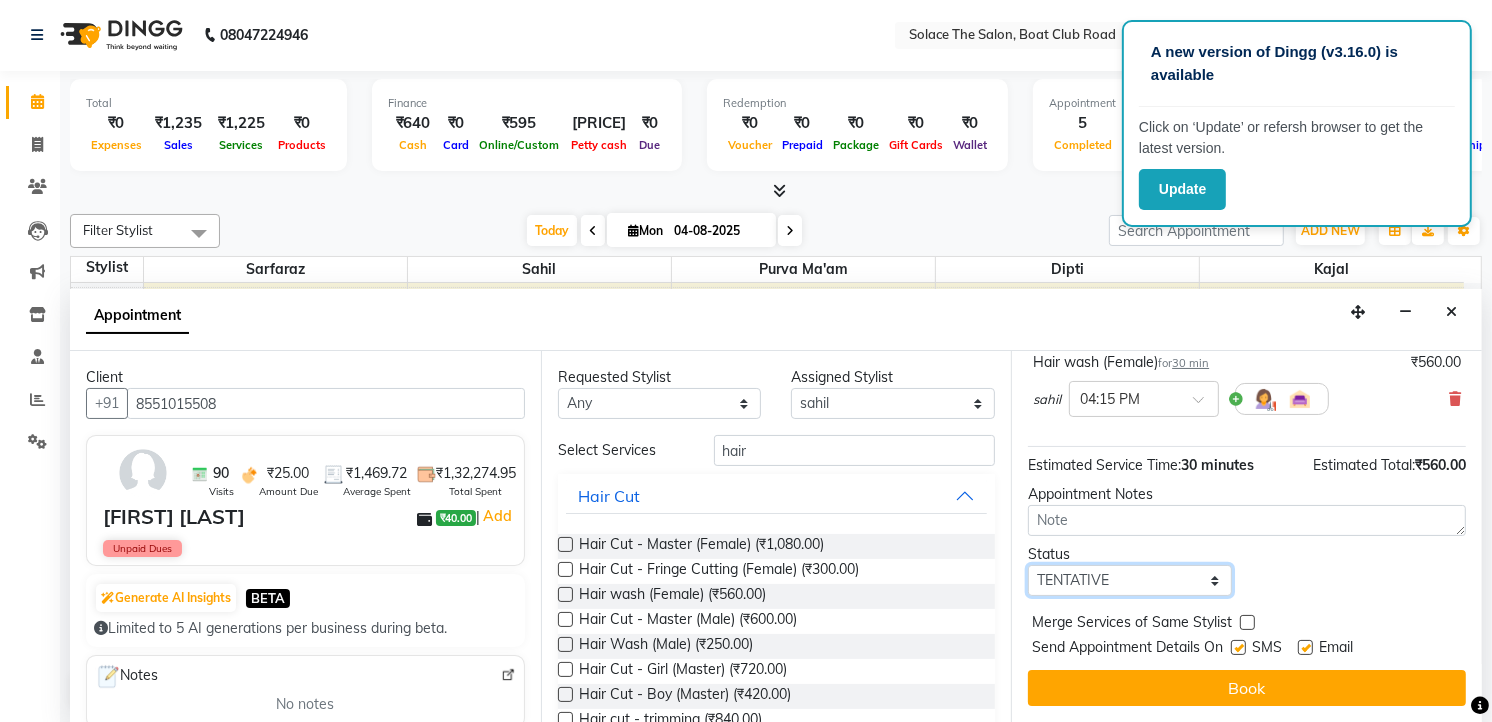 click on "Select TENTATIVE CONFIRM CHECK-IN UPCOMING" at bounding box center [1130, 580] 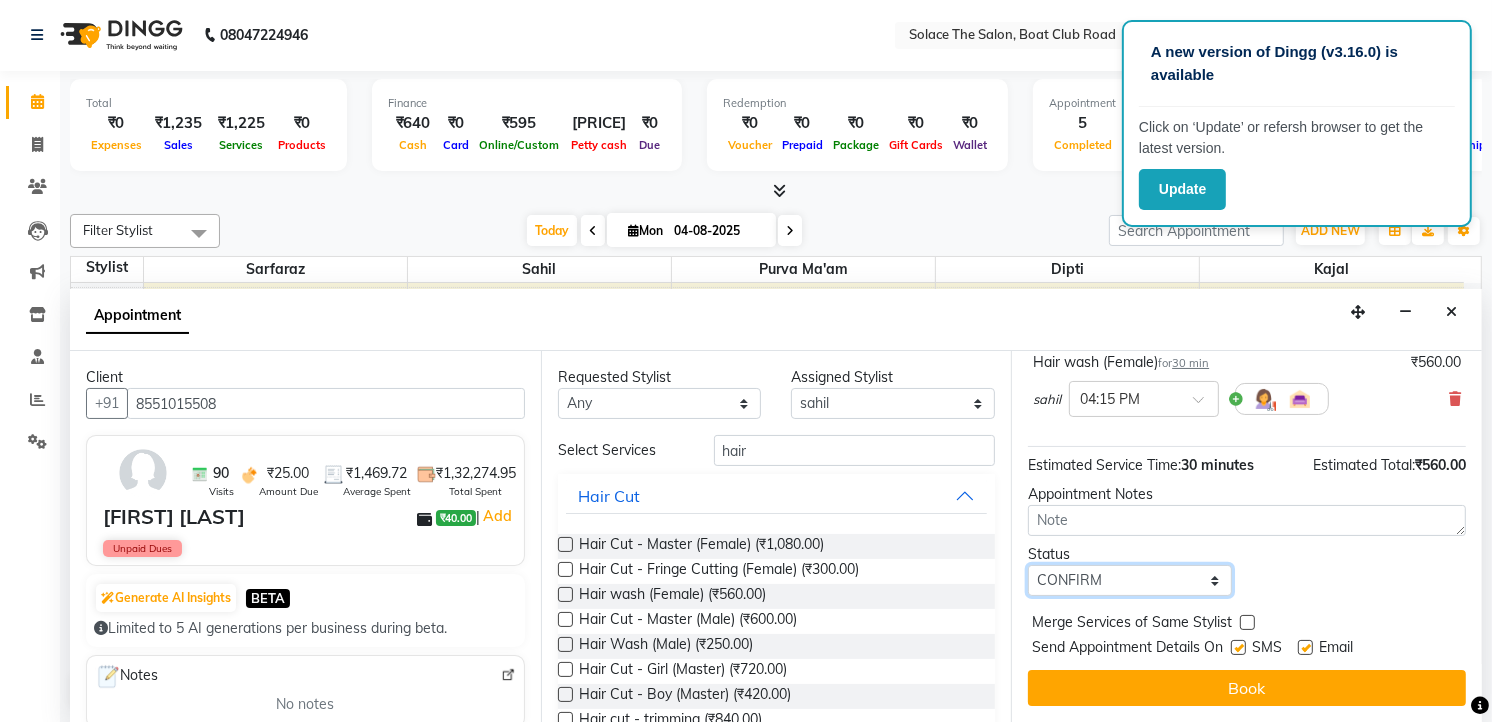 click on "Select TENTATIVE CONFIRM CHECK-IN UPCOMING" at bounding box center [1130, 580] 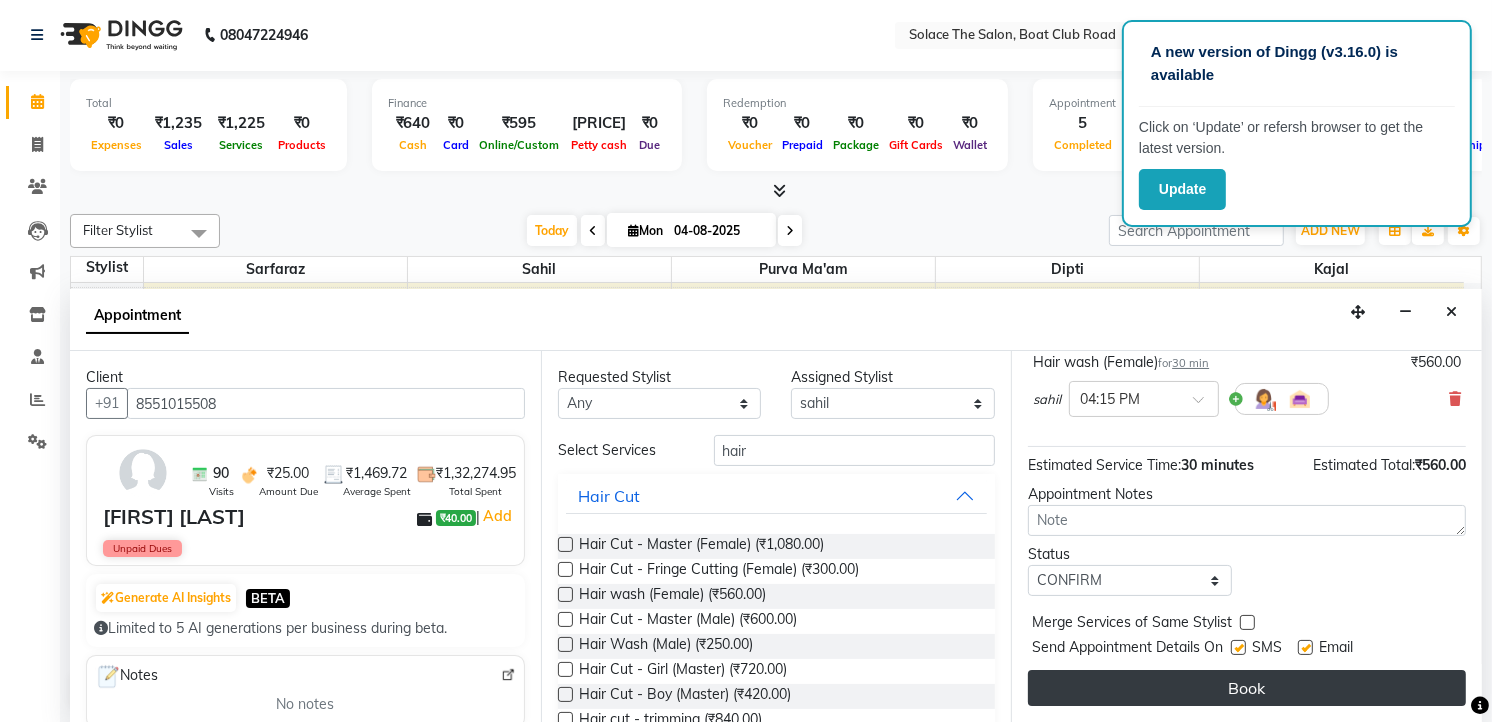 click on "Book" at bounding box center (1247, 688) 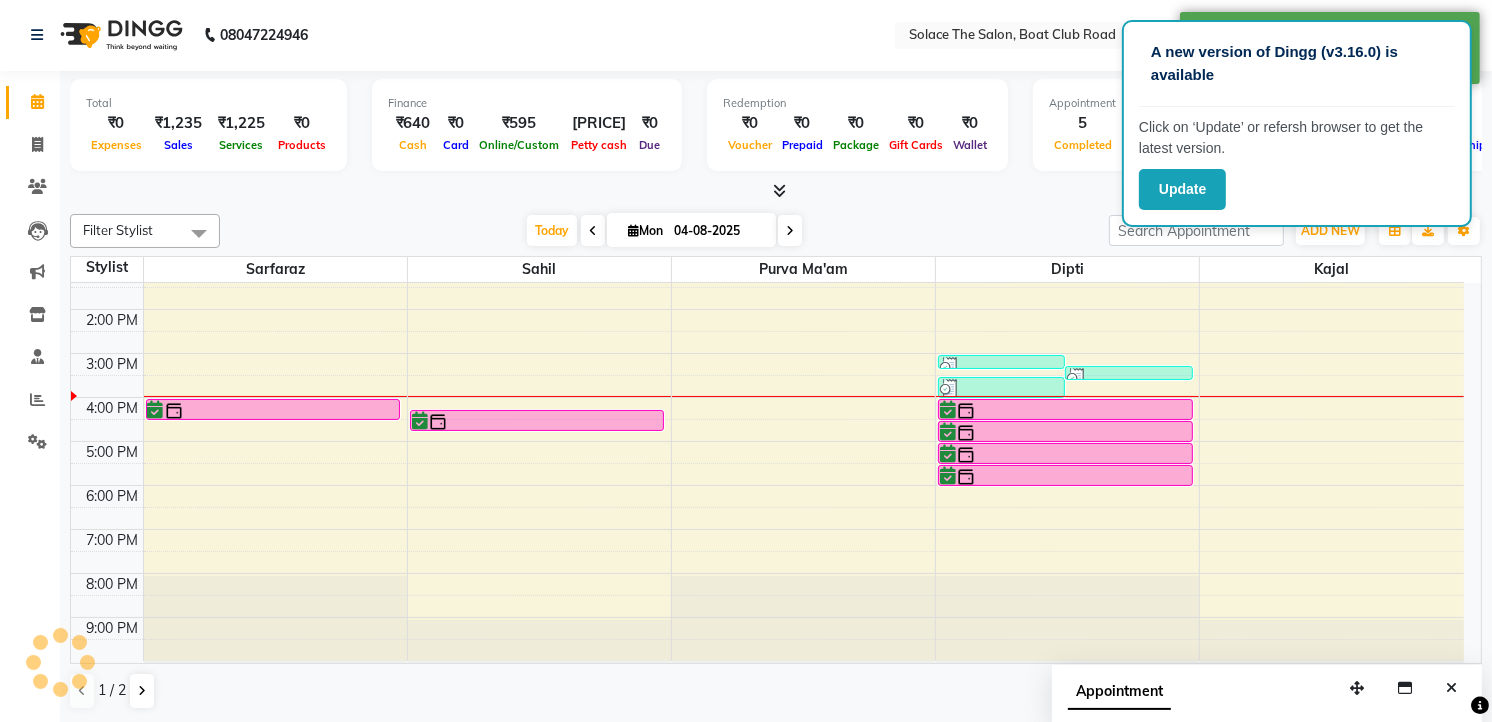 scroll, scrollTop: 0, scrollLeft: 0, axis: both 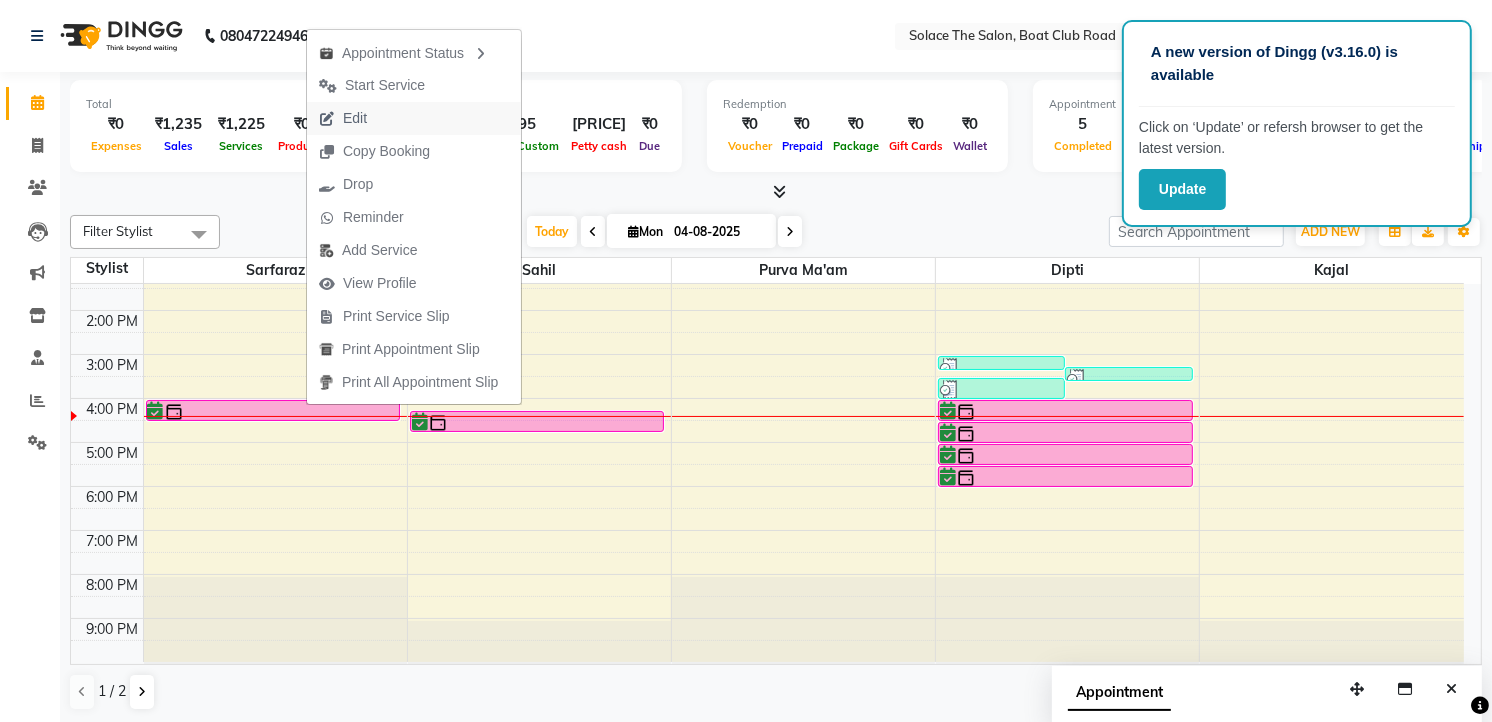 click on "Edit" at bounding box center [343, 118] 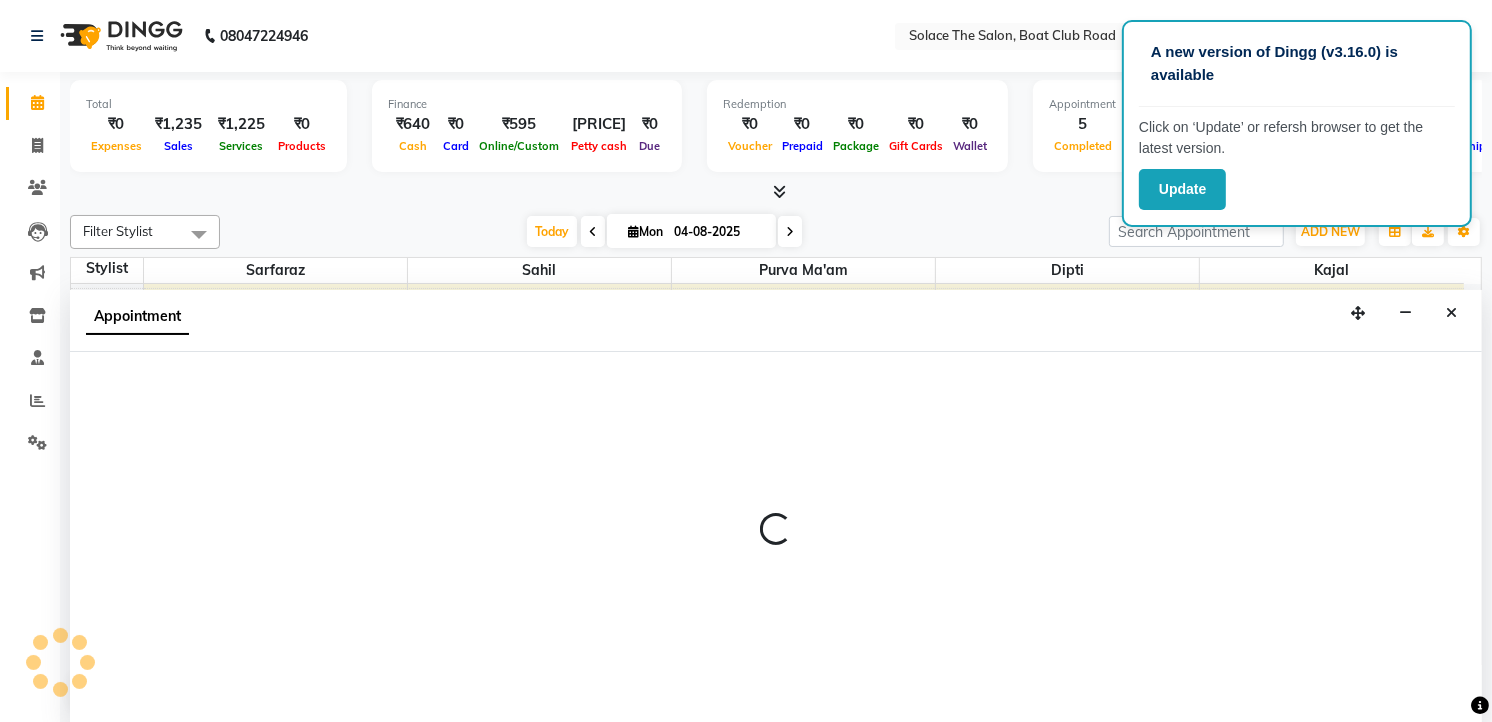 select on "tentative" 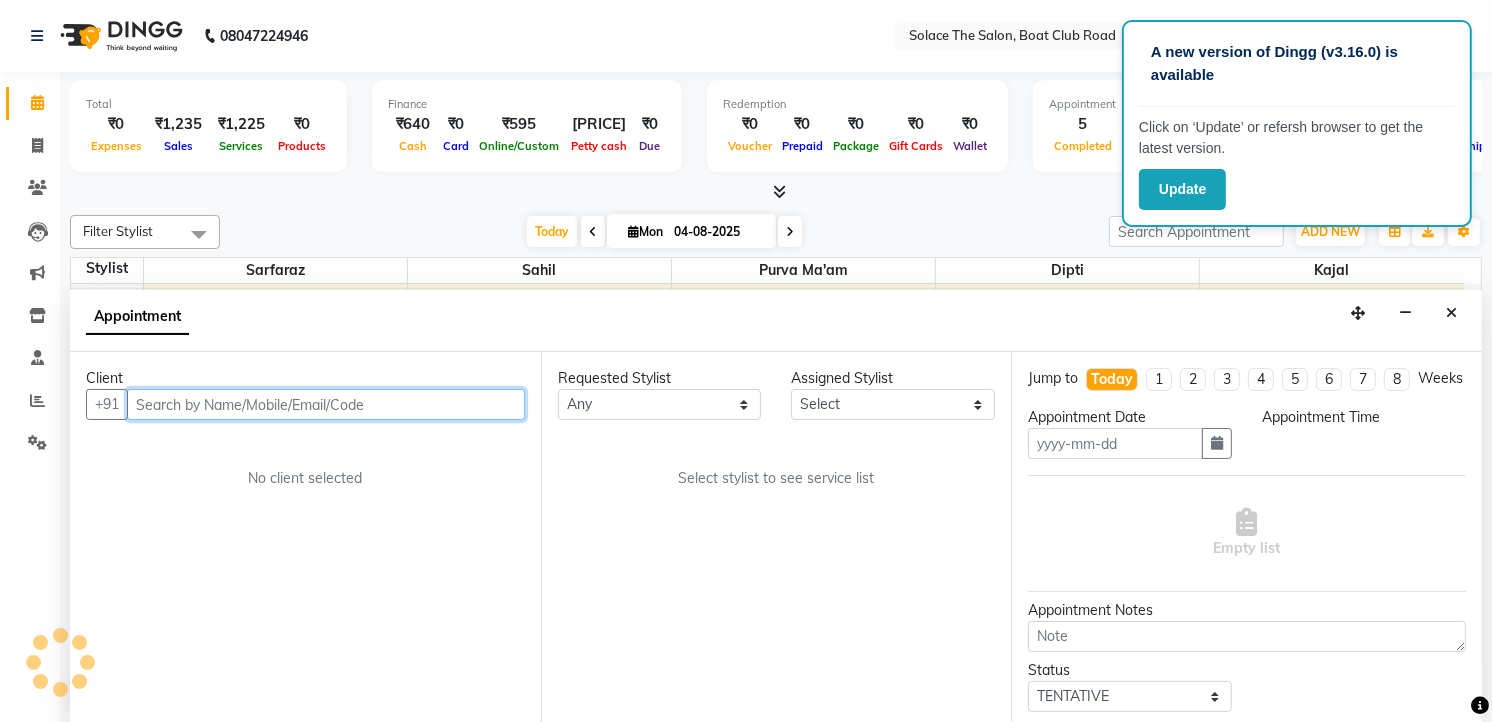 type on "04-08-2025" 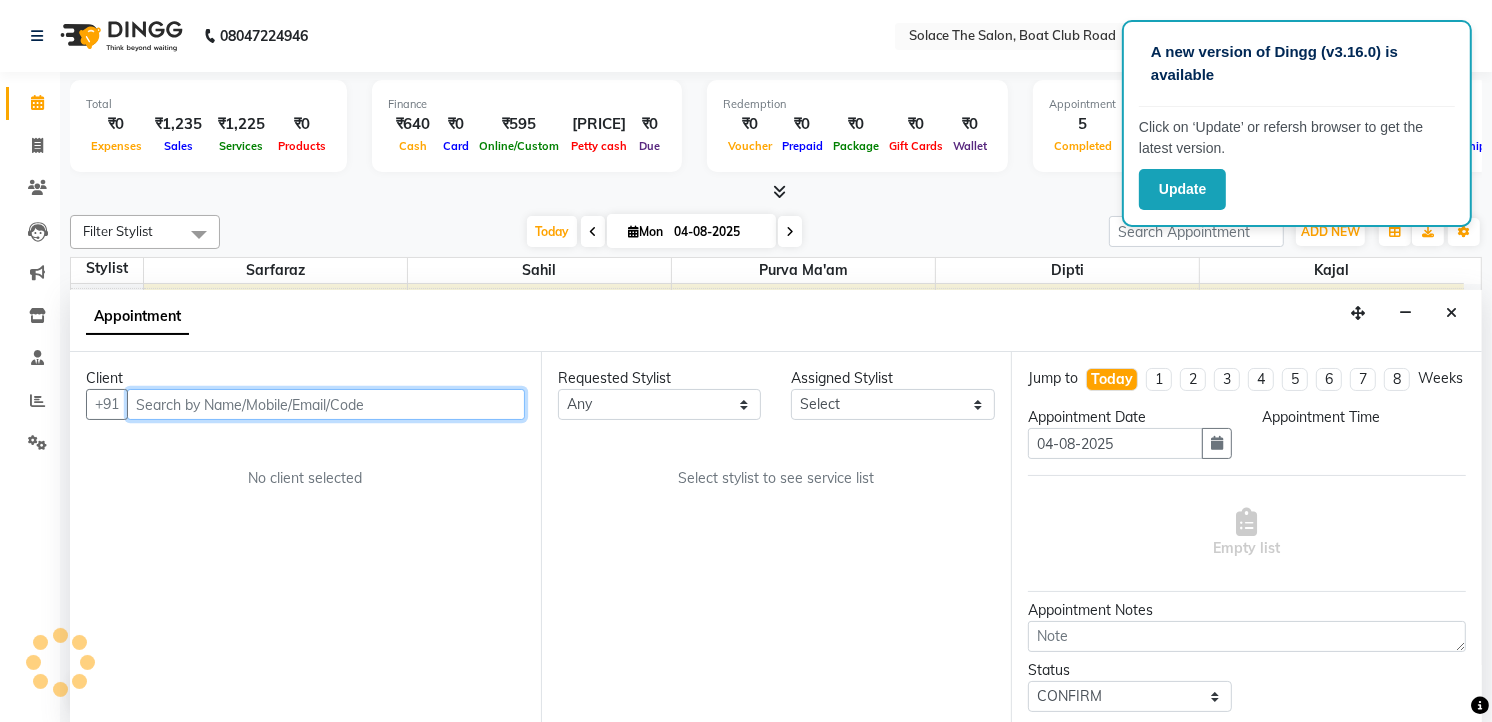 select on "960" 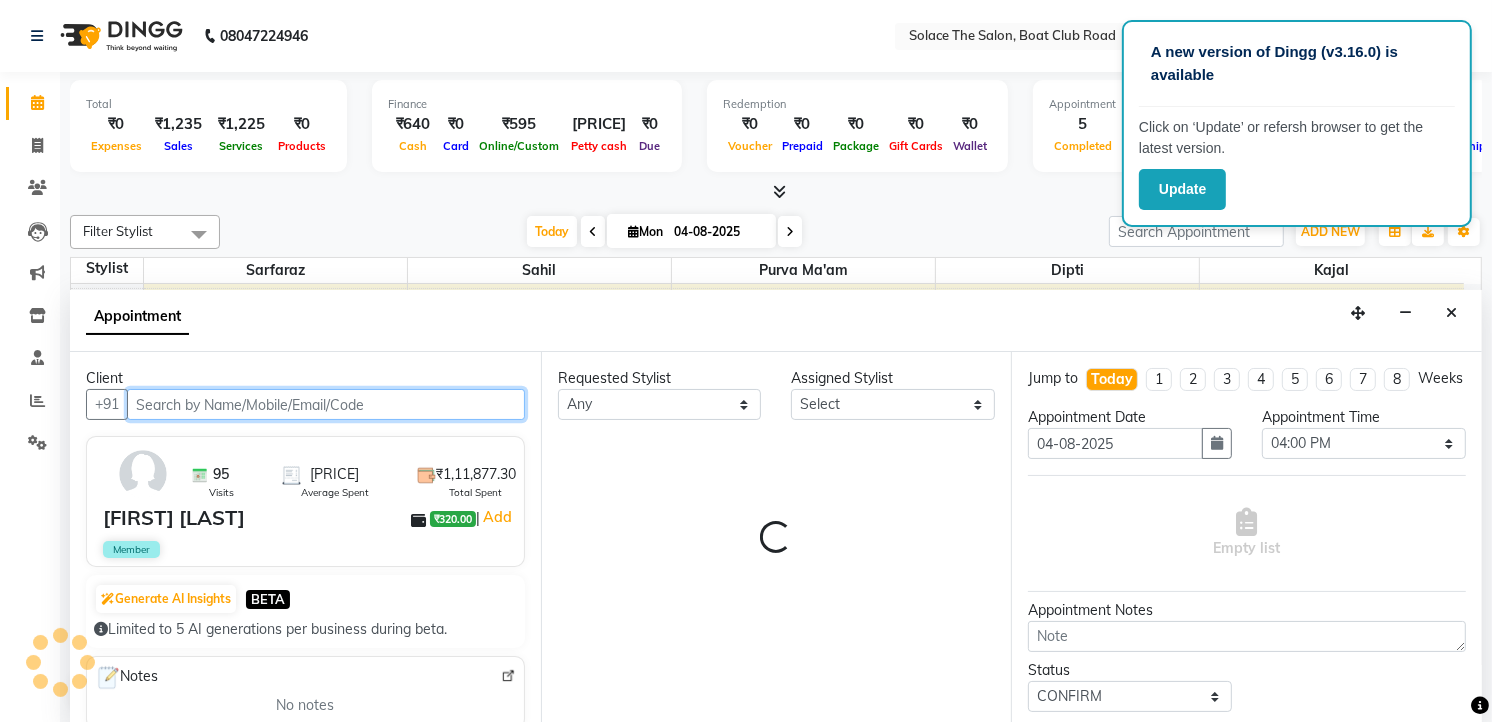 select on "9746" 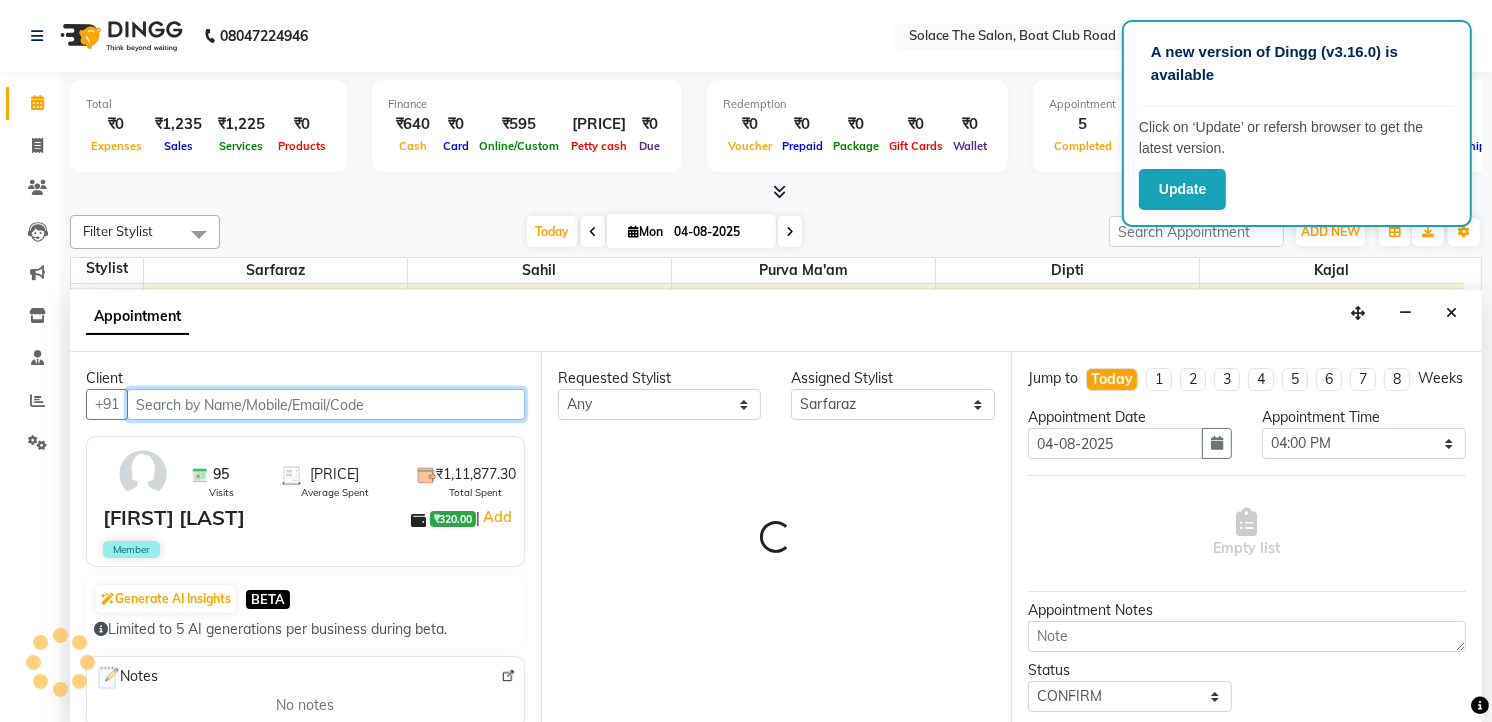 select on "720" 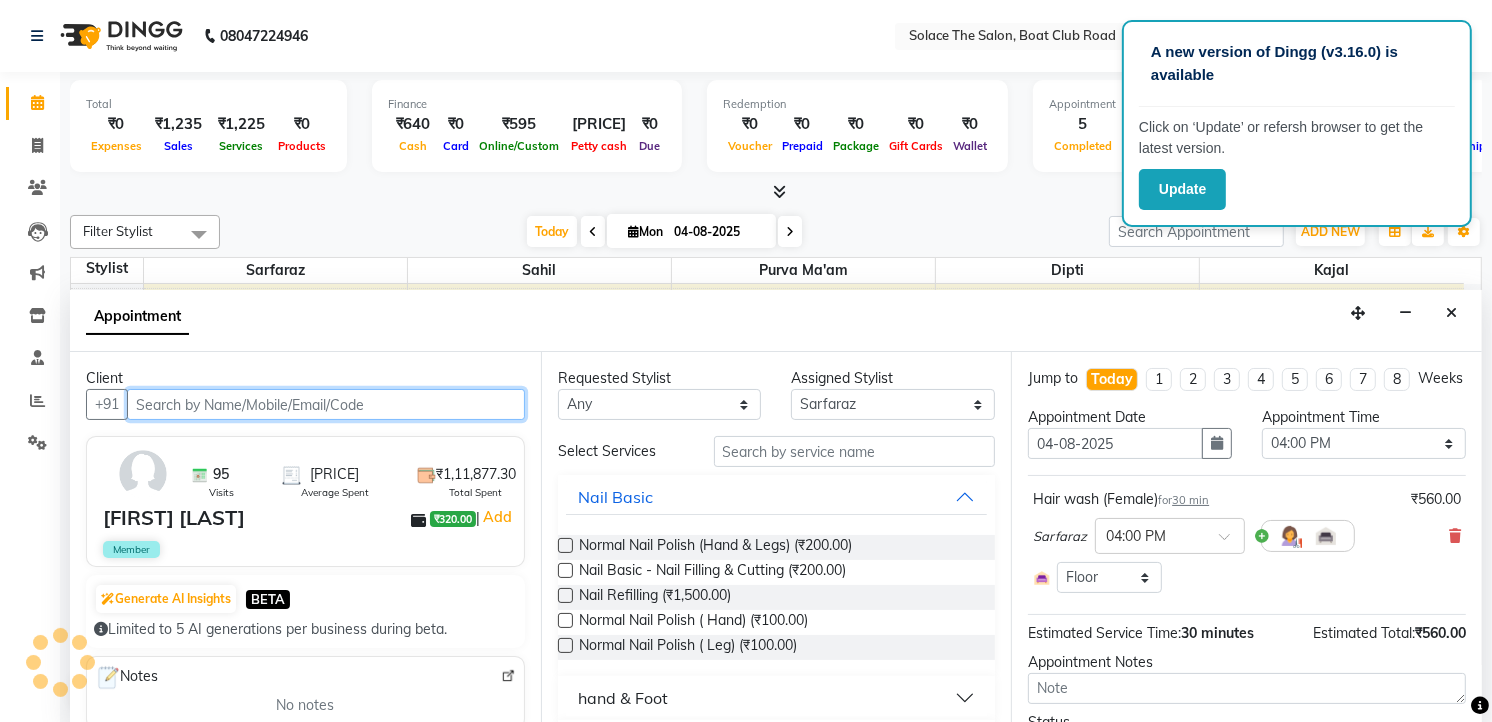 scroll, scrollTop: 1, scrollLeft: 0, axis: vertical 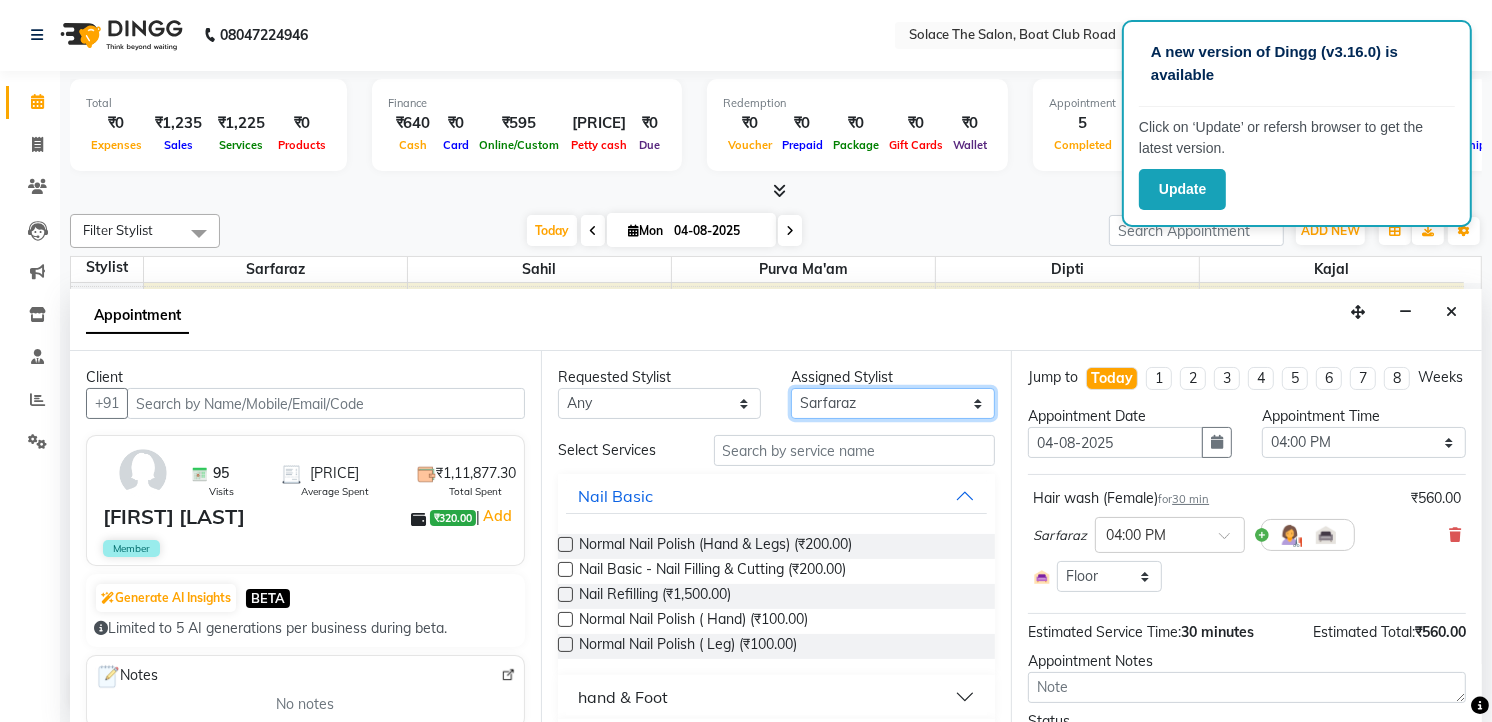 click on "Select [FIRST] [FIRST] [FIRST] [FIRST] [FIRST]  [FIRST]  [FIRST] [FIRST] [FIRST]" at bounding box center (893, 403) 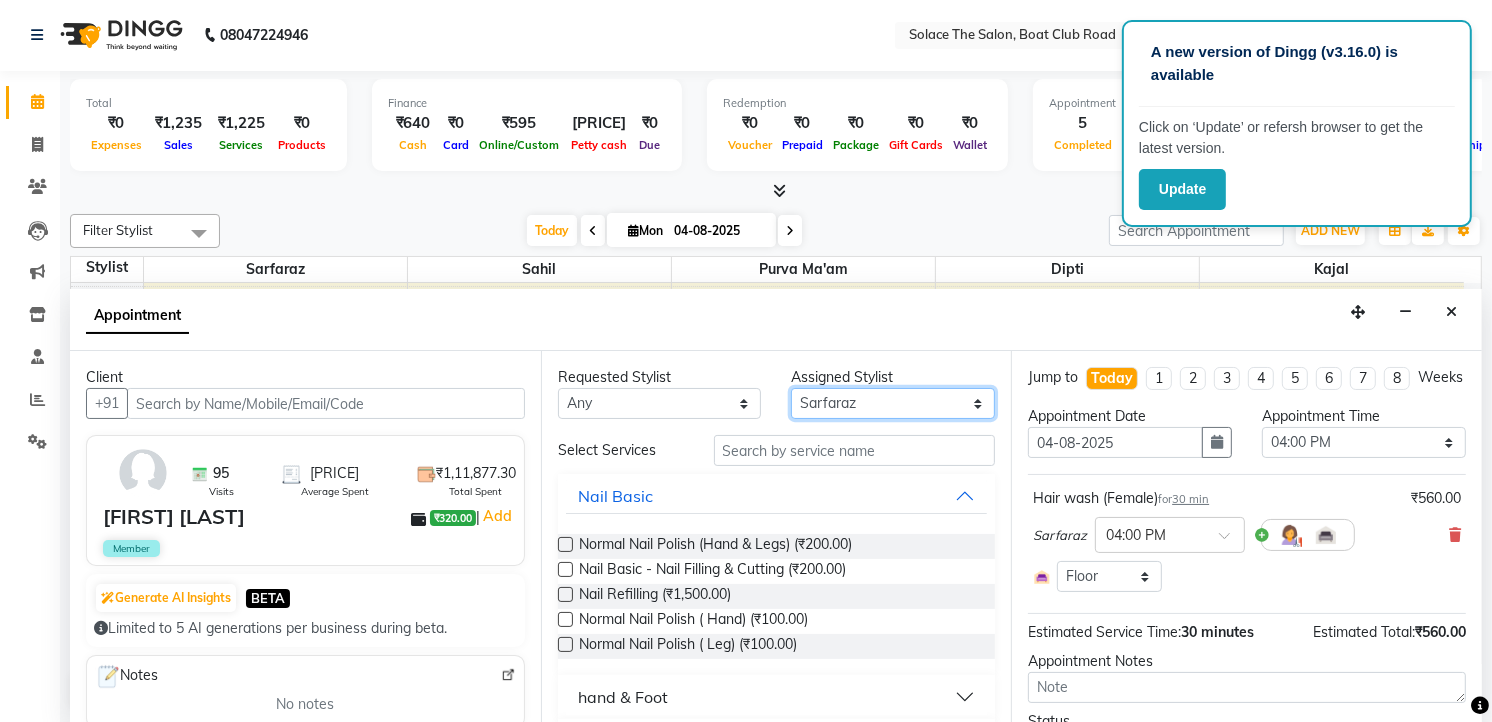 select on "9749" 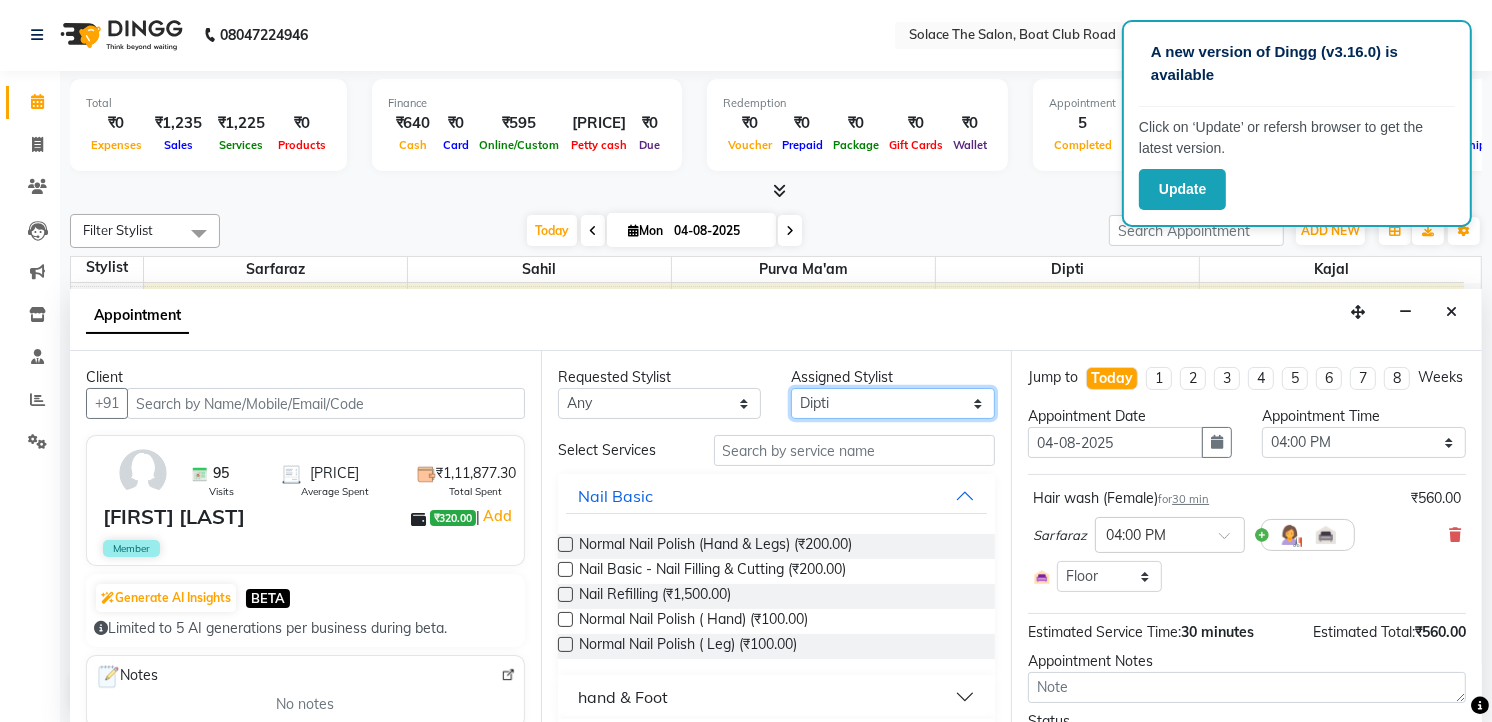 click on "Select [FIRST] [FIRST] [FIRST] [FIRST] [FIRST]  [FIRST]  [FIRST] [FIRST] [FIRST]" at bounding box center [893, 403] 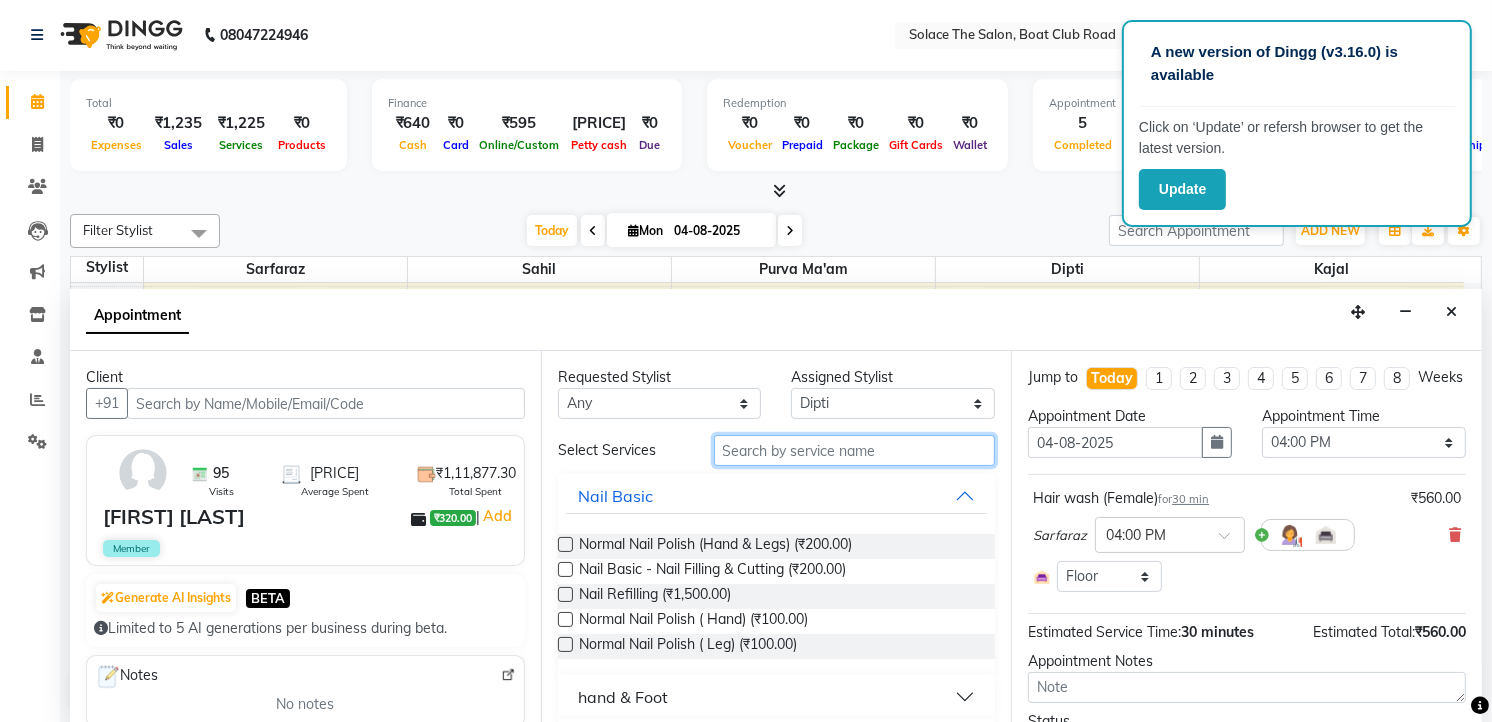 click at bounding box center [855, 450] 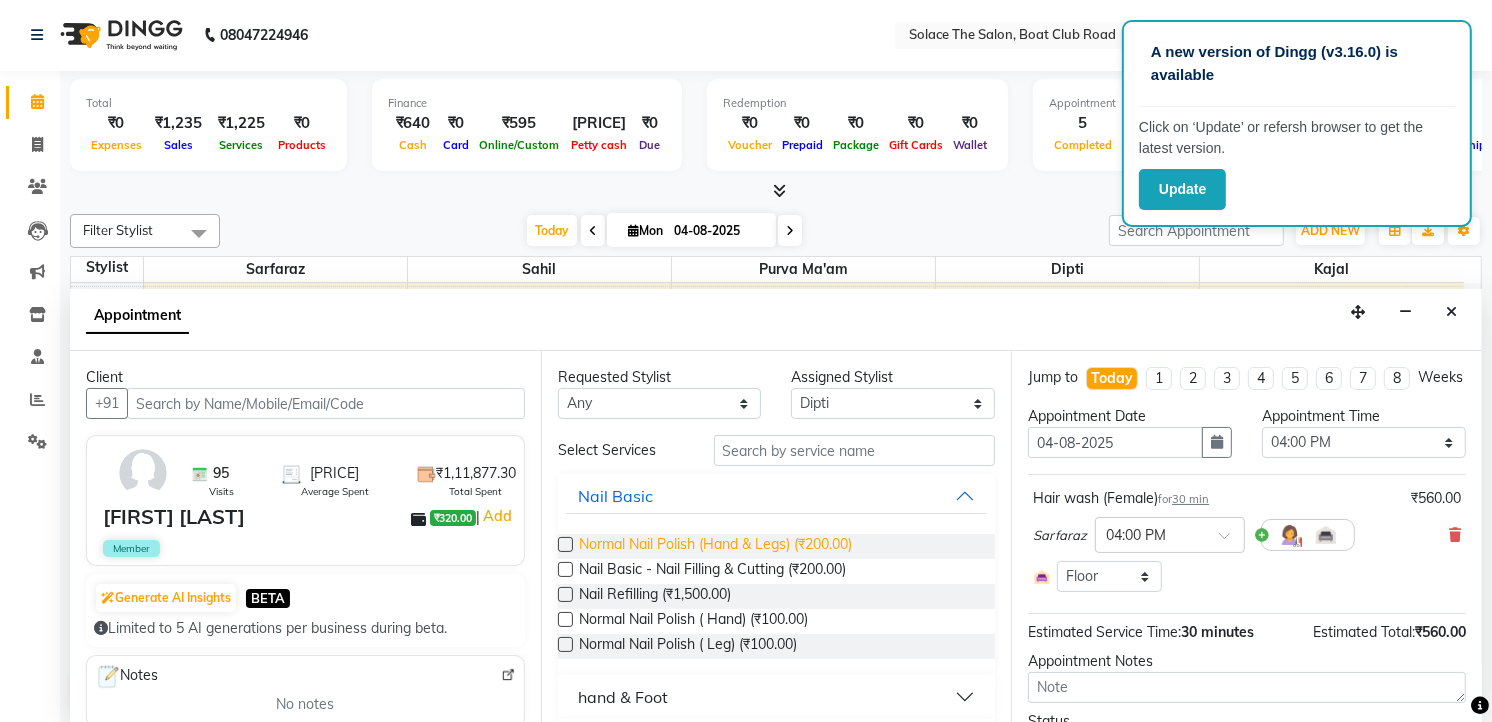 click on "Normal Nail Polish (Hand & Legs) (₹200.00)" at bounding box center [715, 546] 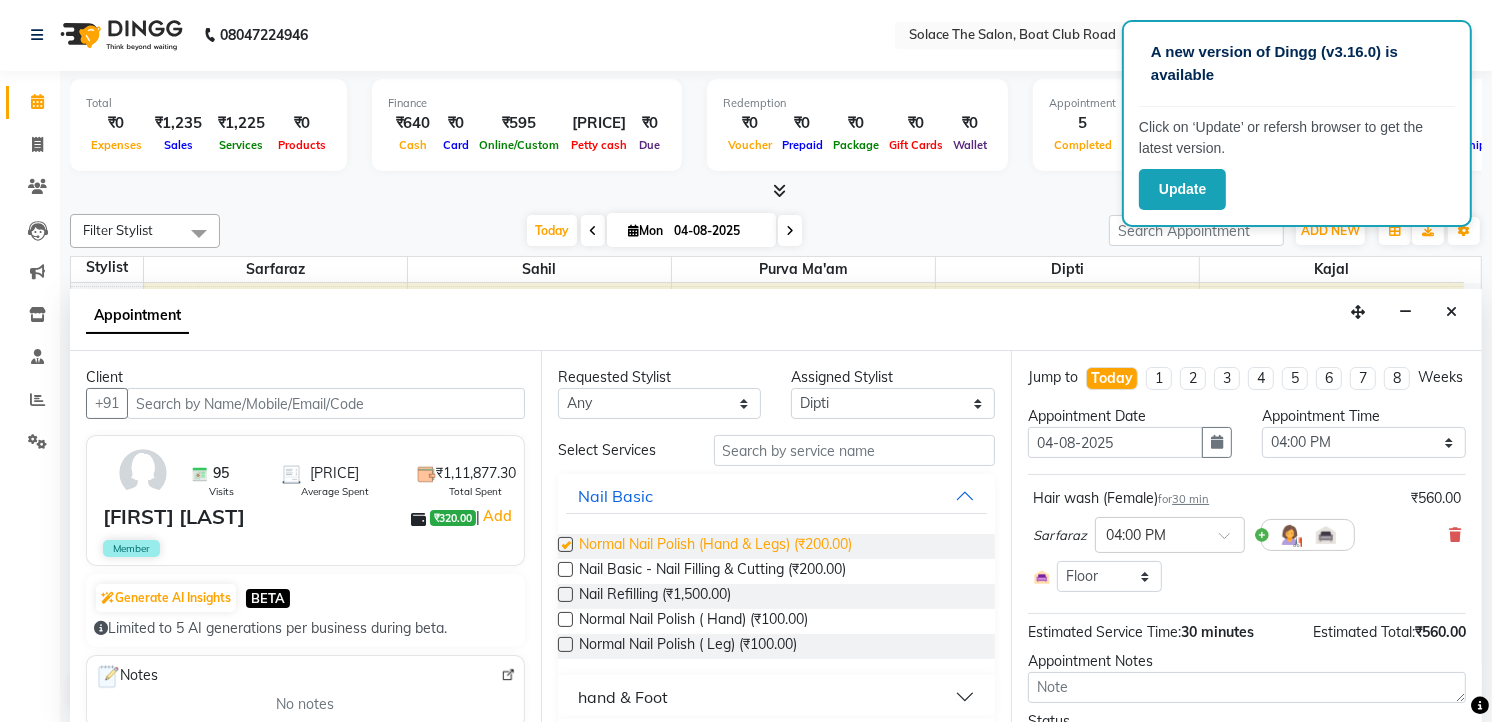checkbox on "false" 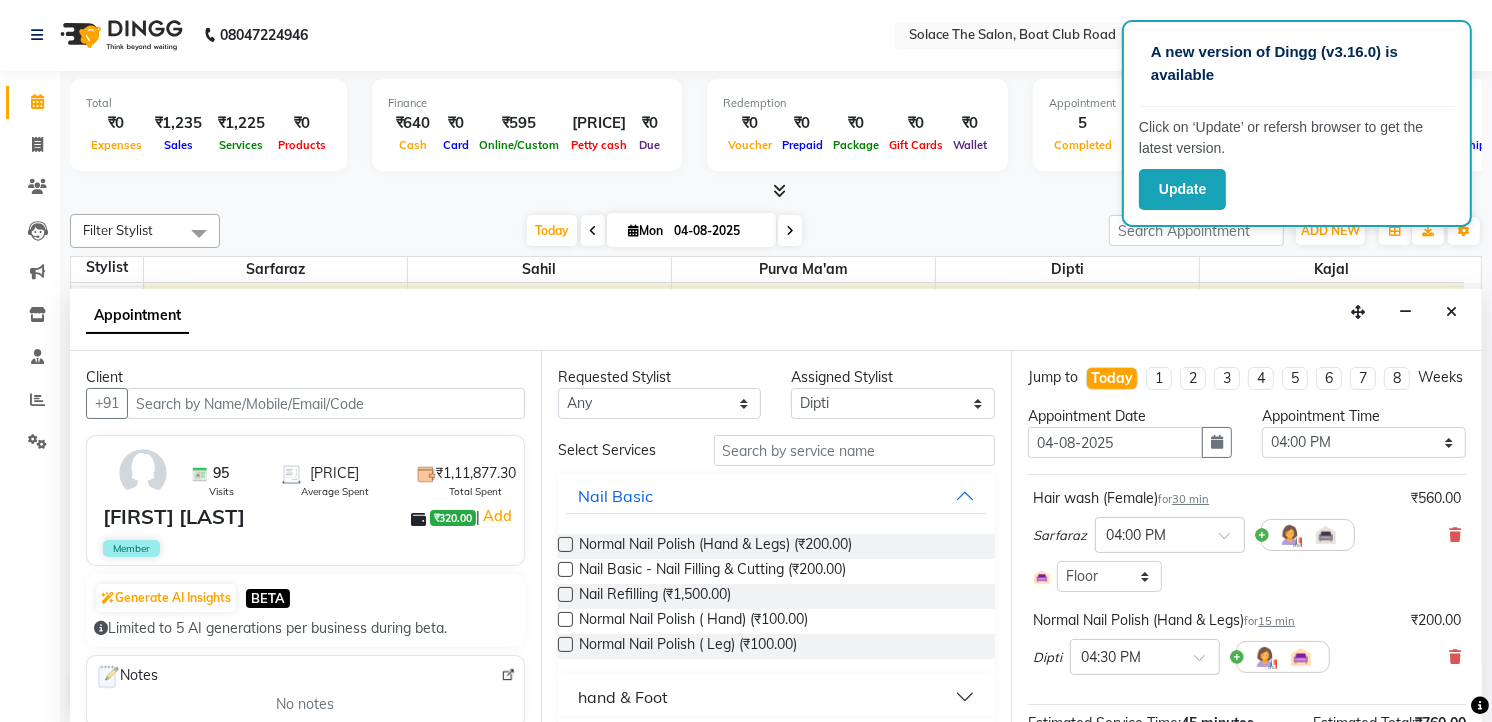 click at bounding box center [565, 569] 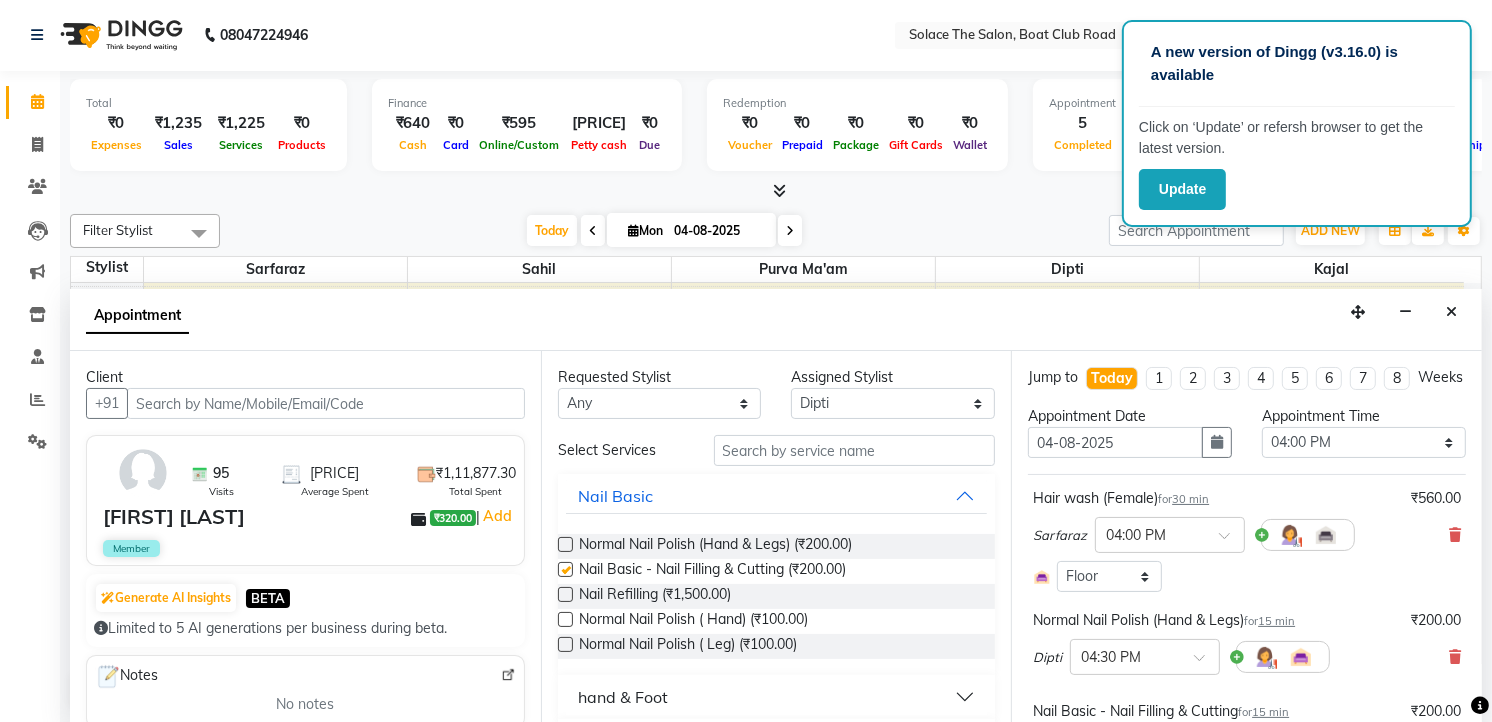 checkbox on "false" 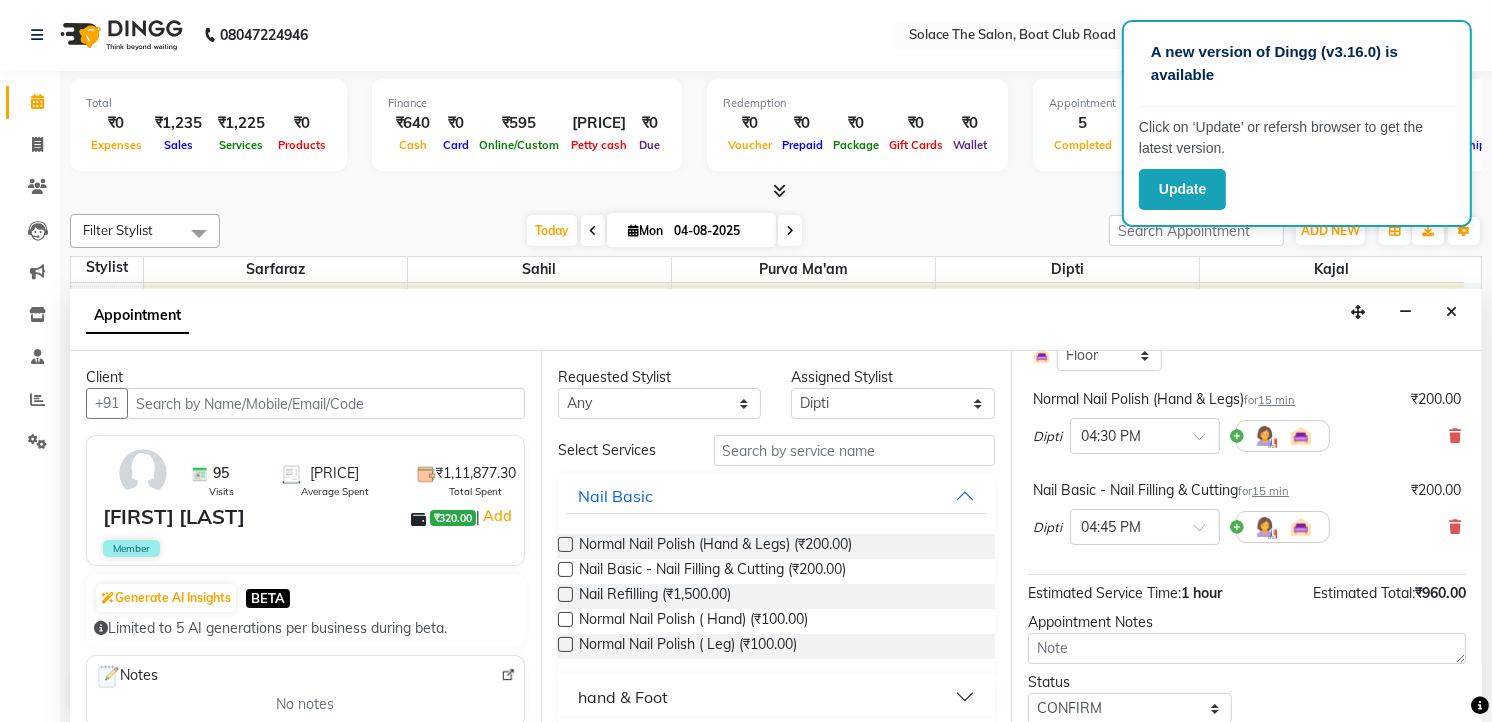 scroll, scrollTop: 222, scrollLeft: 0, axis: vertical 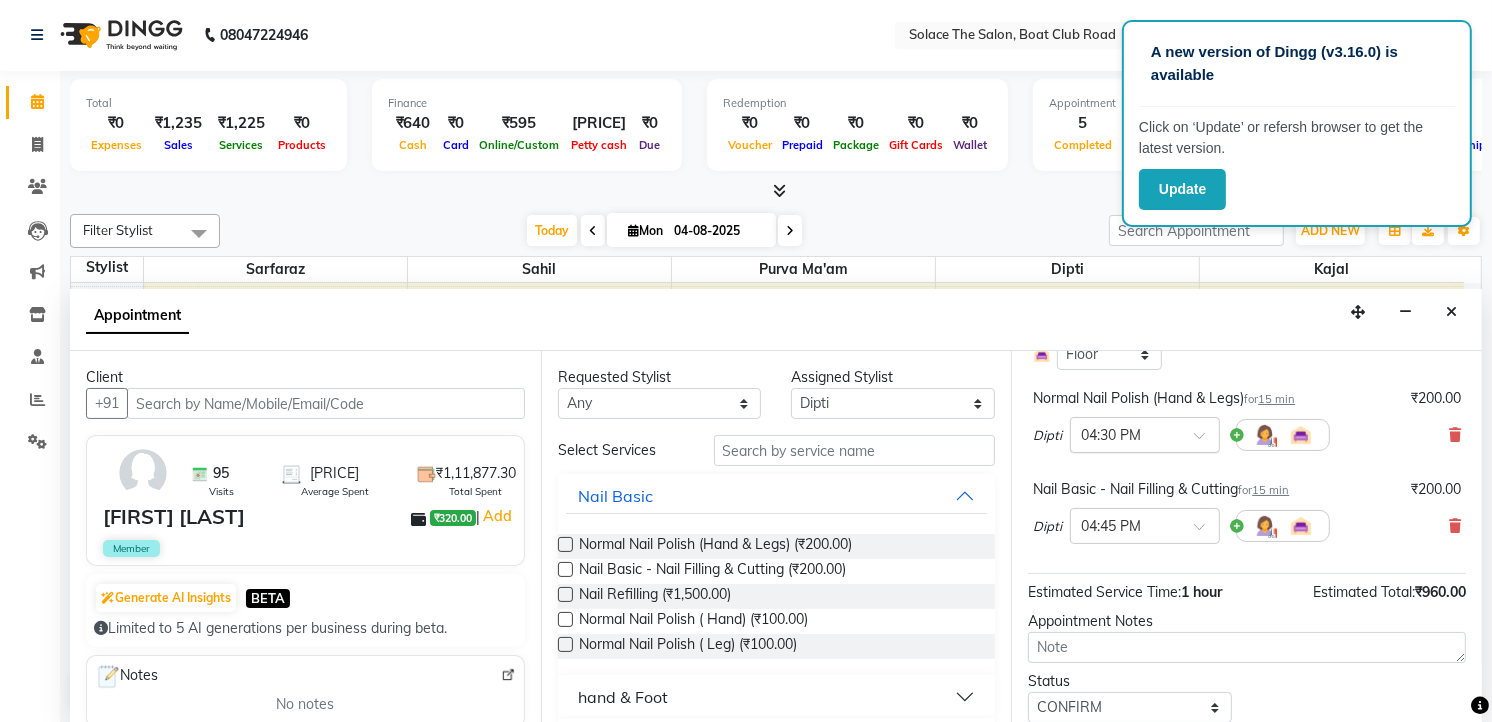 click at bounding box center [1206, 441] 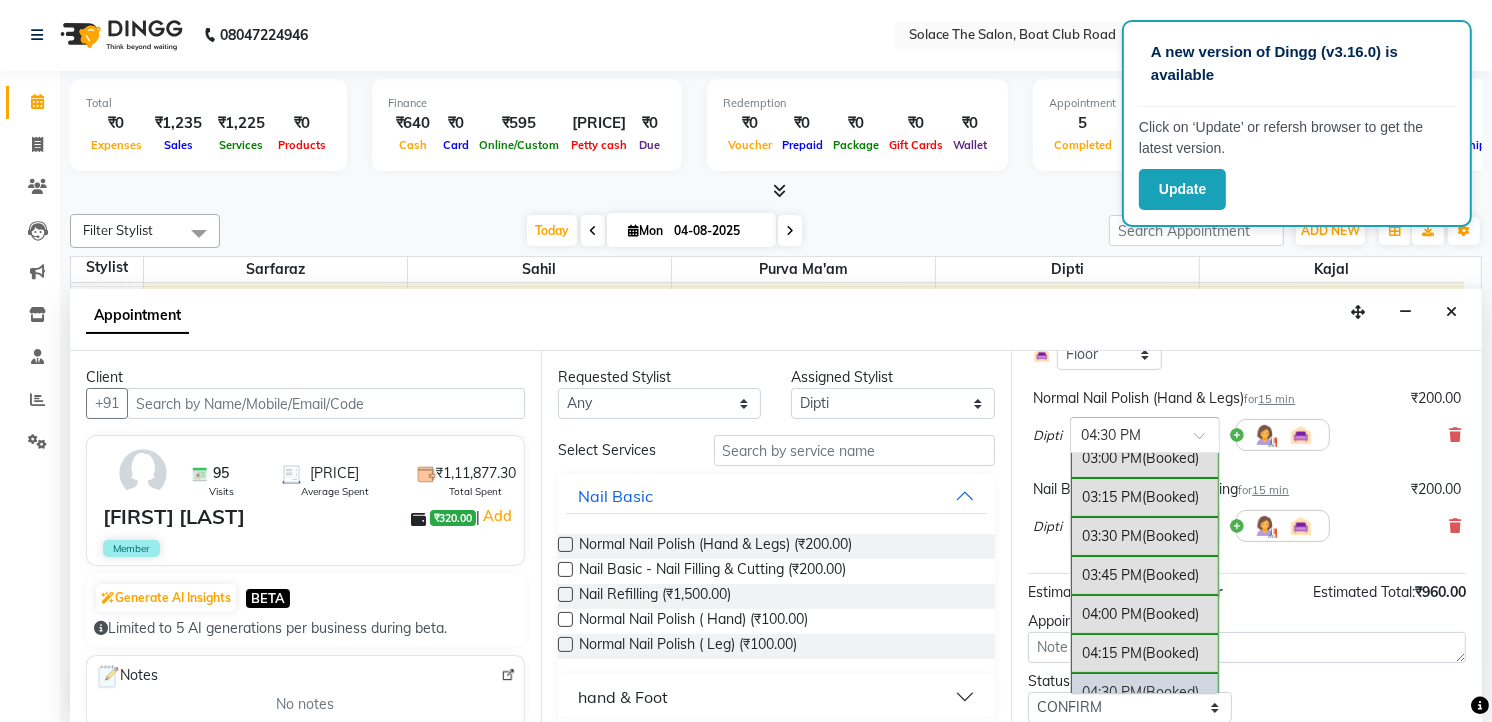 scroll, scrollTop: 913, scrollLeft: 0, axis: vertical 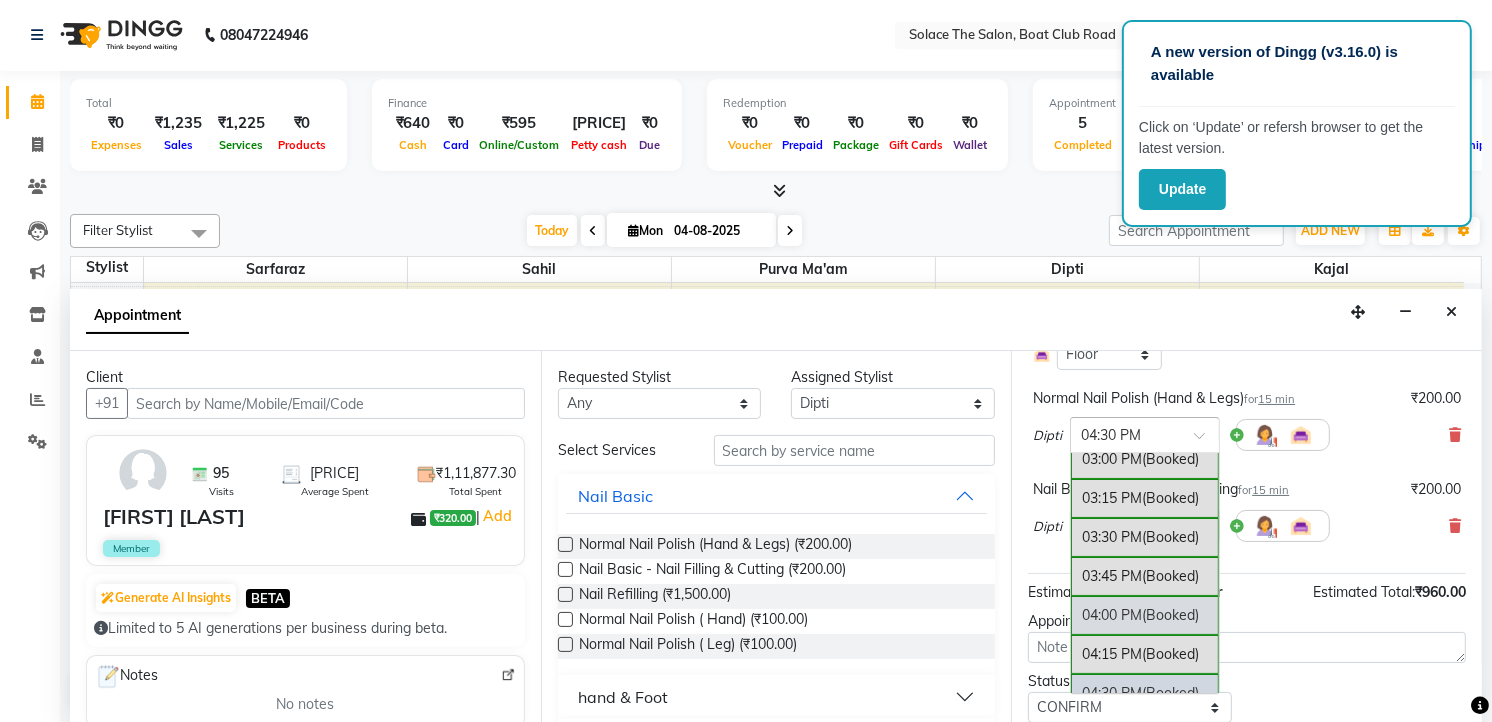 click on "(Booked)" at bounding box center (1170, 615) 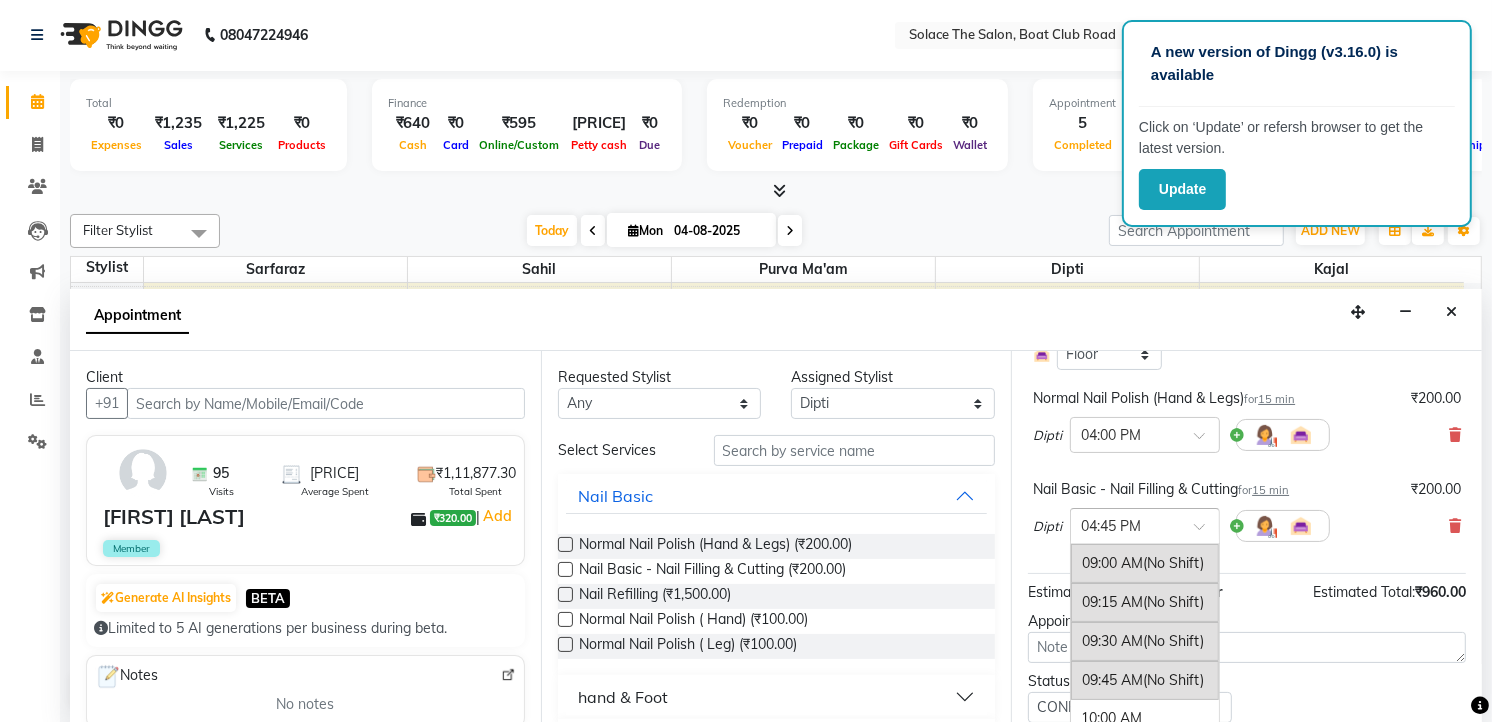 click at bounding box center (1145, 524) 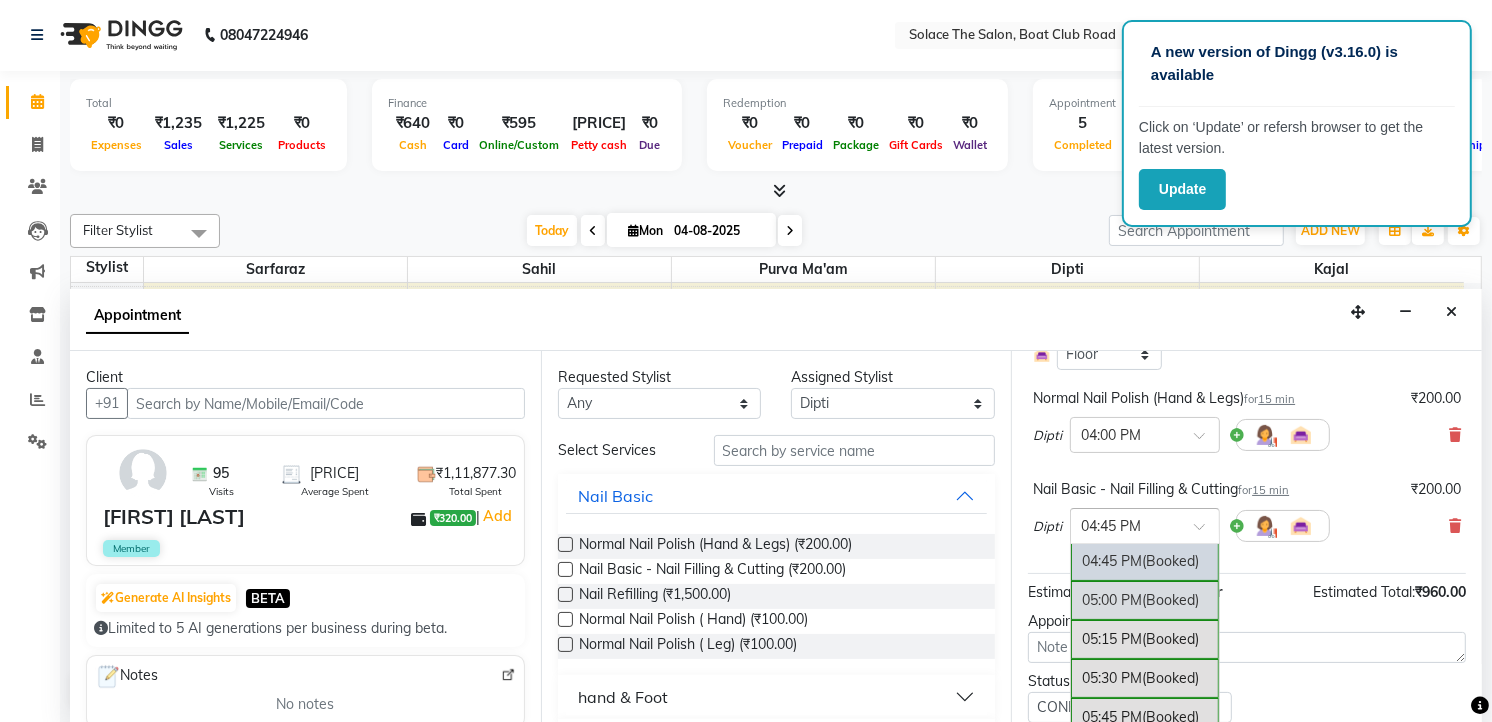 click on "(Booked)" at bounding box center [1170, 600] 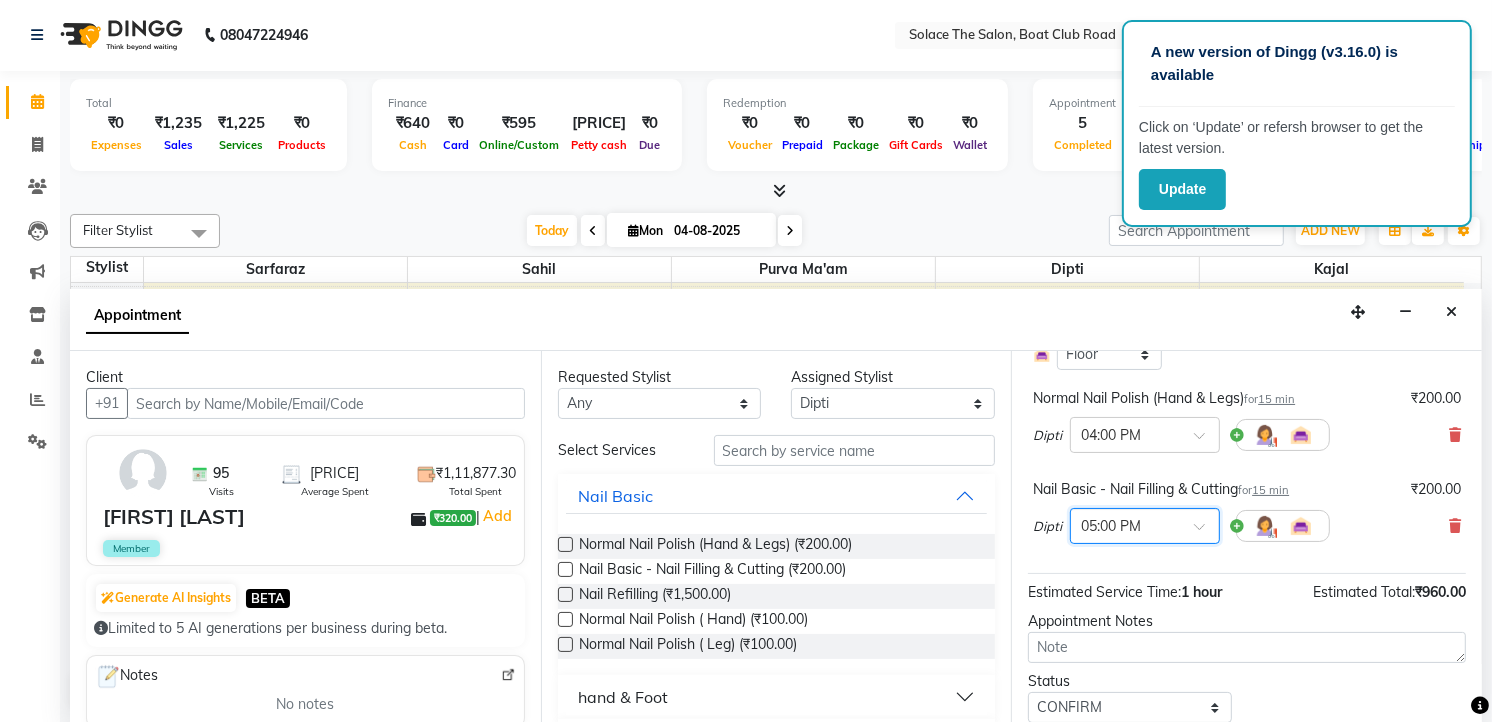 click at bounding box center [1125, 524] 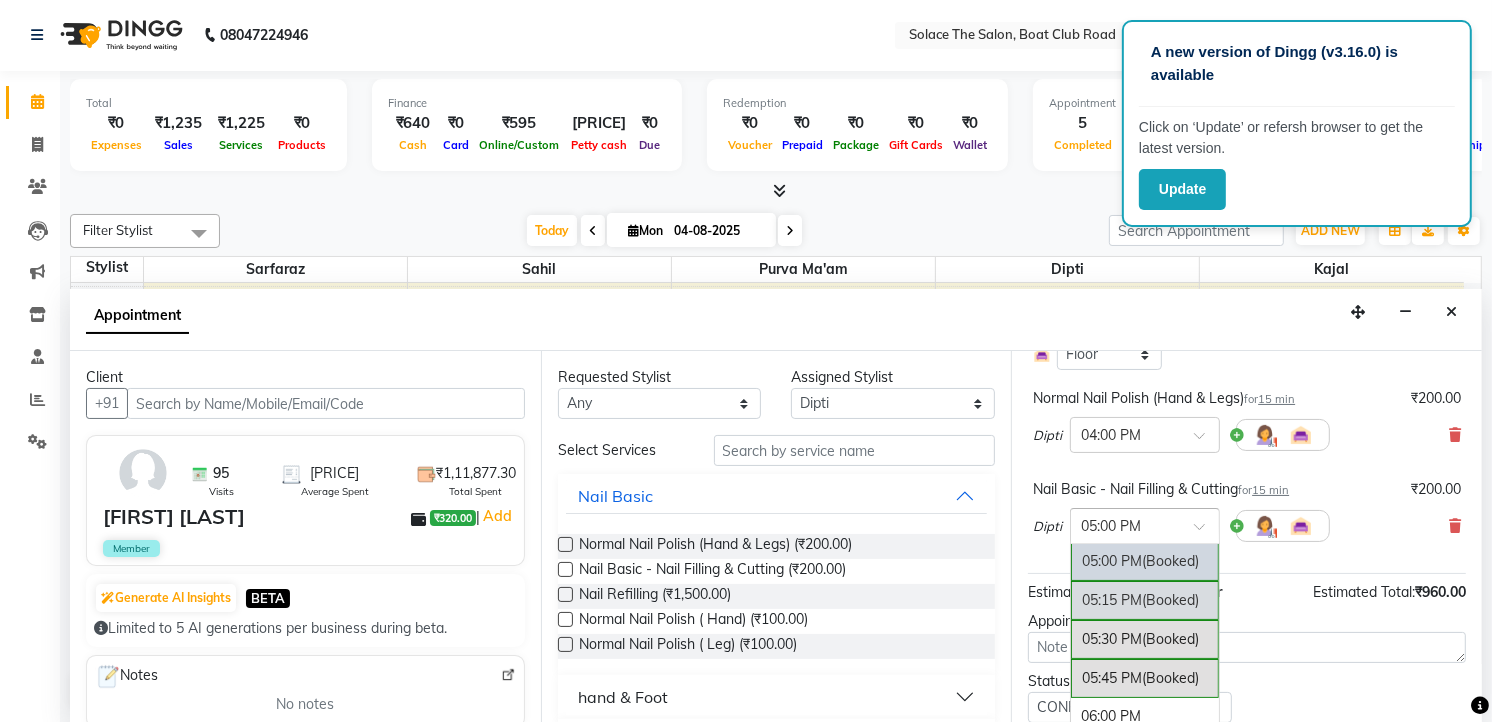 scroll, scrollTop: 992, scrollLeft: 0, axis: vertical 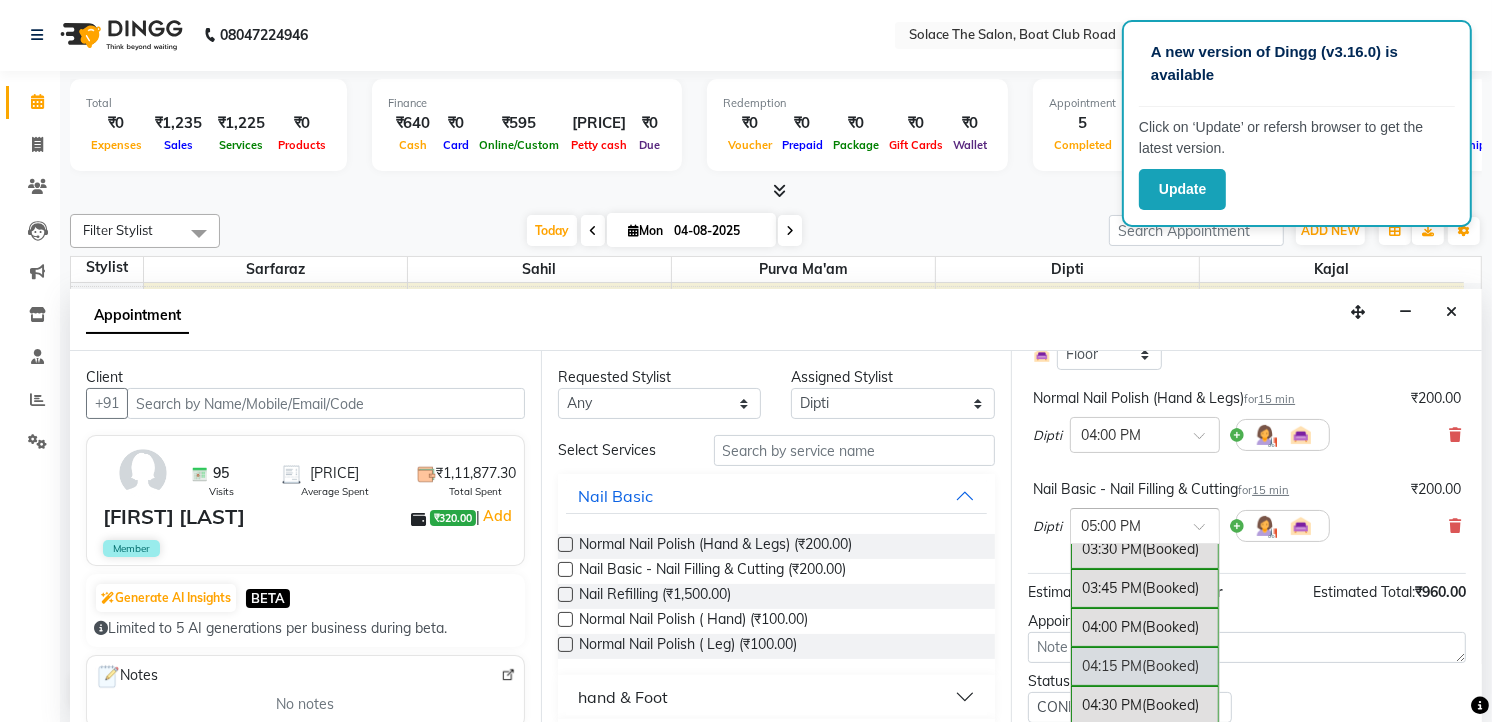 click on "04:15 PM   (Booked)" at bounding box center [1145, 666] 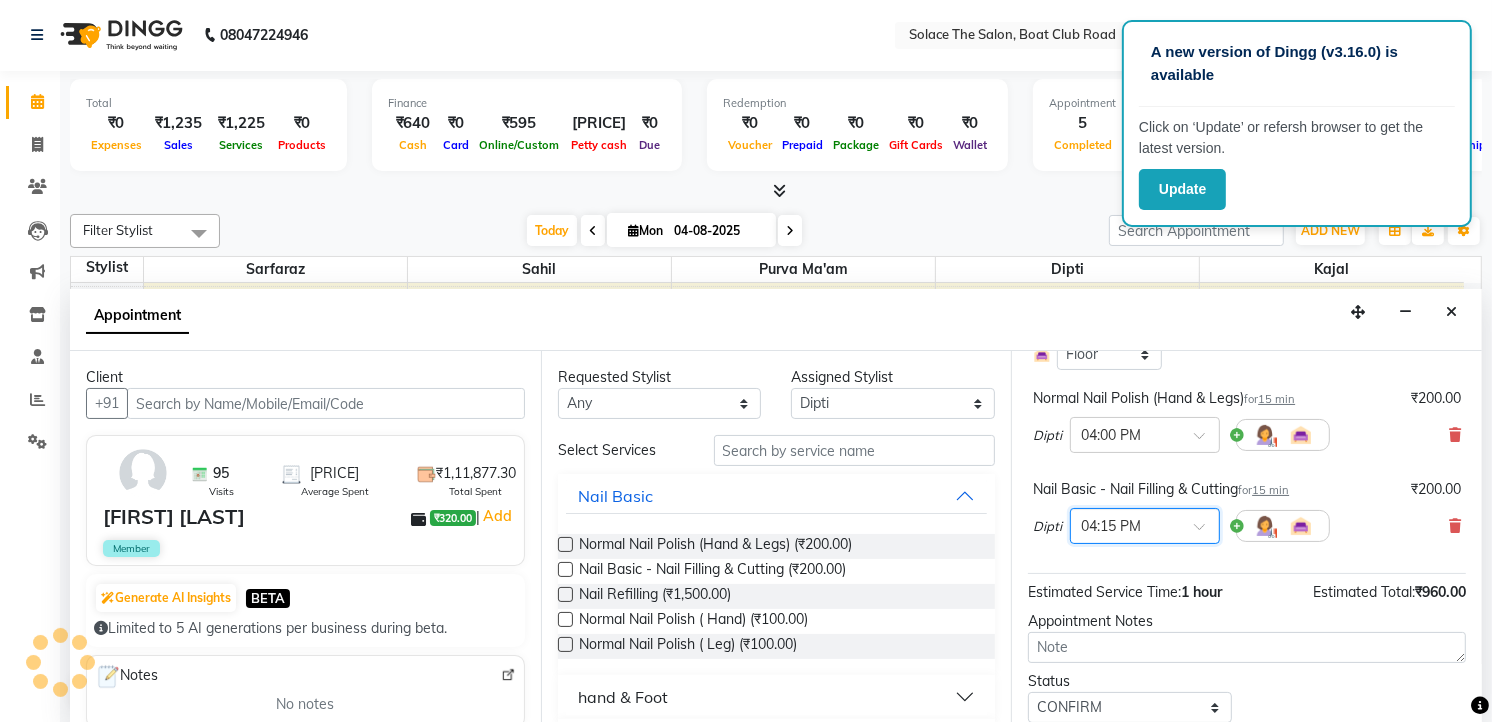 scroll, scrollTop: 310, scrollLeft: 0, axis: vertical 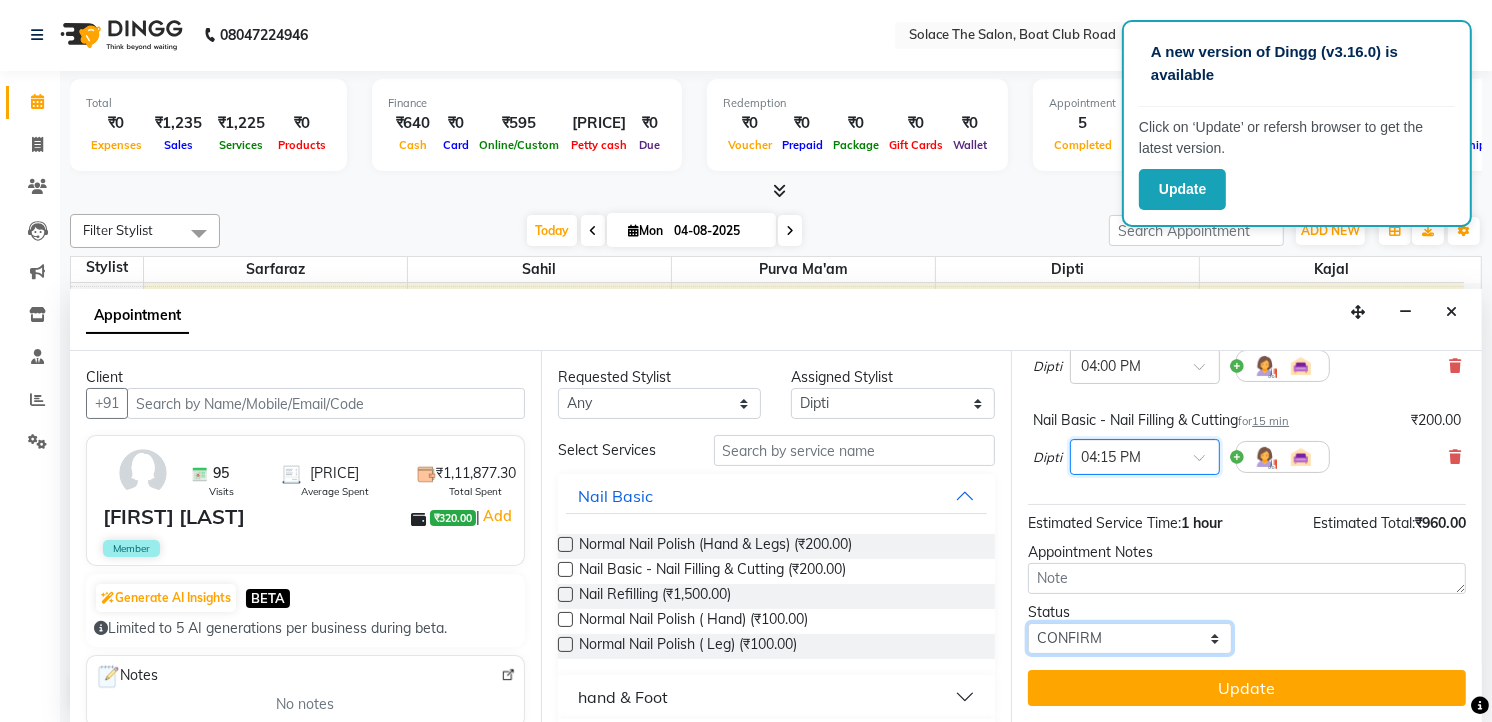 click on "Select TENTATIVE CONFIRM CHECK-IN UPCOMING" at bounding box center [1130, 638] 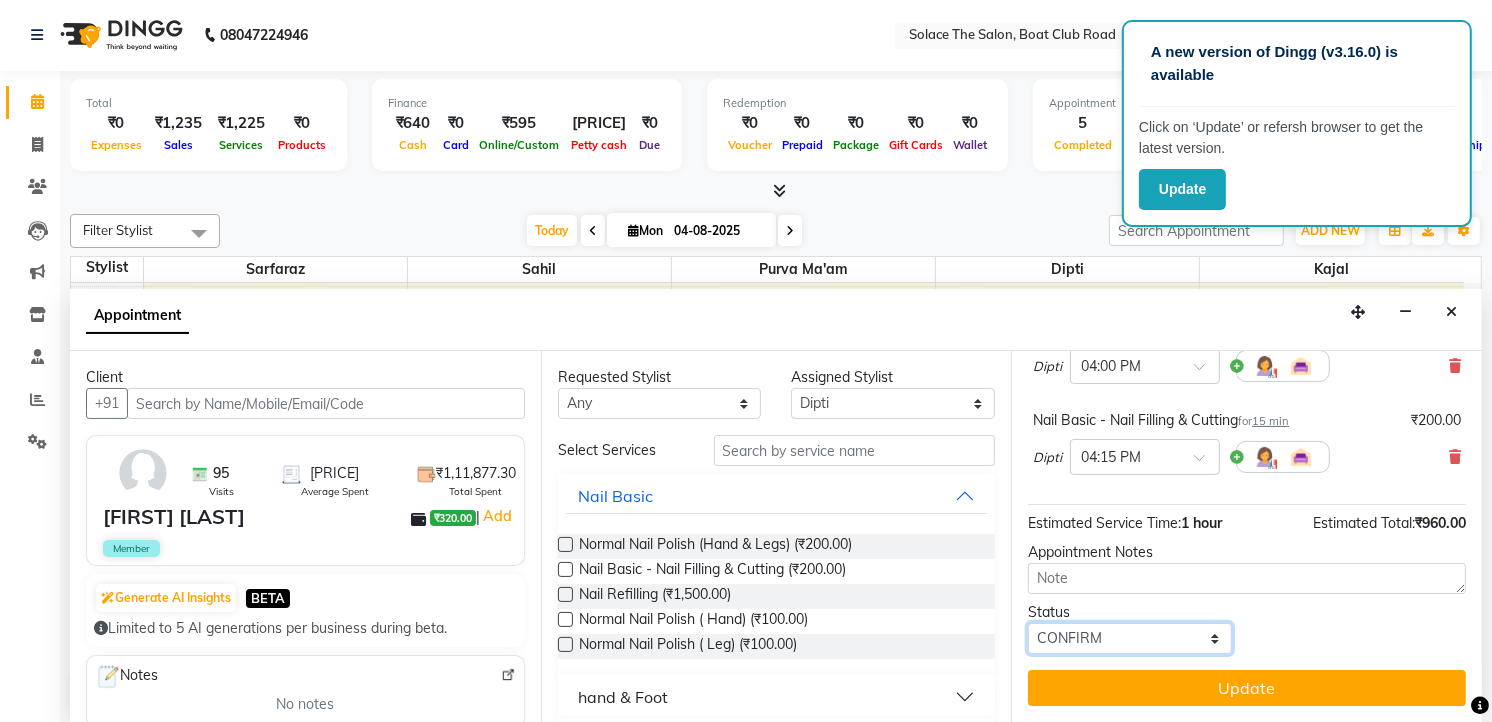 click on "Select TENTATIVE CONFIRM CHECK-IN UPCOMING" at bounding box center (1130, 638) 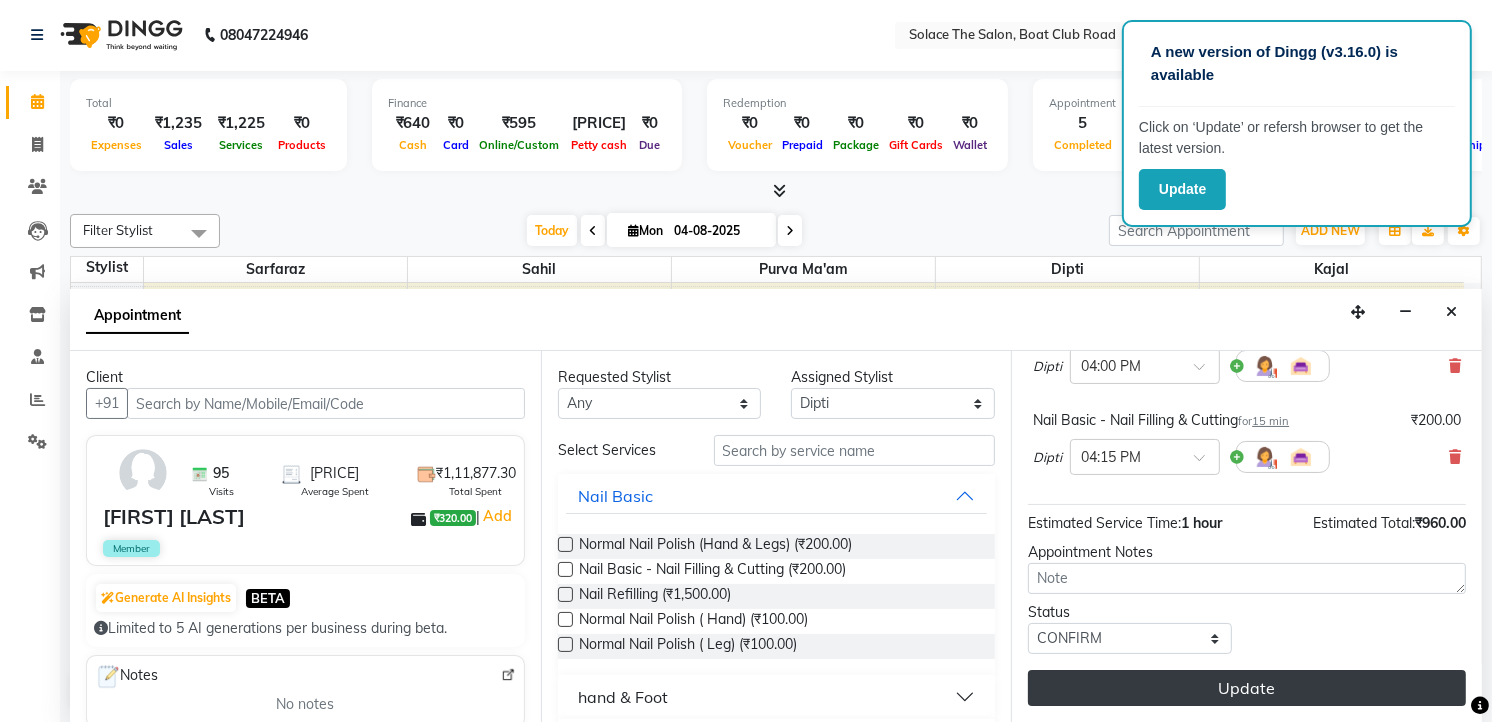 click on "Update" at bounding box center [1247, 688] 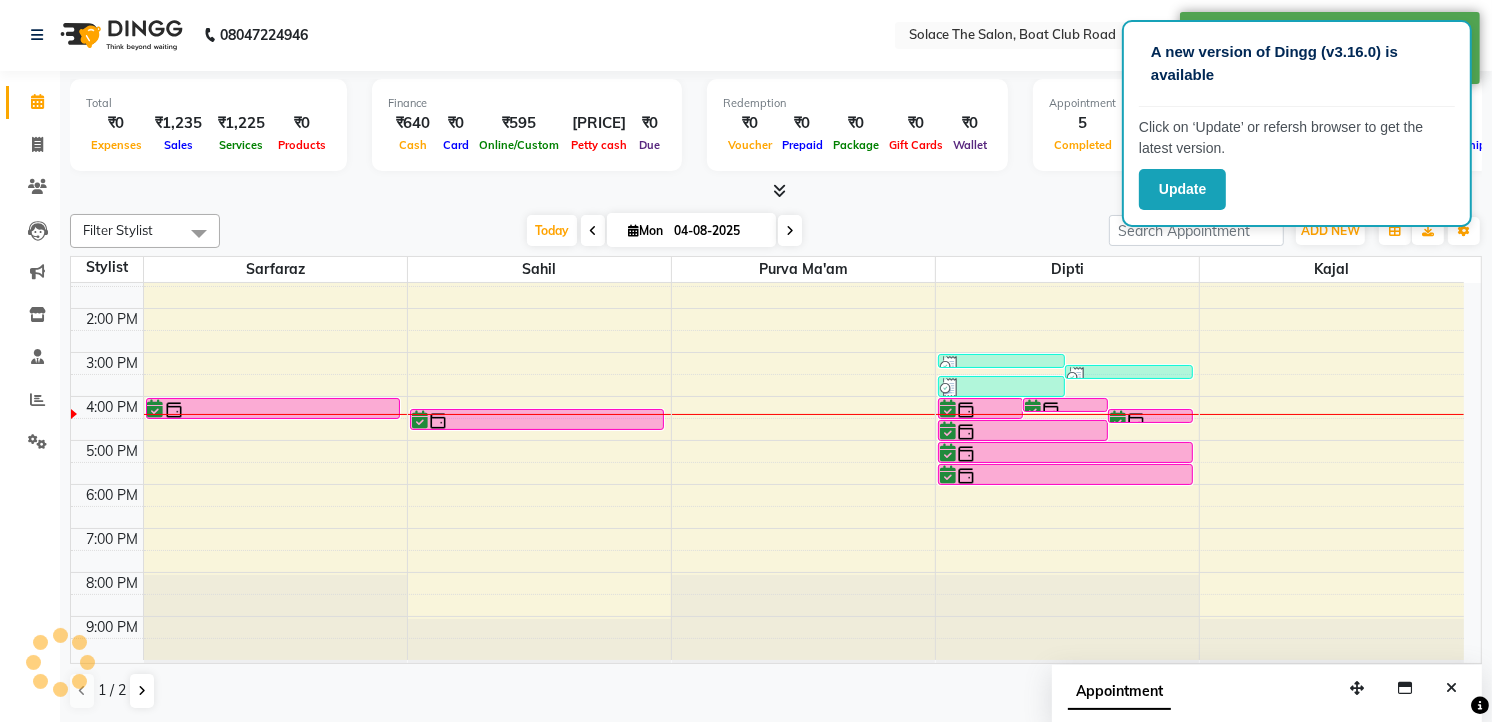 scroll, scrollTop: 0, scrollLeft: 0, axis: both 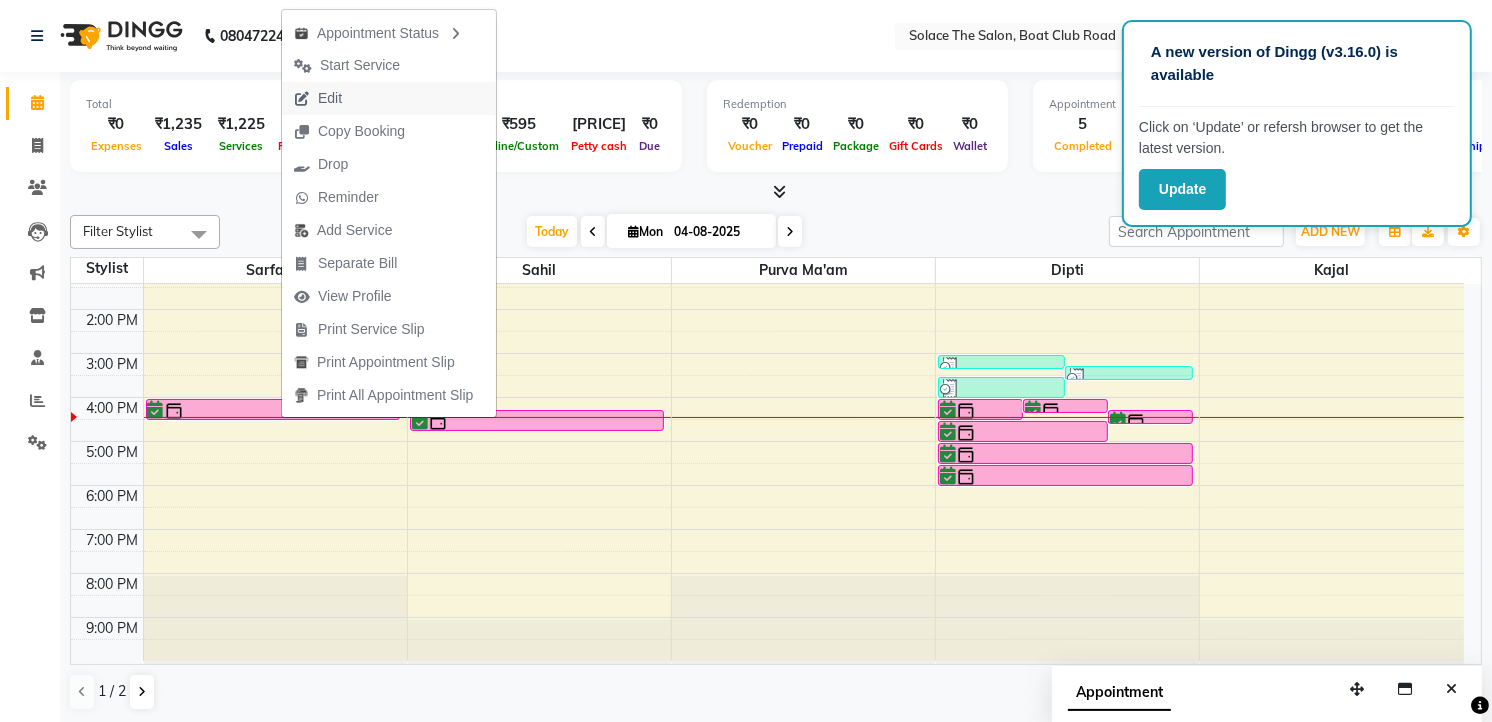 click on "Edit" at bounding box center (318, 98) 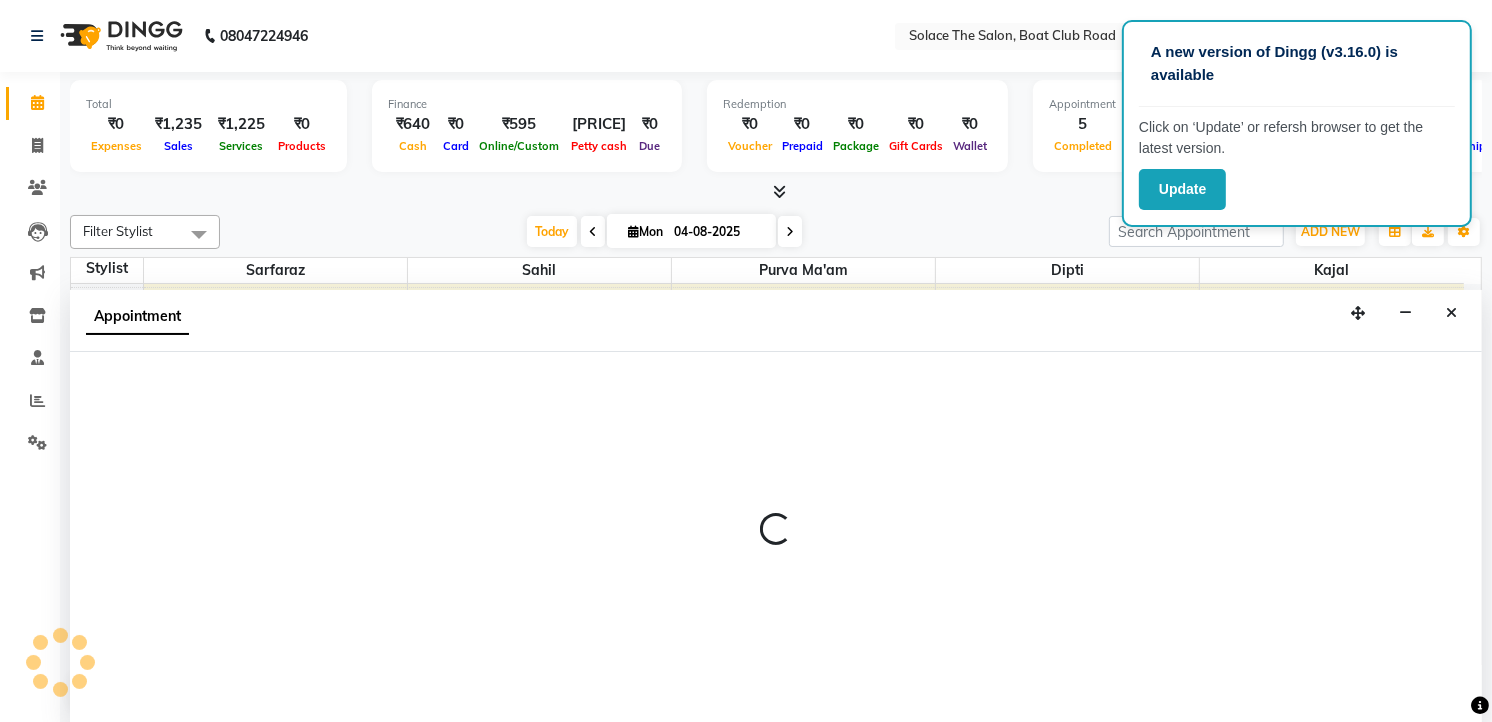 select on "tentative" 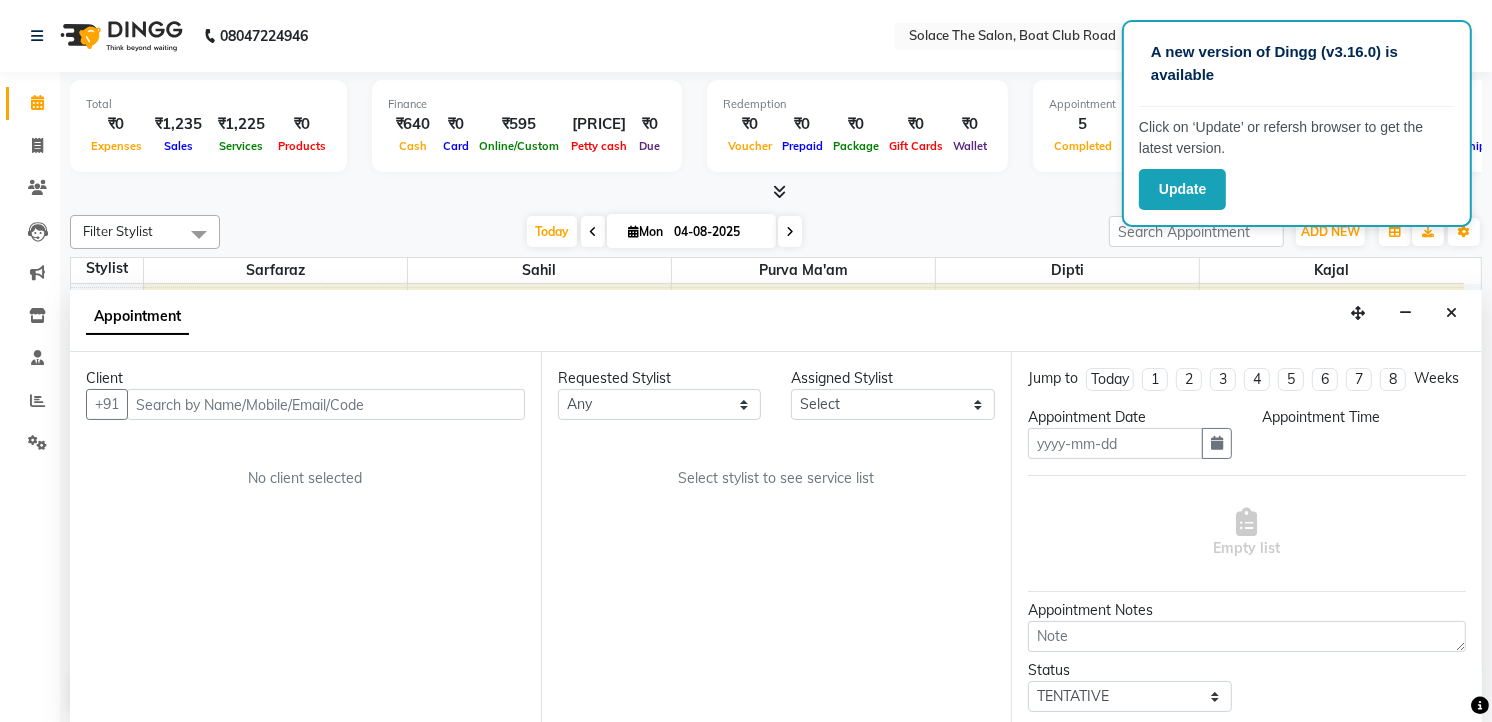 scroll, scrollTop: 1, scrollLeft: 0, axis: vertical 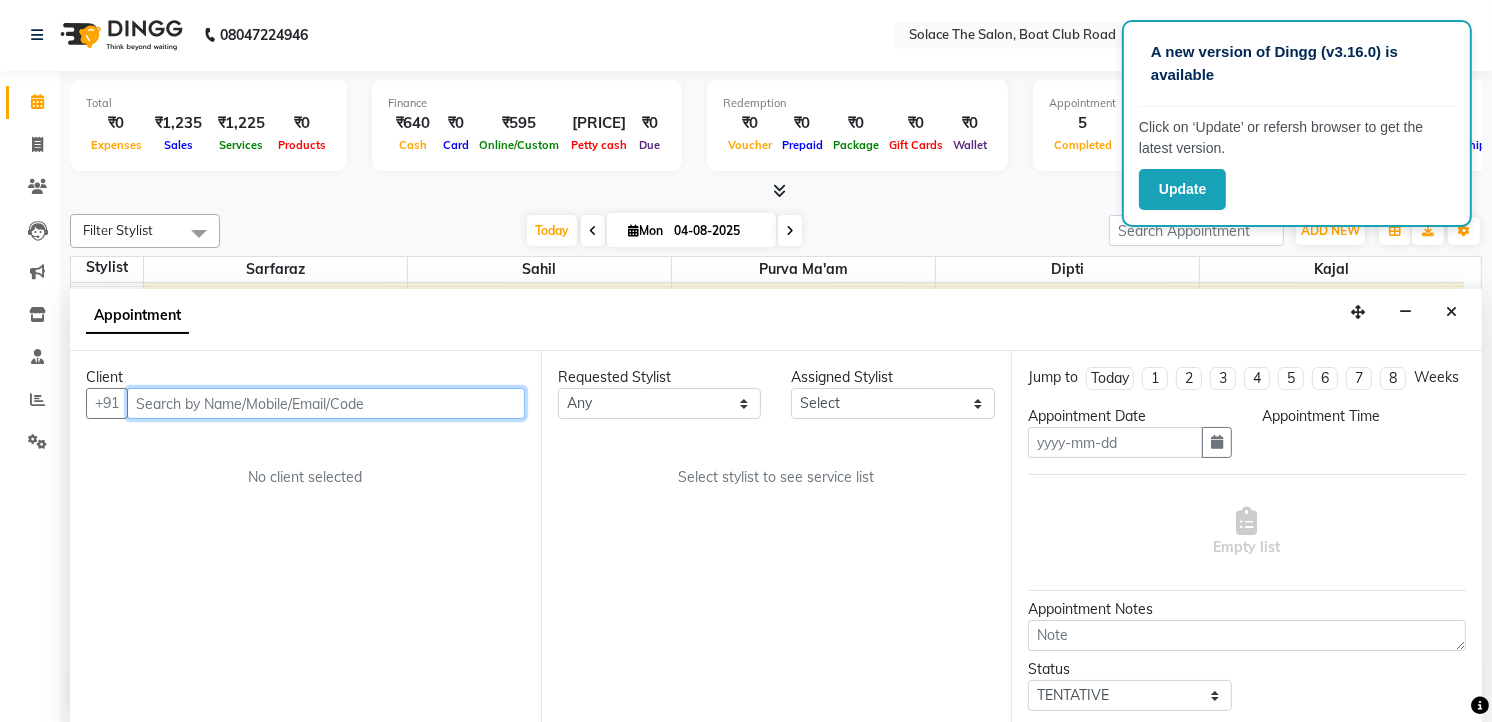 type on "04-08-2025" 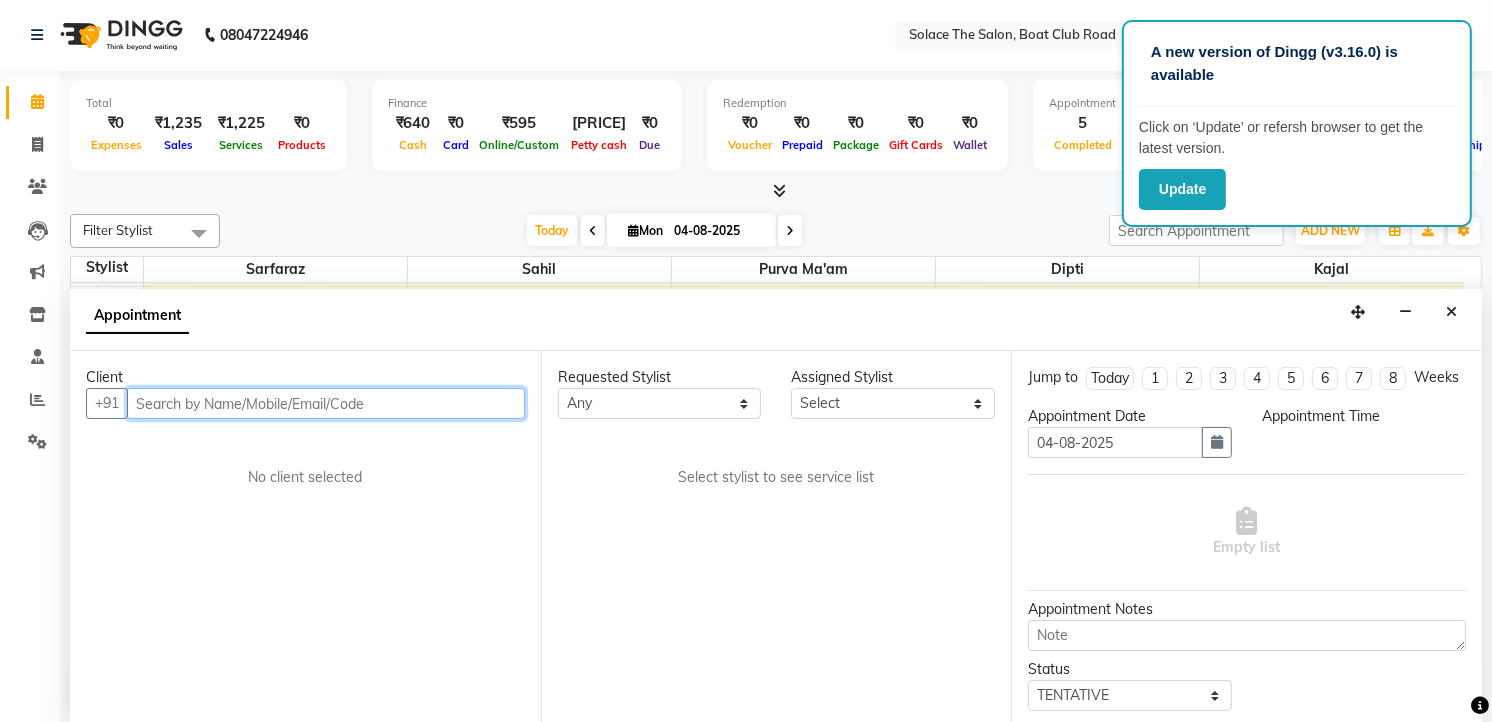 select on "confirm booking" 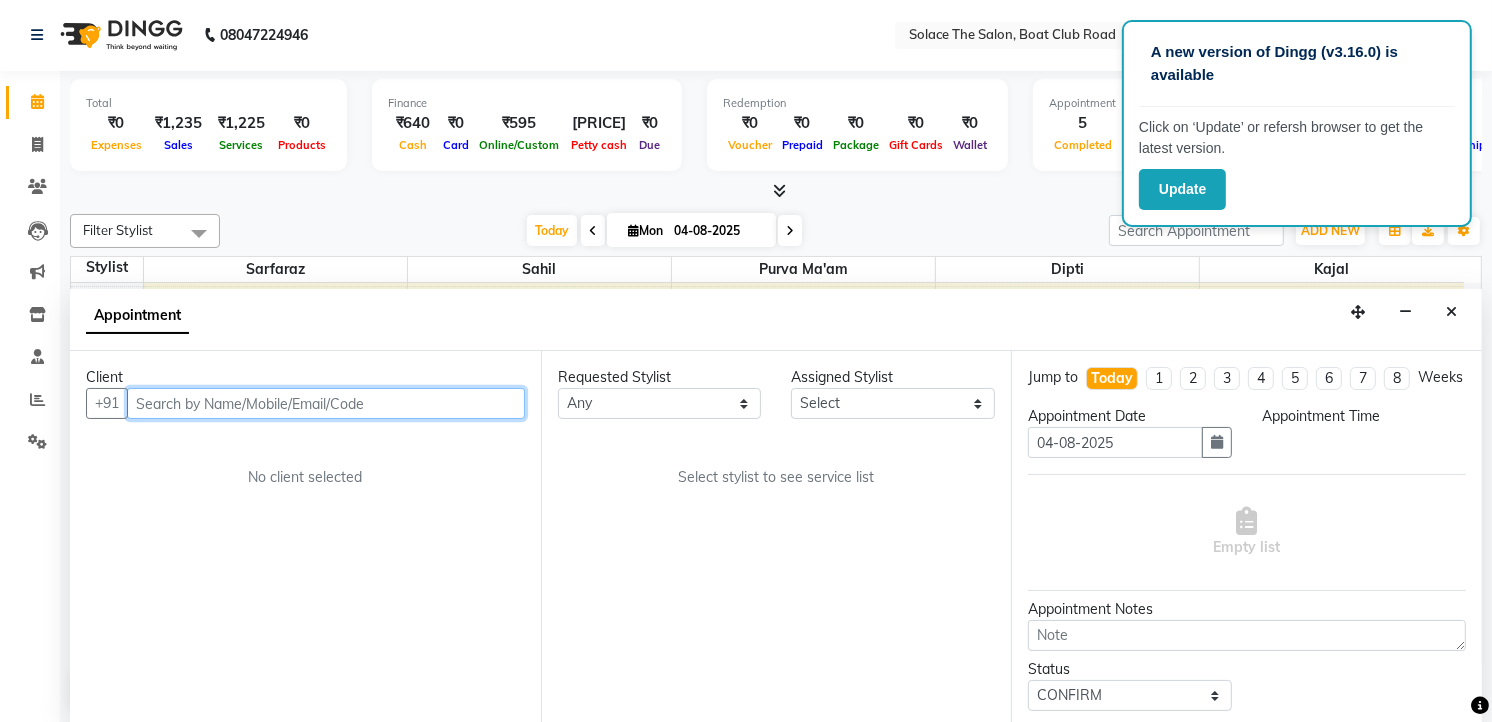 select on "960" 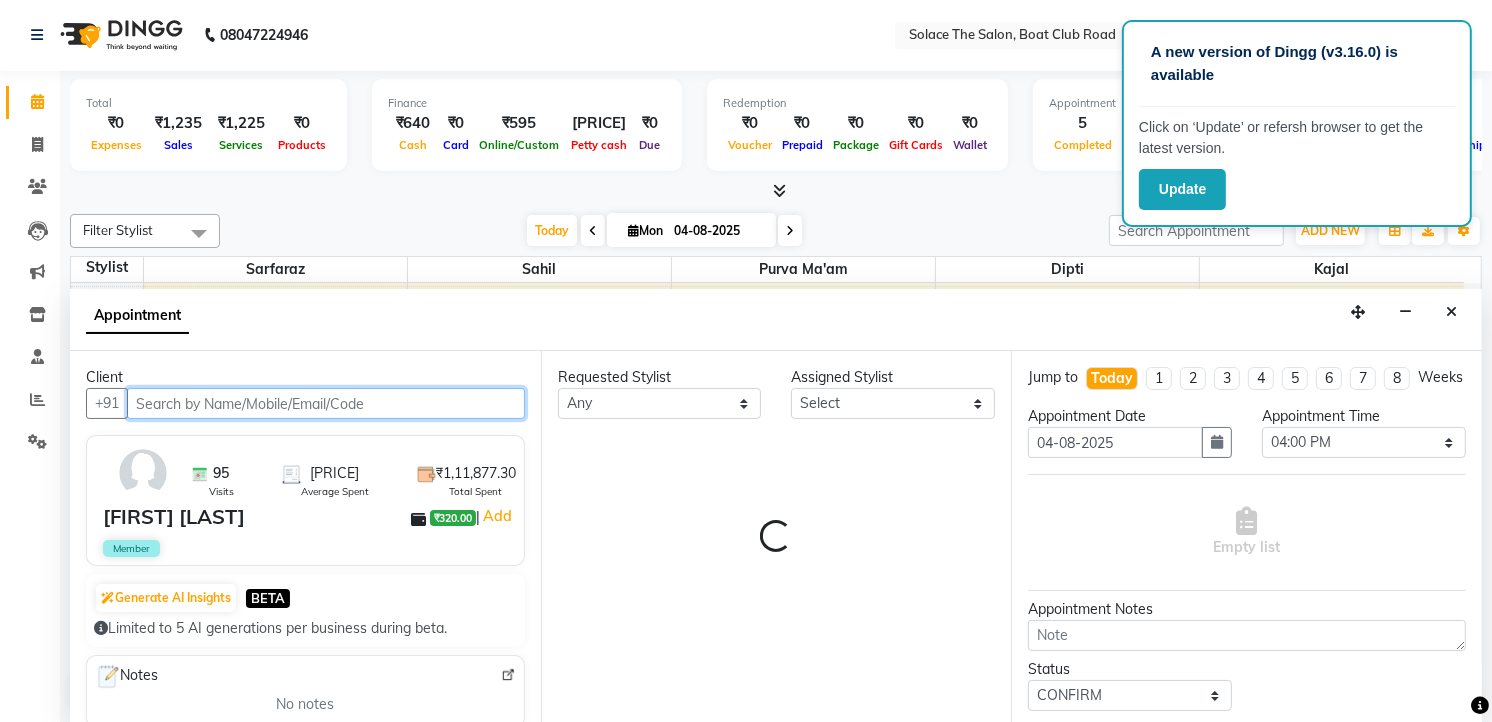 scroll, scrollTop: 238, scrollLeft: 0, axis: vertical 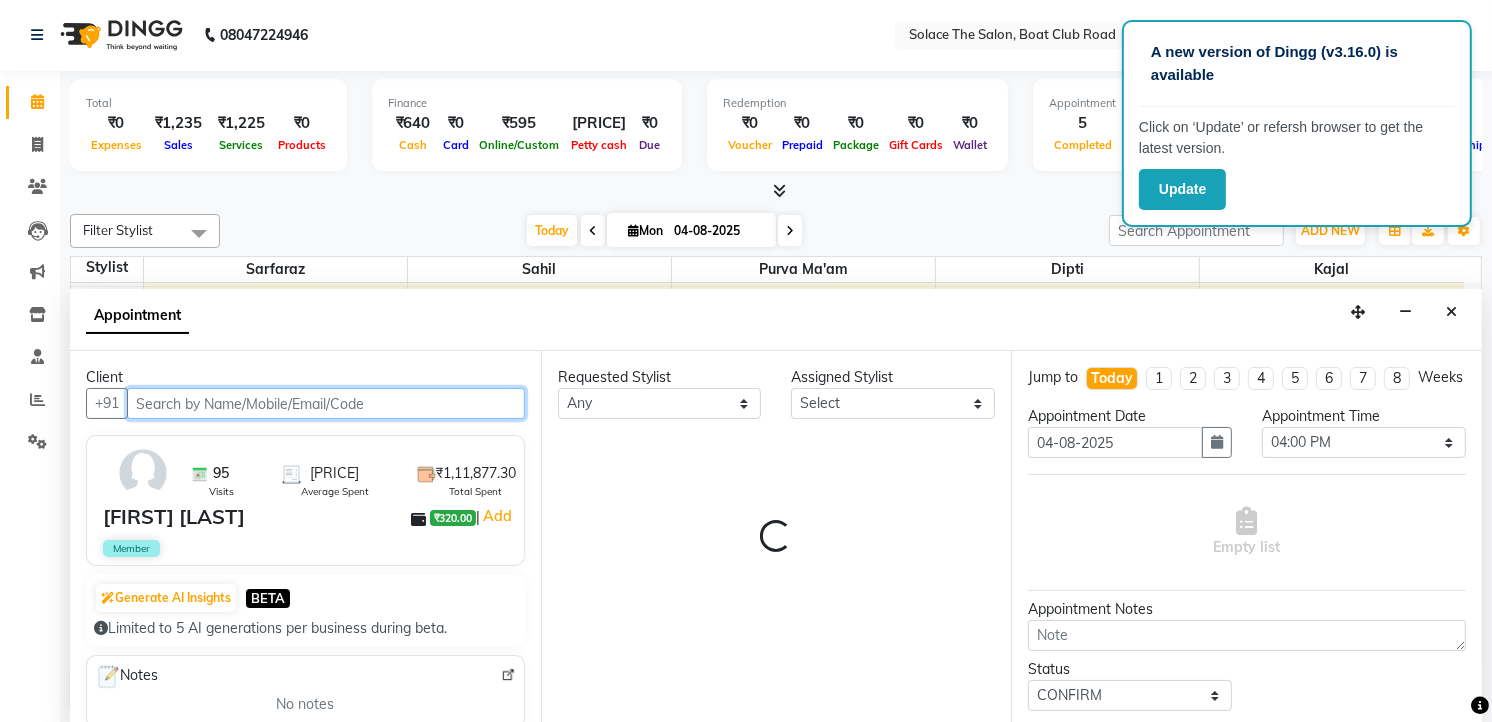 select on "9749" 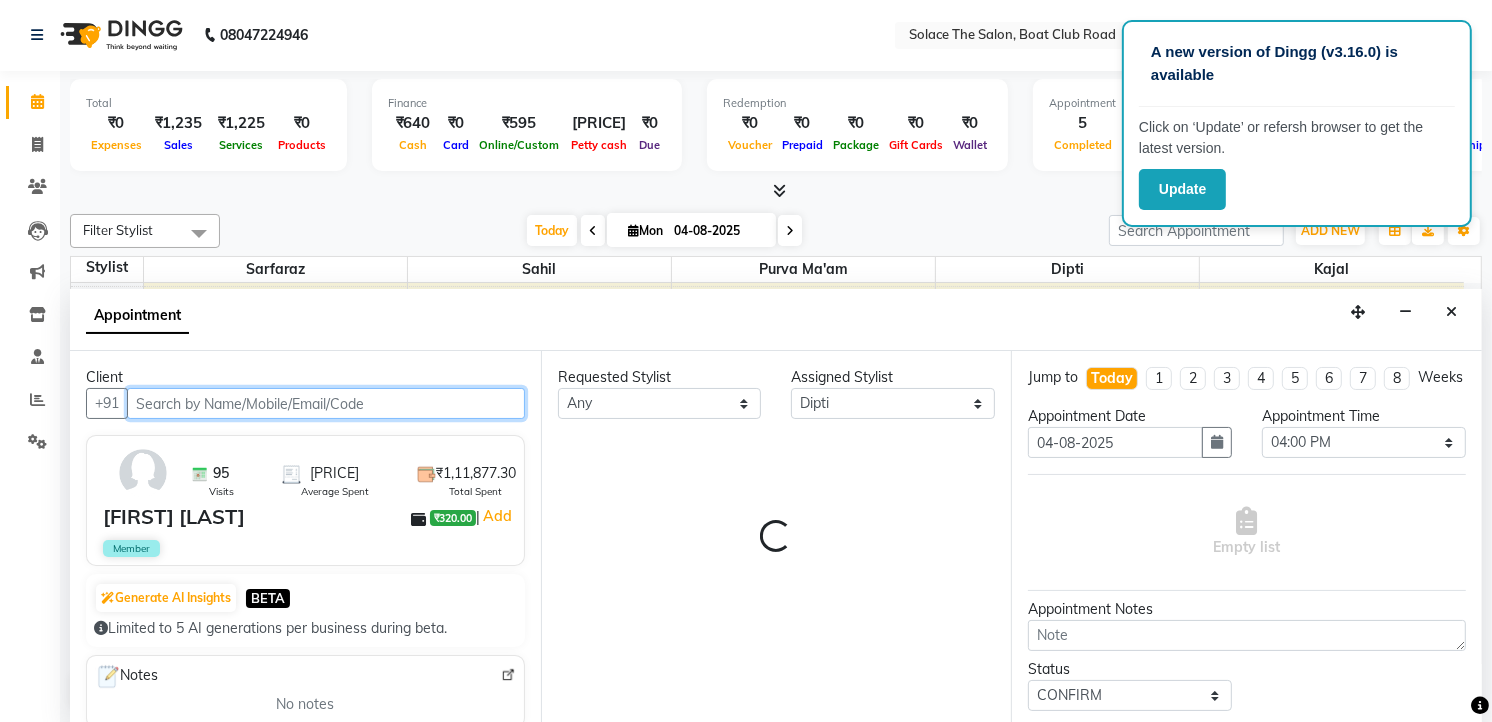 select on "720" 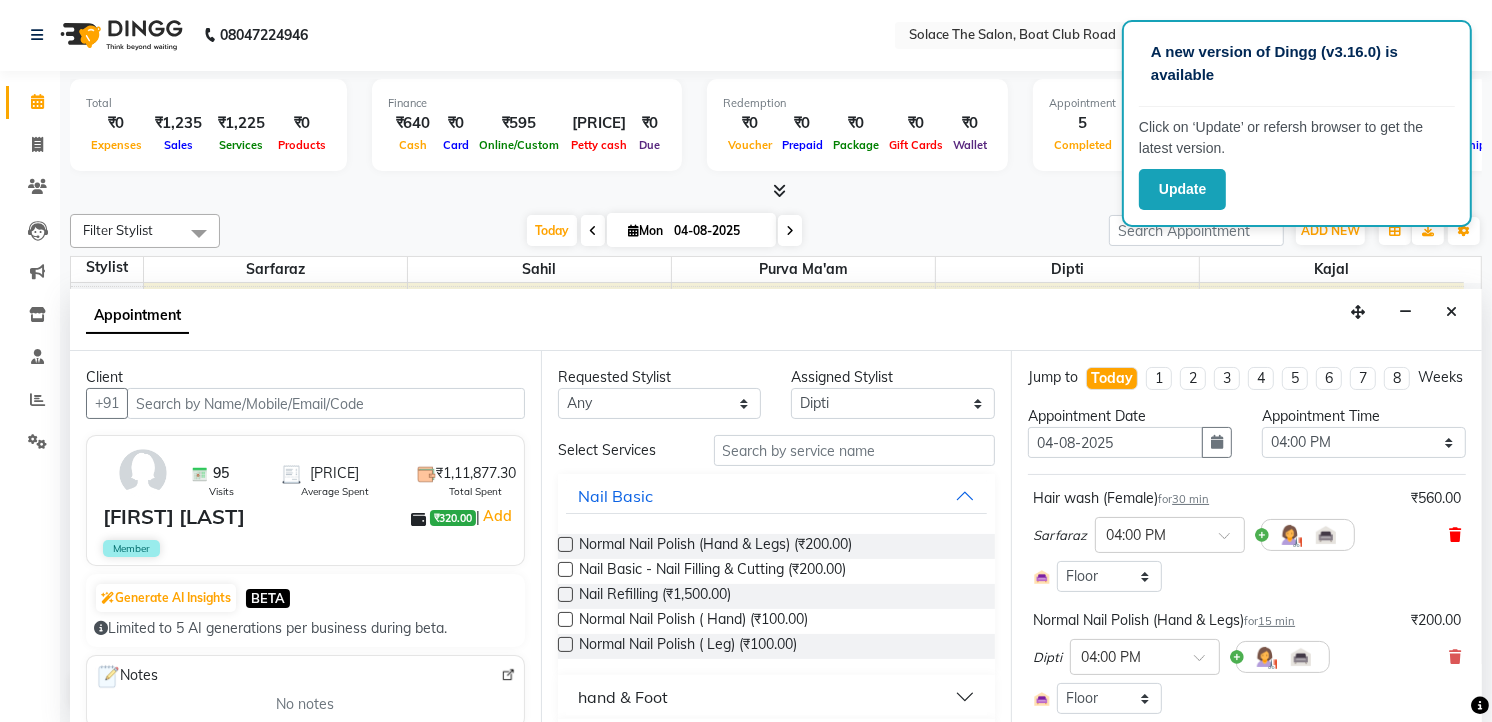 click at bounding box center [1455, 535] 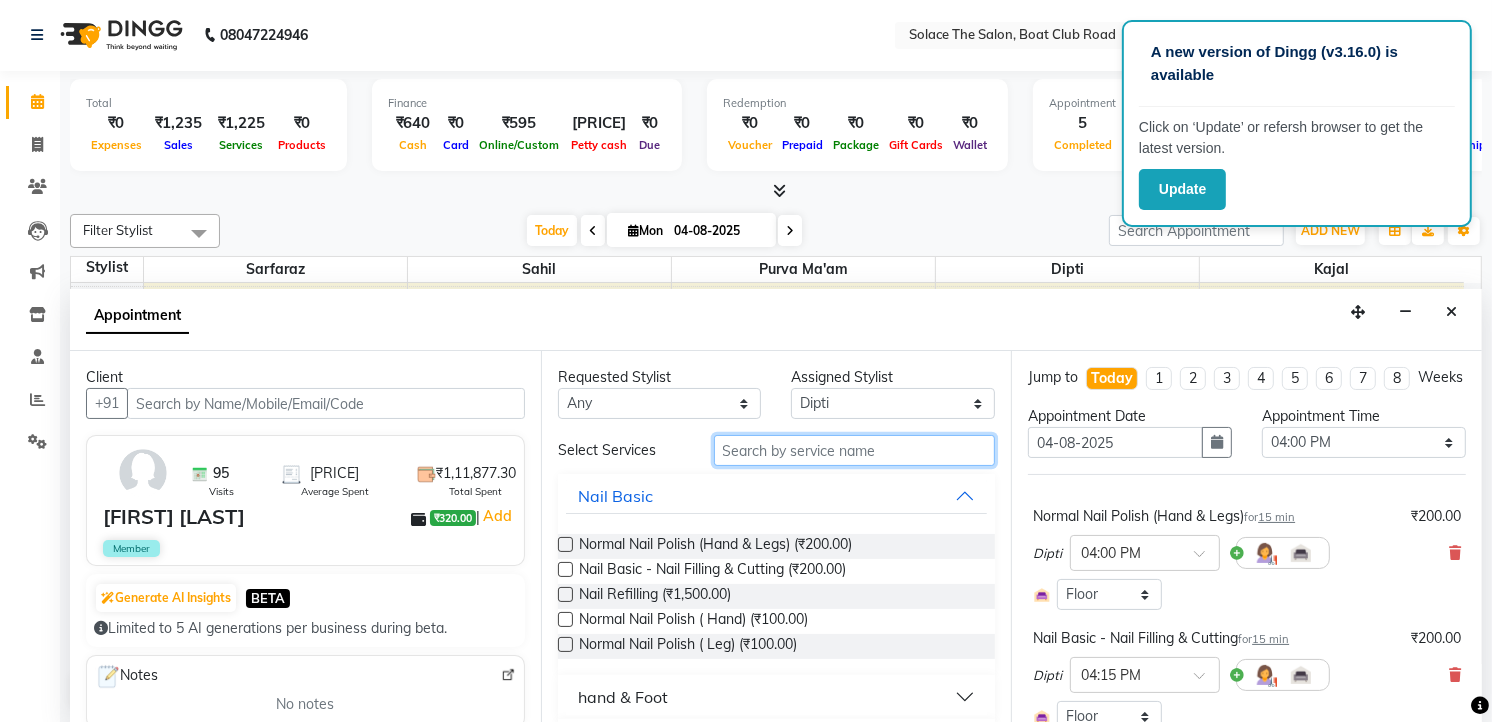 click at bounding box center (855, 450) 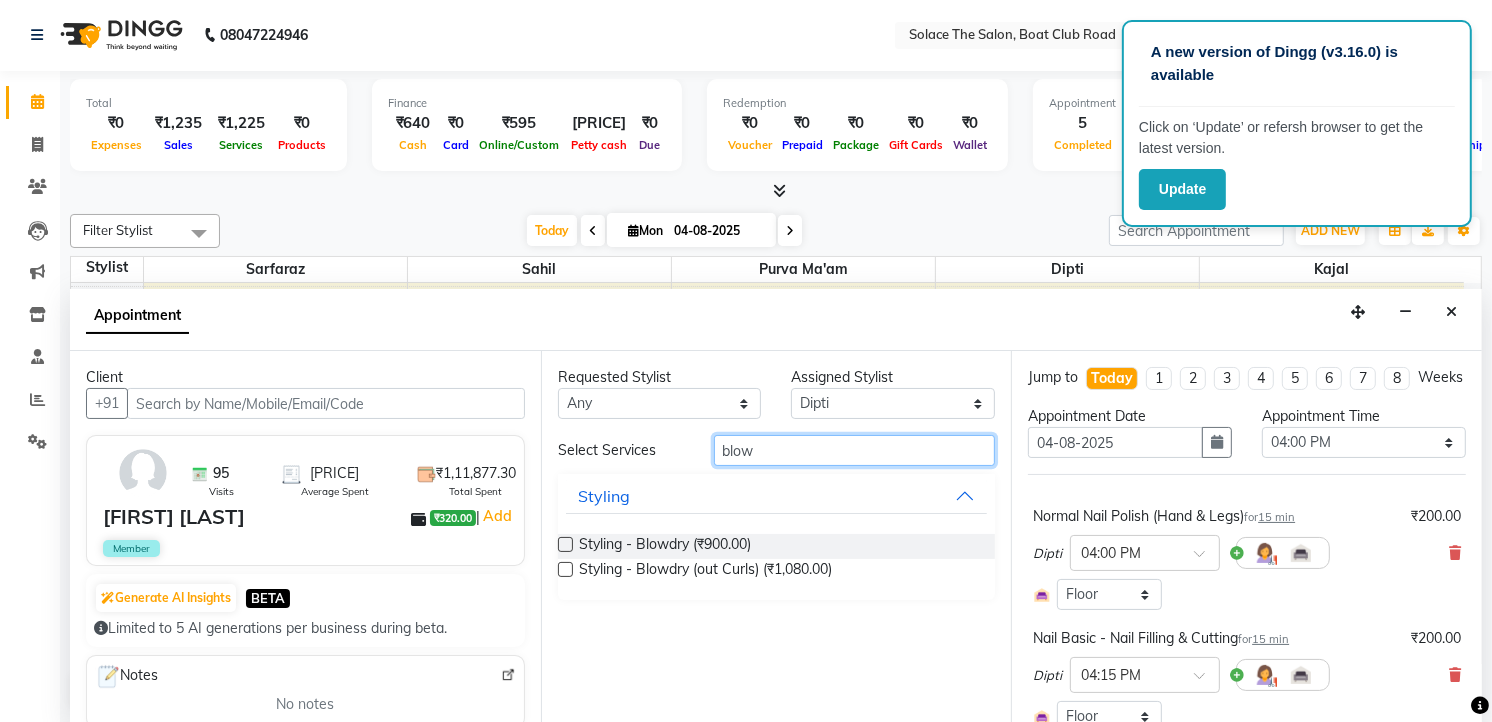 type on "blow" 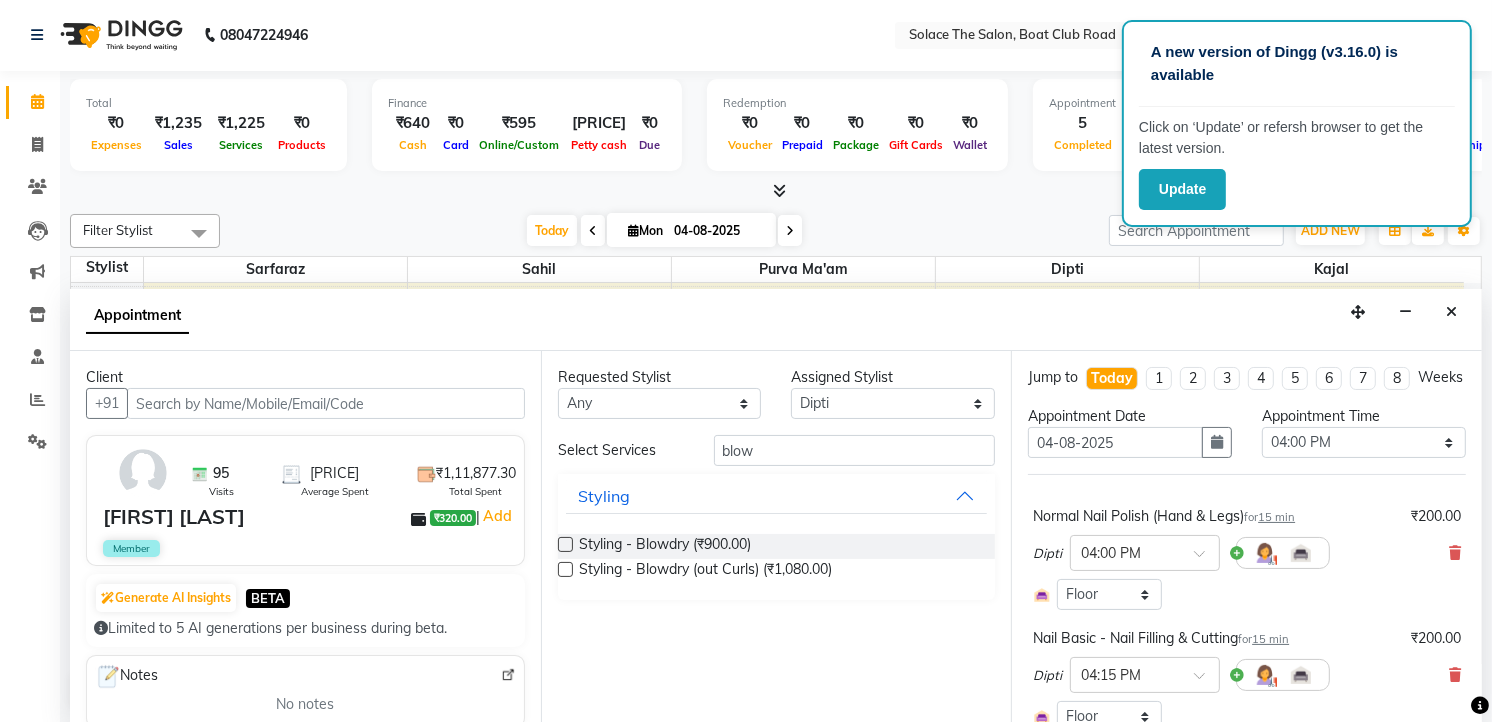 click at bounding box center (565, 544) 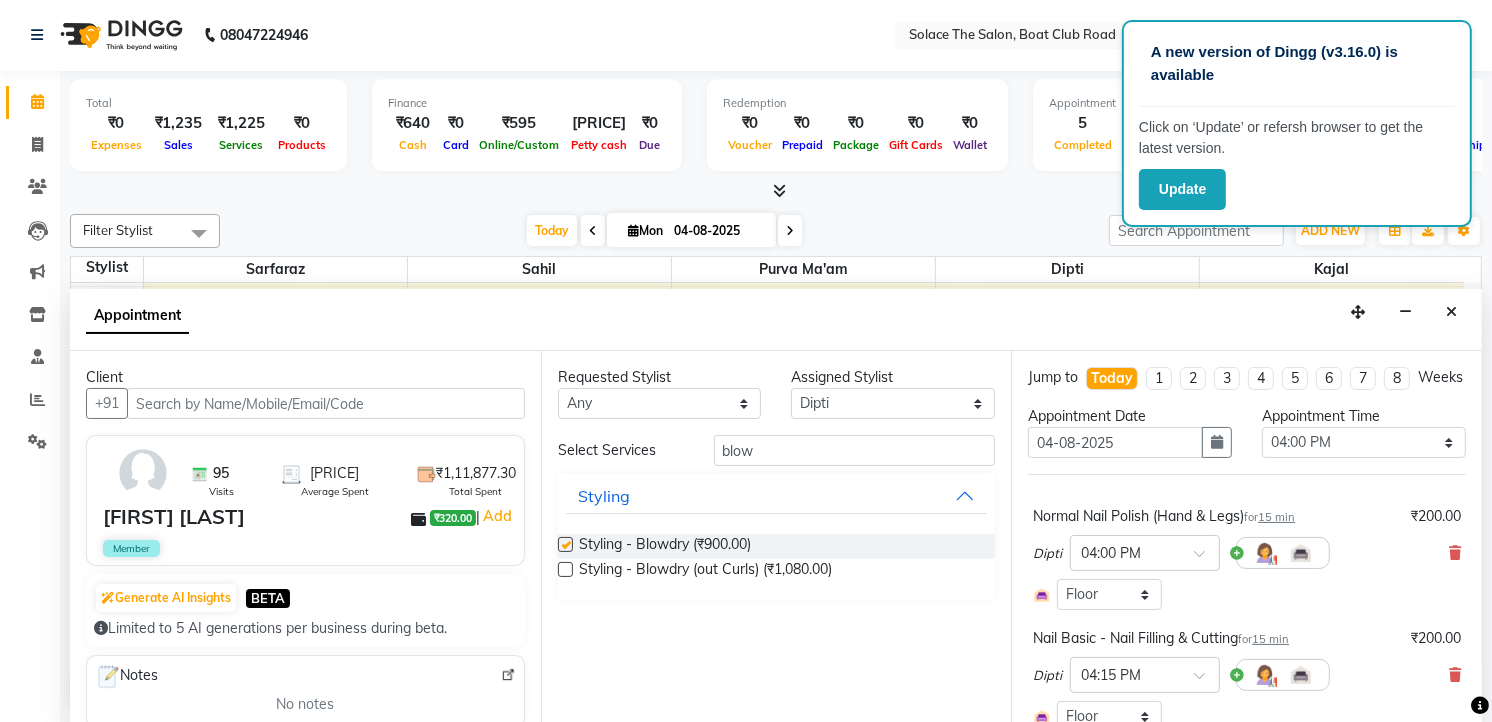 checkbox on "false" 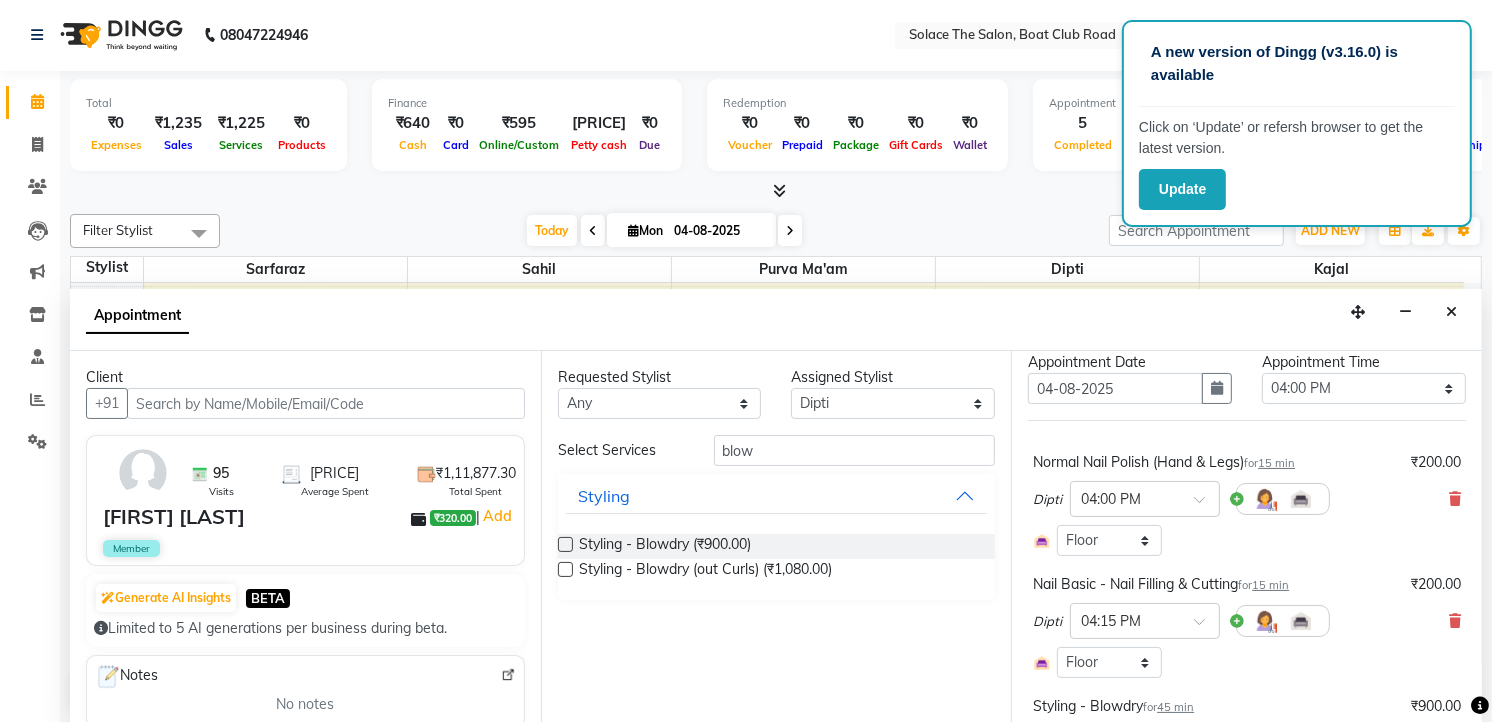 scroll, scrollTop: 222, scrollLeft: 0, axis: vertical 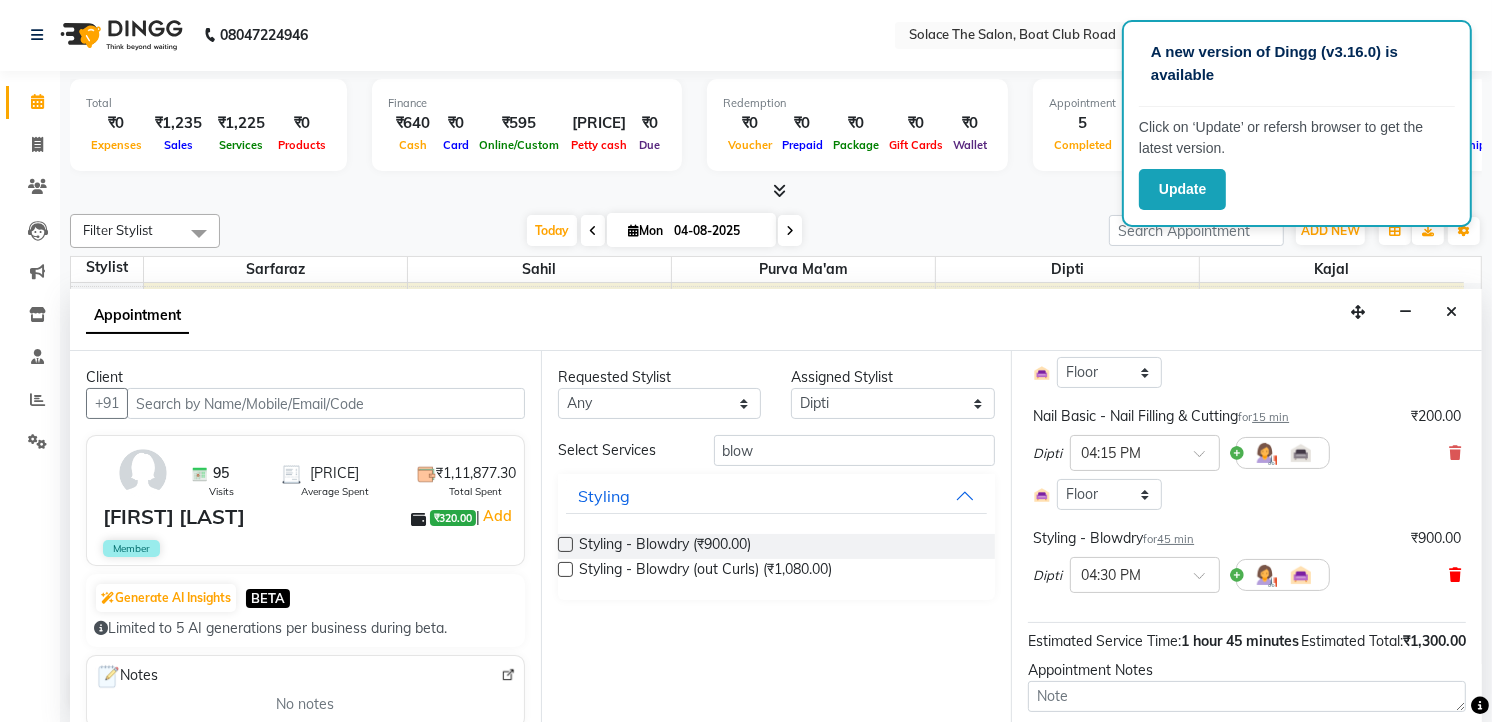 click at bounding box center (1455, 575) 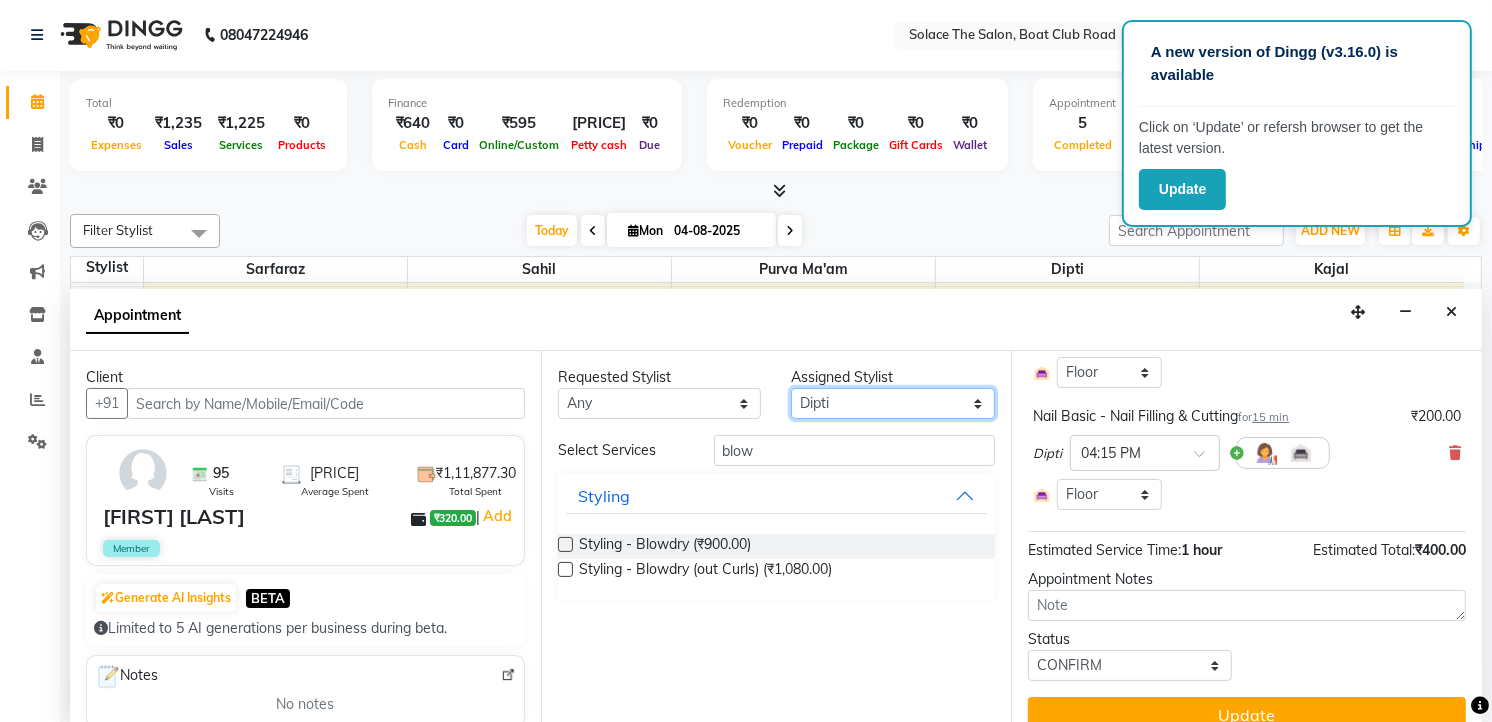 click on "Select [FIRST] [FIRST] [FIRST] [FIRST] [FIRST]  [FIRST]  [FIRST] [FIRST] [FIRST]" at bounding box center [893, 403] 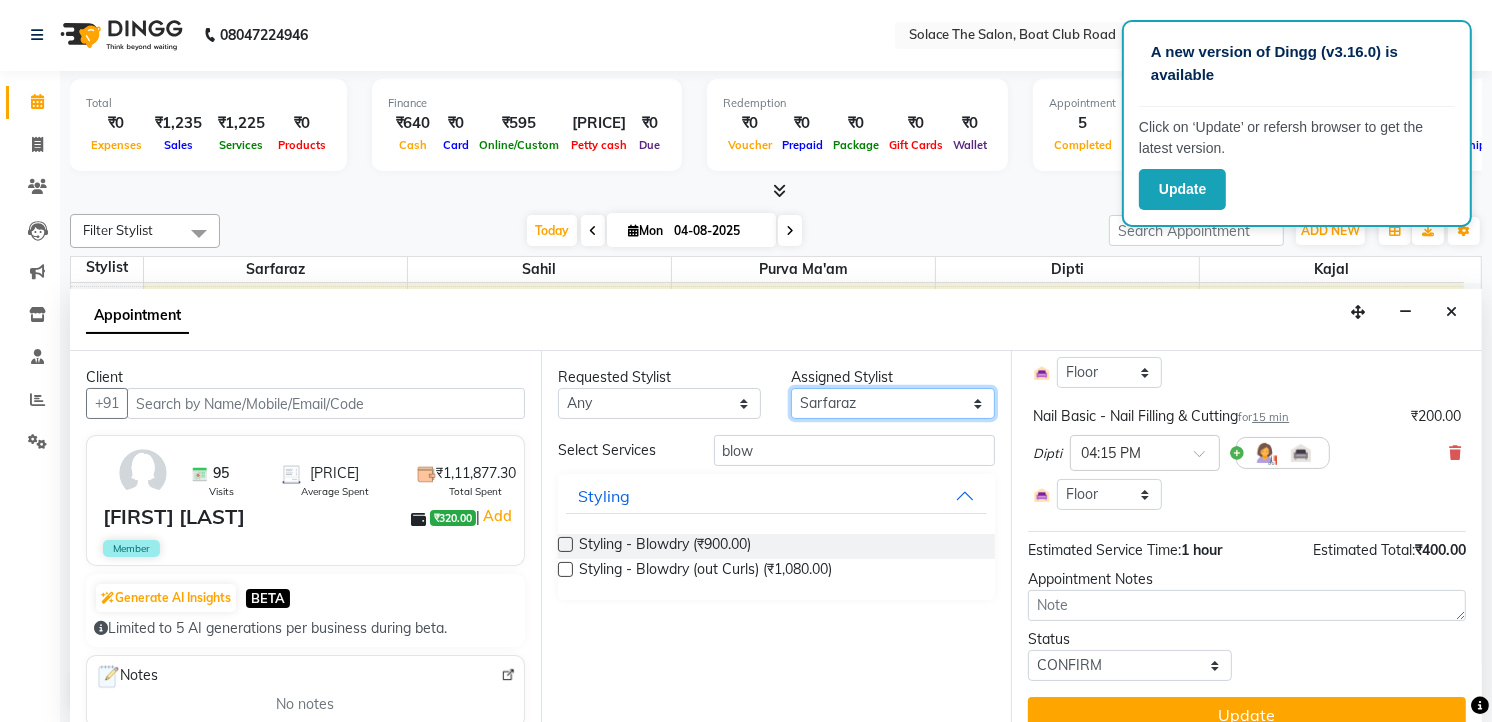 click on "Select [FIRST] [FIRST] [FIRST] [FIRST] [FIRST]  [FIRST]  [FIRST] [FIRST] [FIRST]" at bounding box center [893, 403] 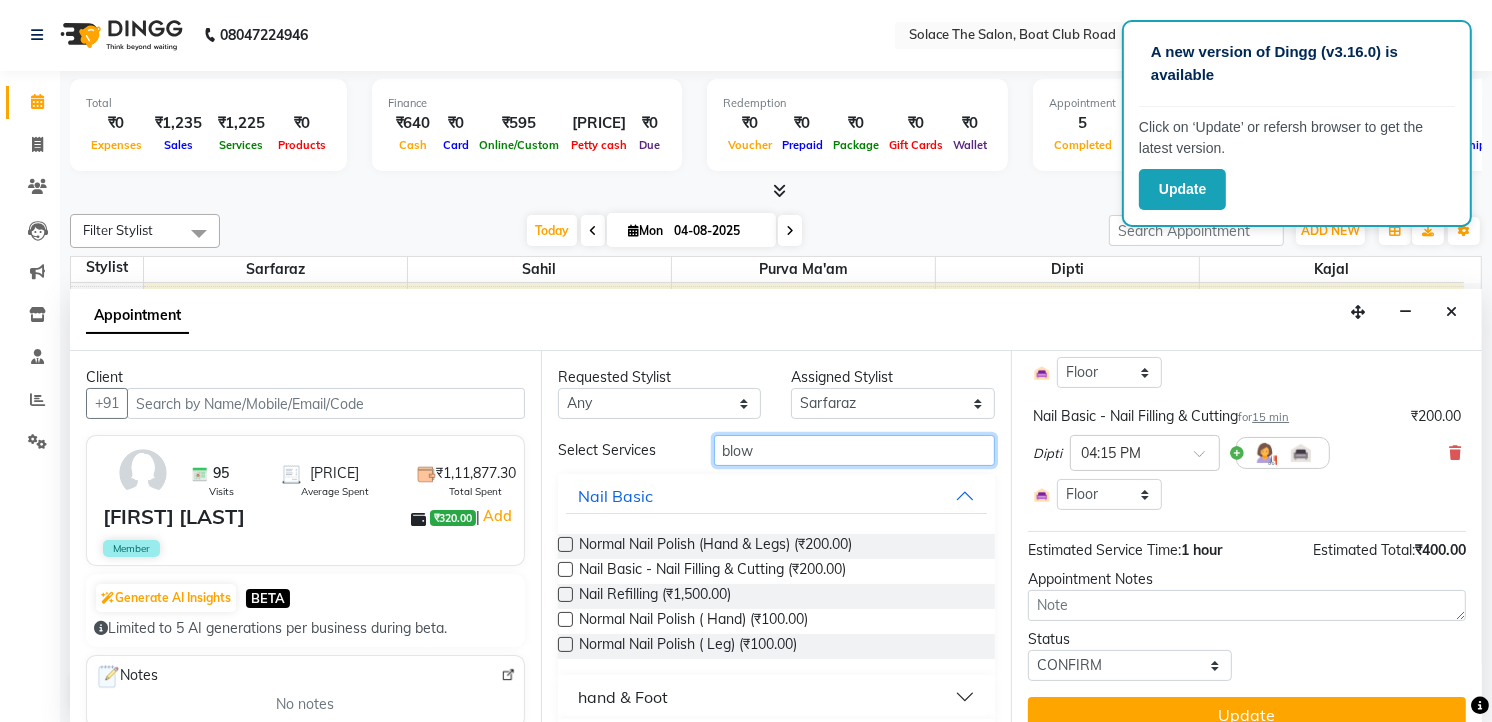 click on "blow" at bounding box center [855, 450] 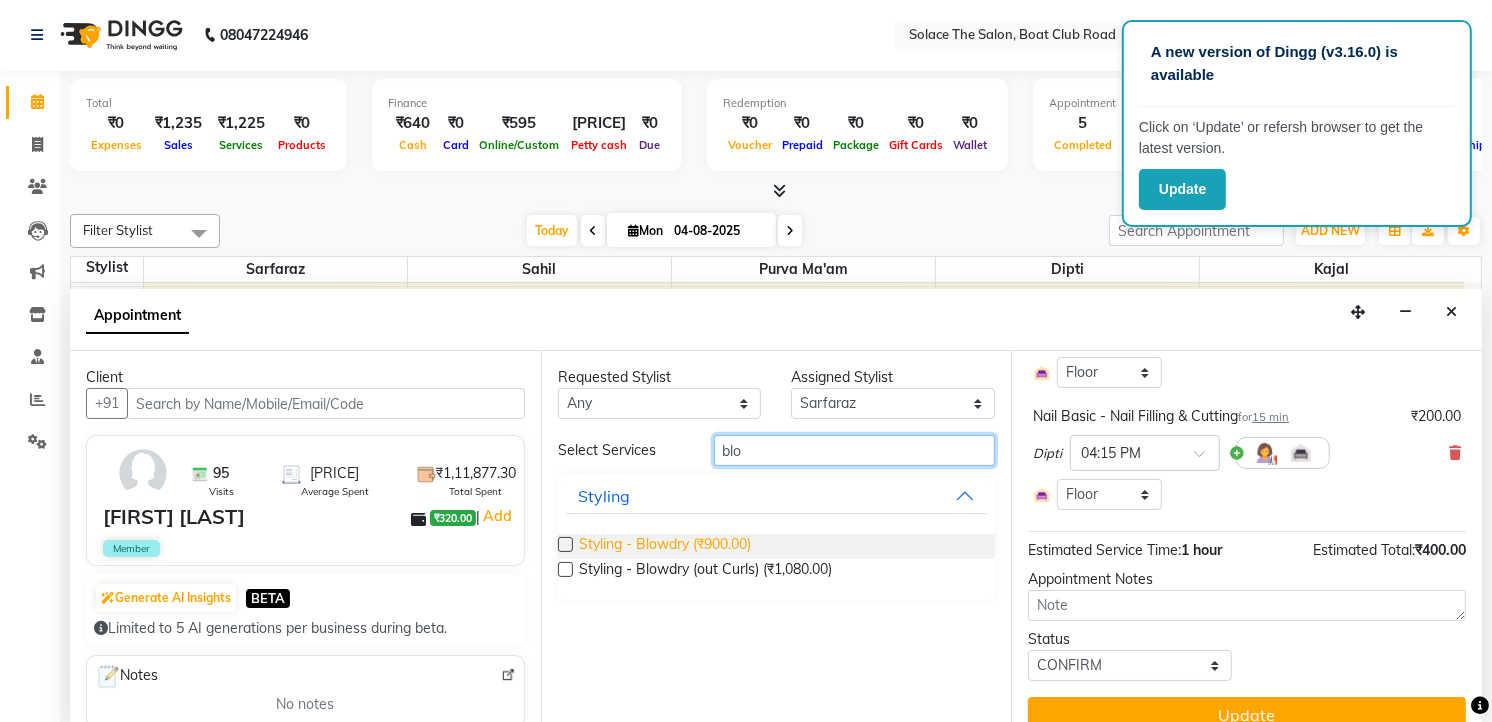 type on "blo" 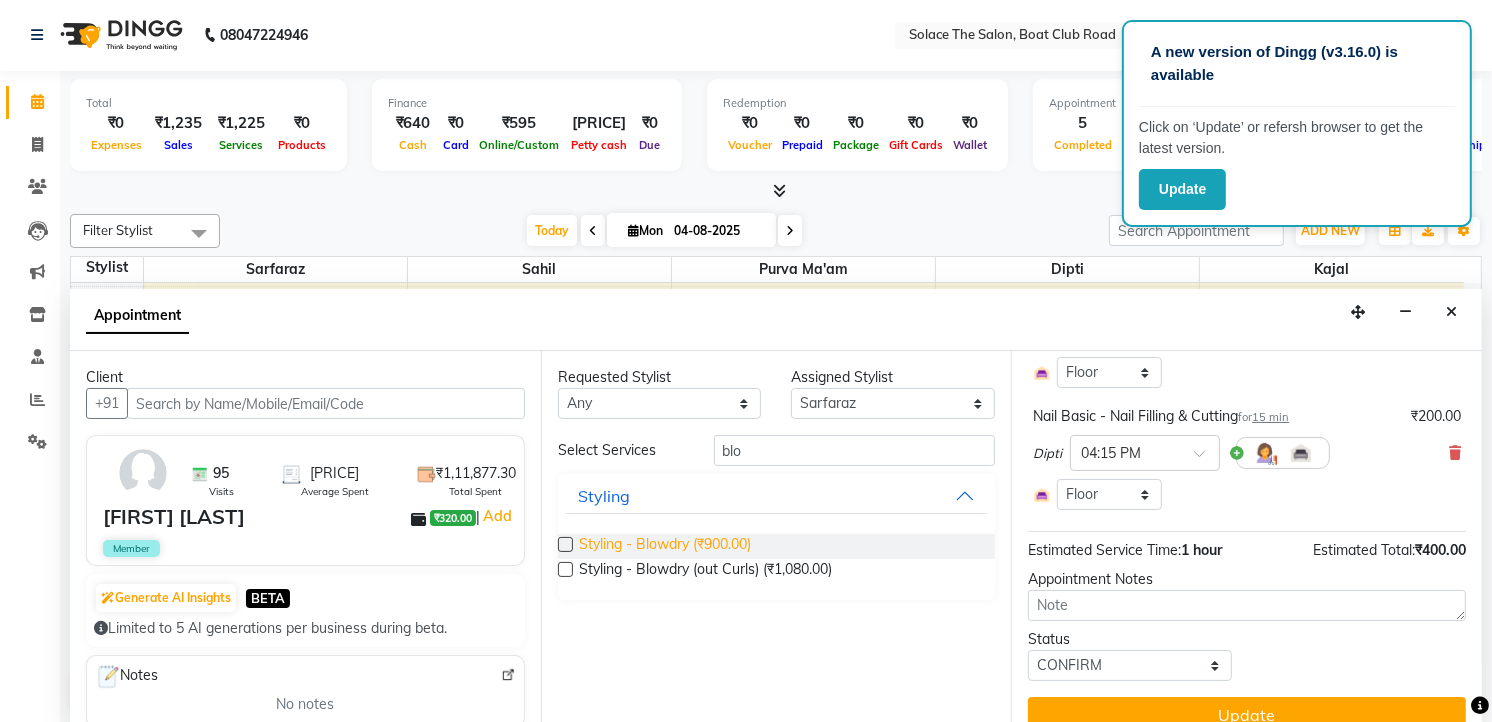 click on "Styling - Blowdry (₹900.00)" at bounding box center (665, 546) 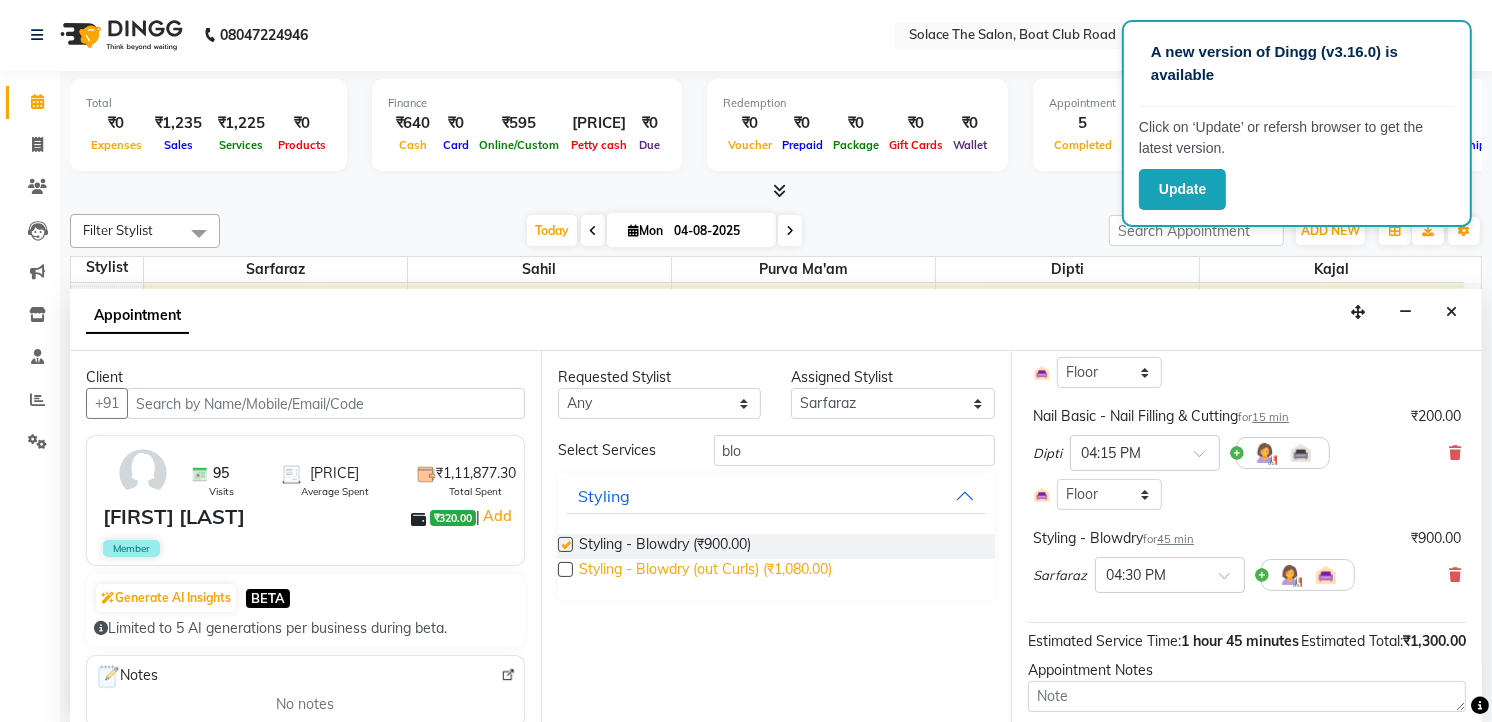 checkbox on "false" 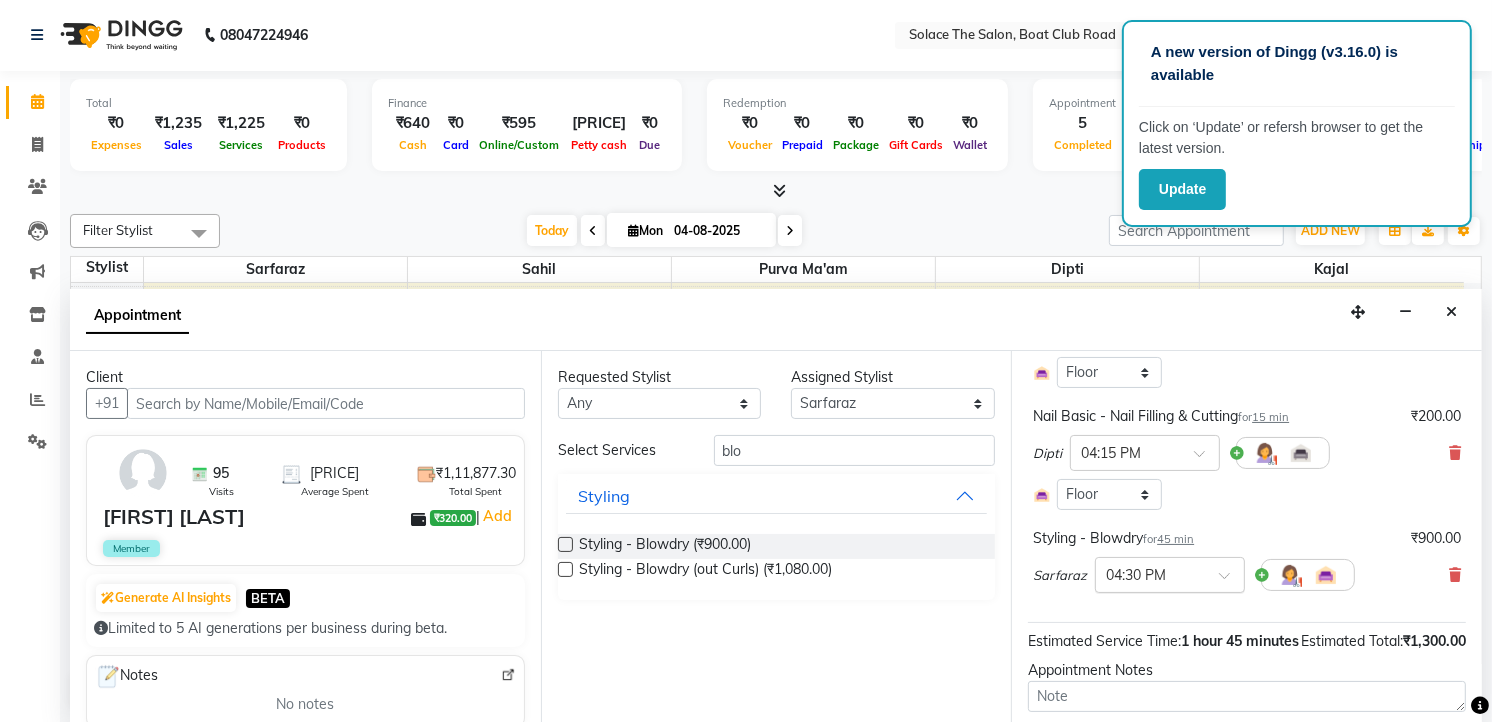 click at bounding box center [1150, 573] 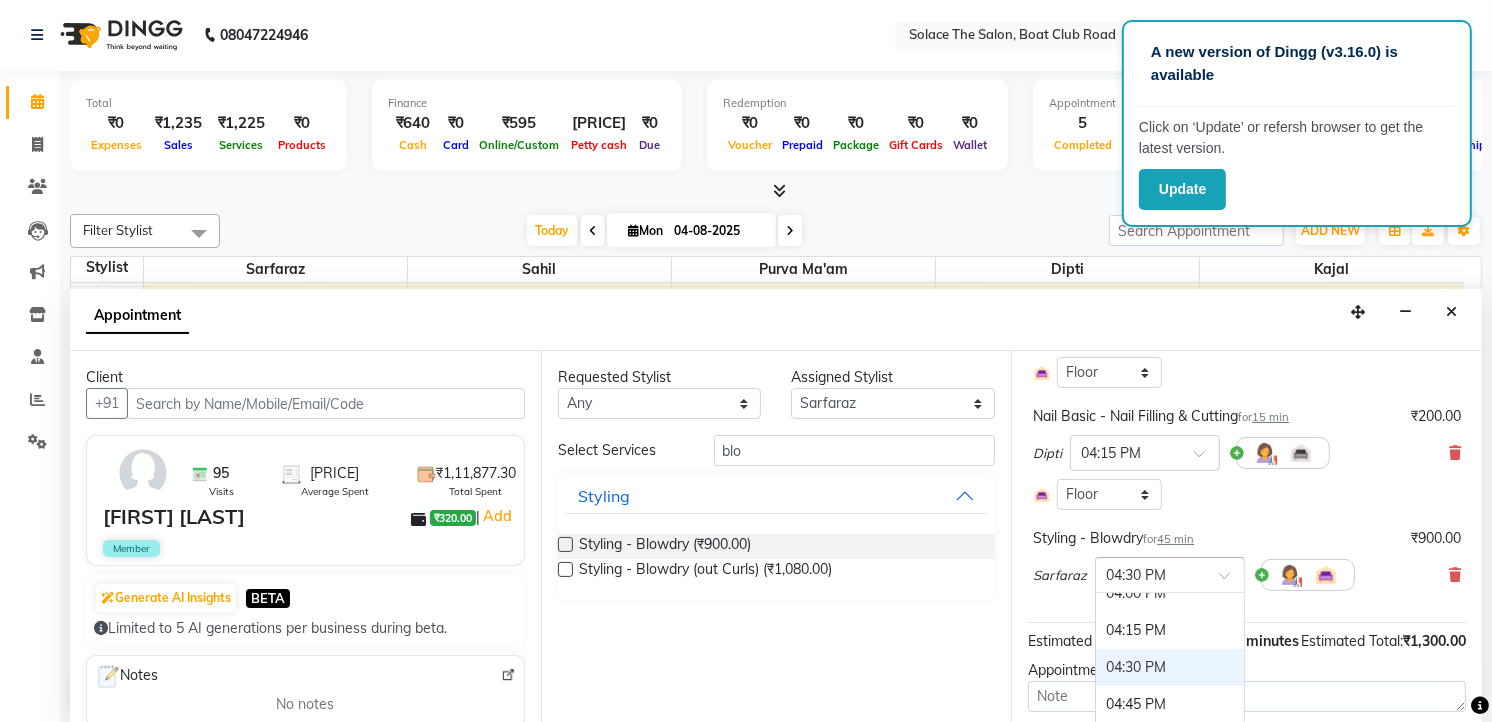 scroll, scrollTop: 1011, scrollLeft: 0, axis: vertical 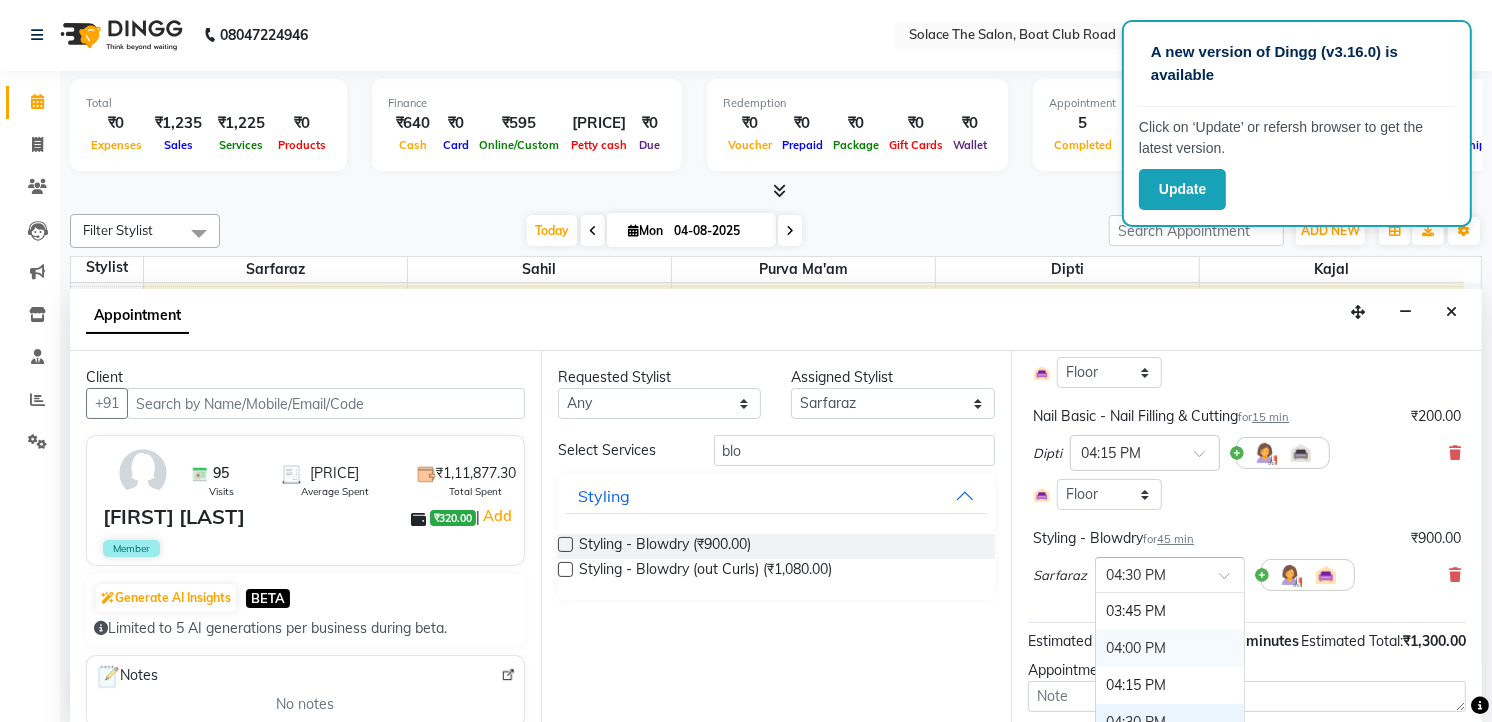 click on "04:00 PM" at bounding box center [1170, 648] 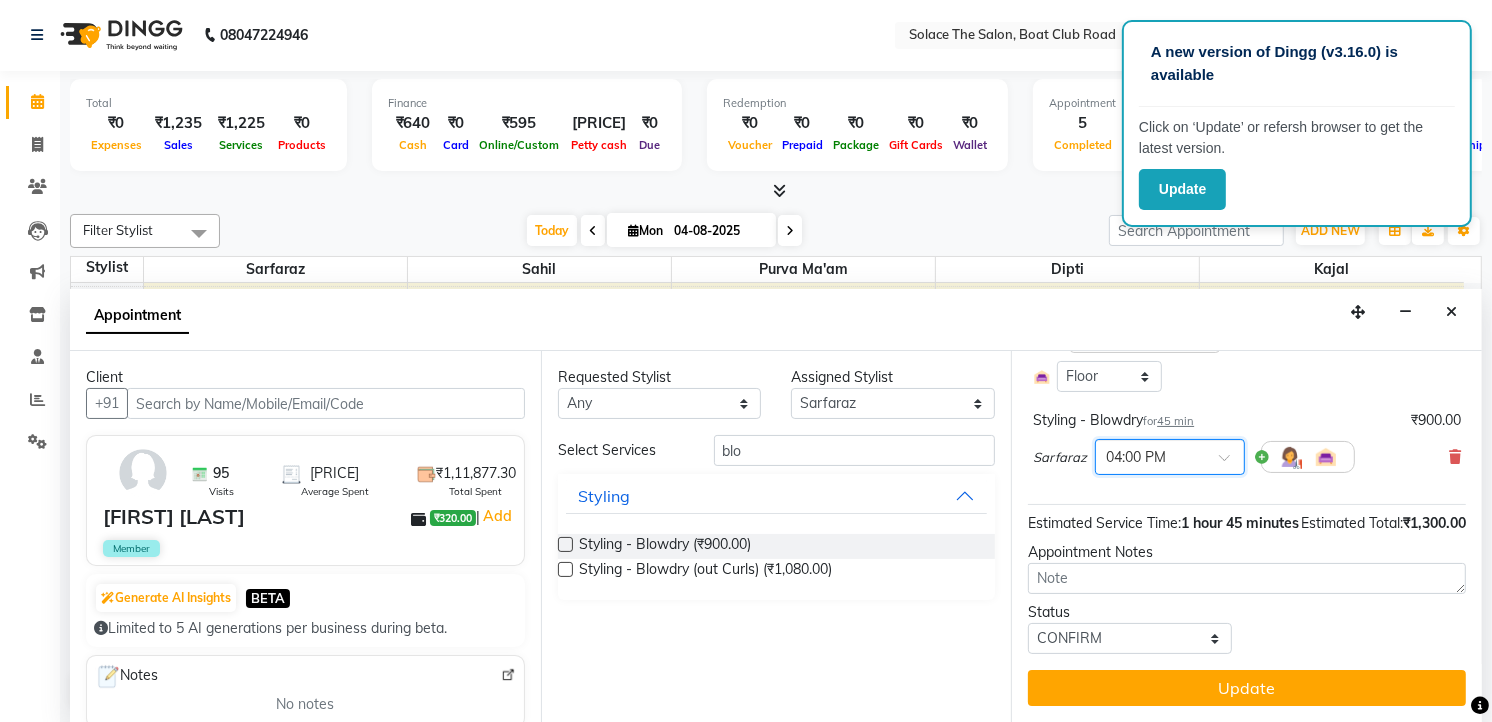 scroll, scrollTop: 380, scrollLeft: 0, axis: vertical 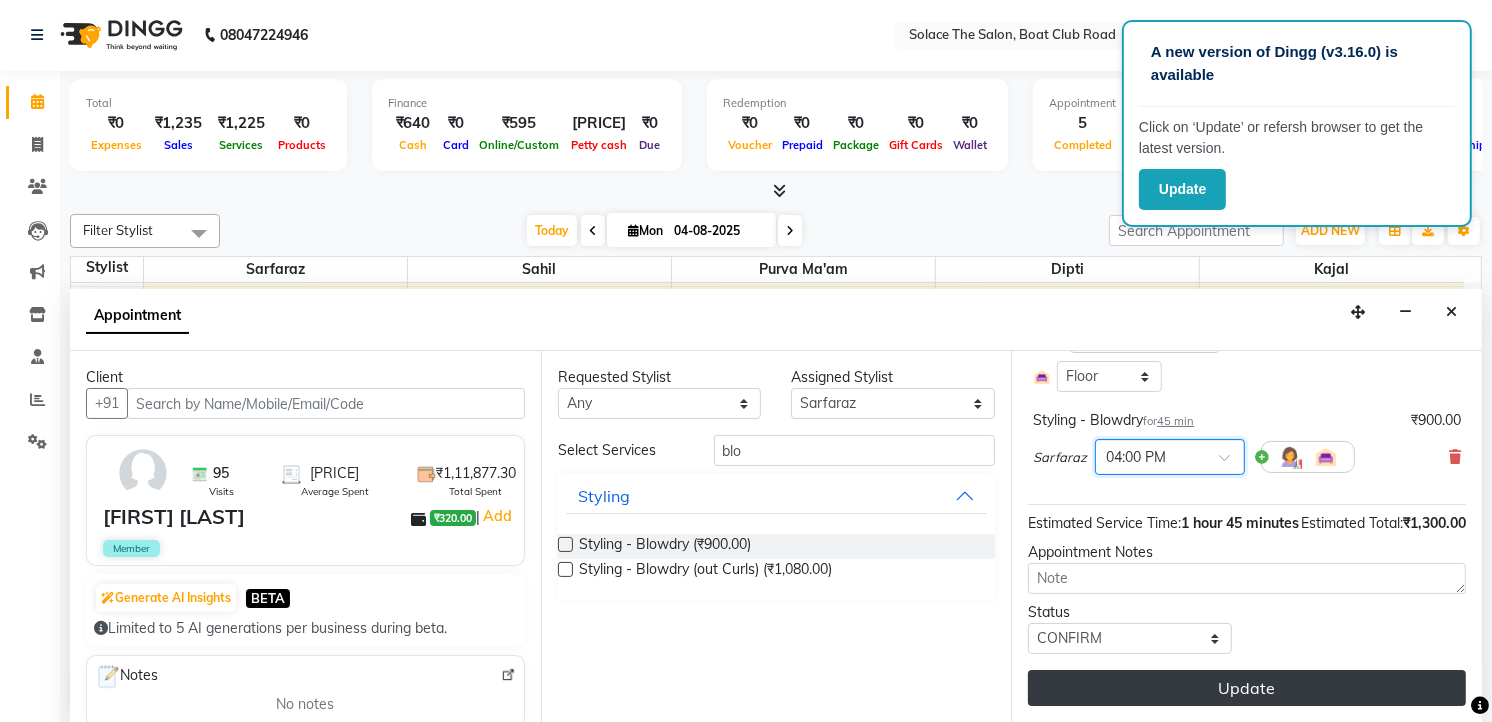 click on "Update" at bounding box center (1247, 688) 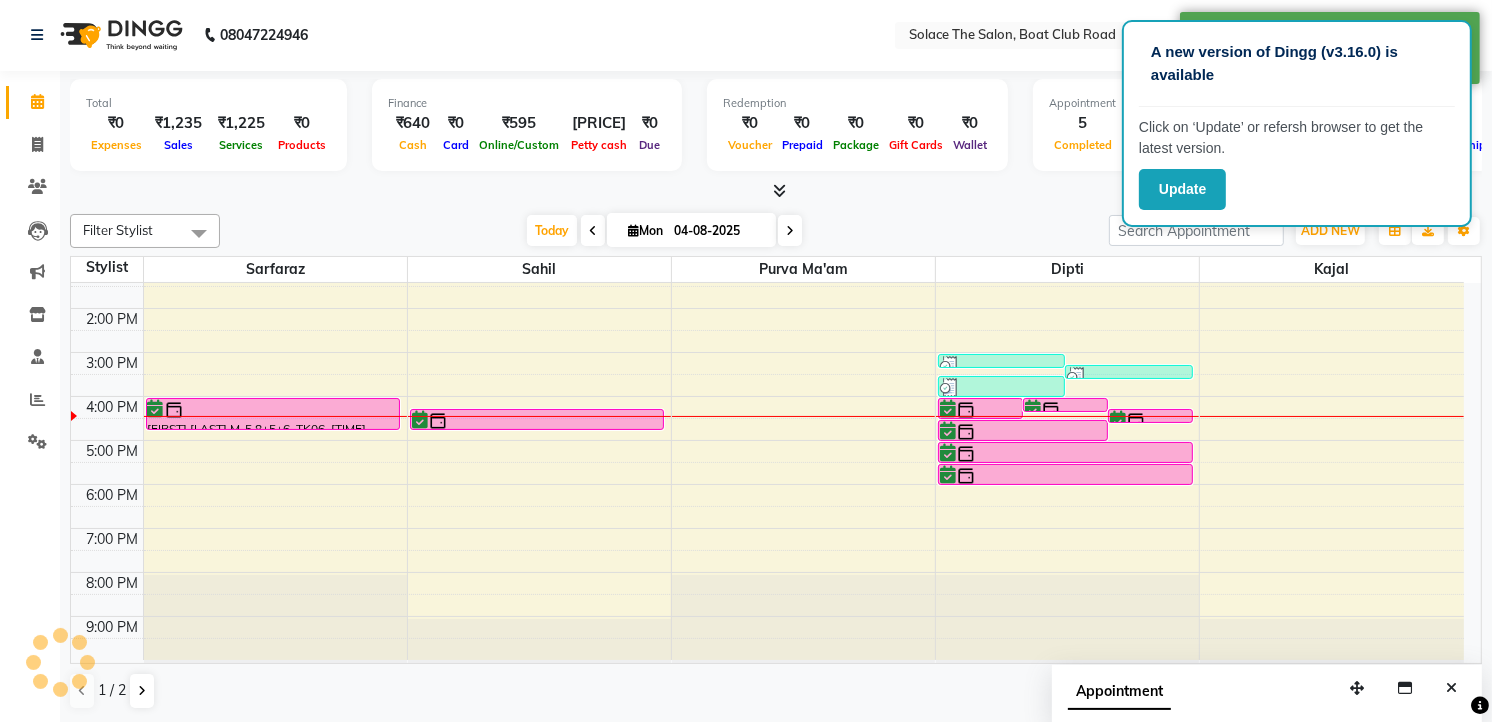 scroll, scrollTop: 0, scrollLeft: 0, axis: both 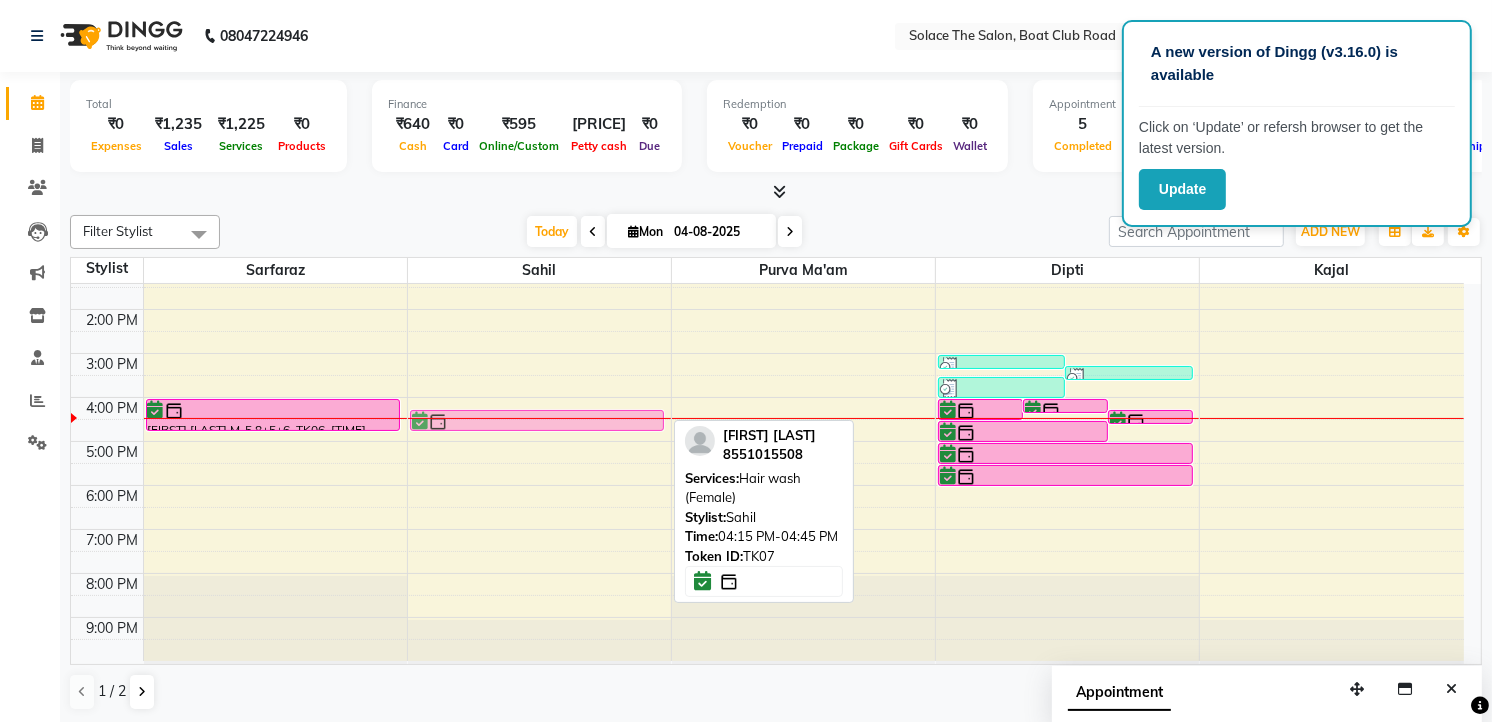 drag, startPoint x: 597, startPoint y: 421, endPoint x: 600, endPoint y: 431, distance: 10.440307 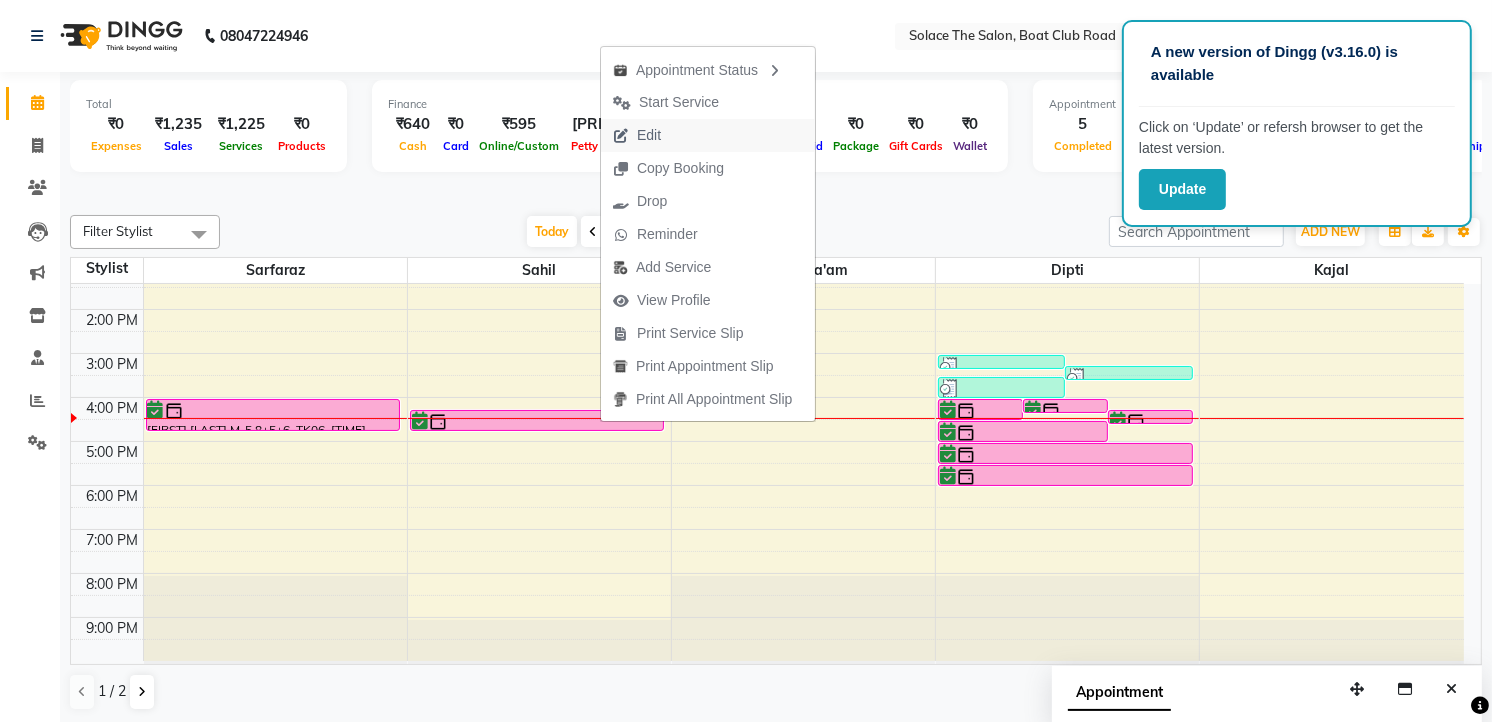 click on "Edit" at bounding box center [708, 135] 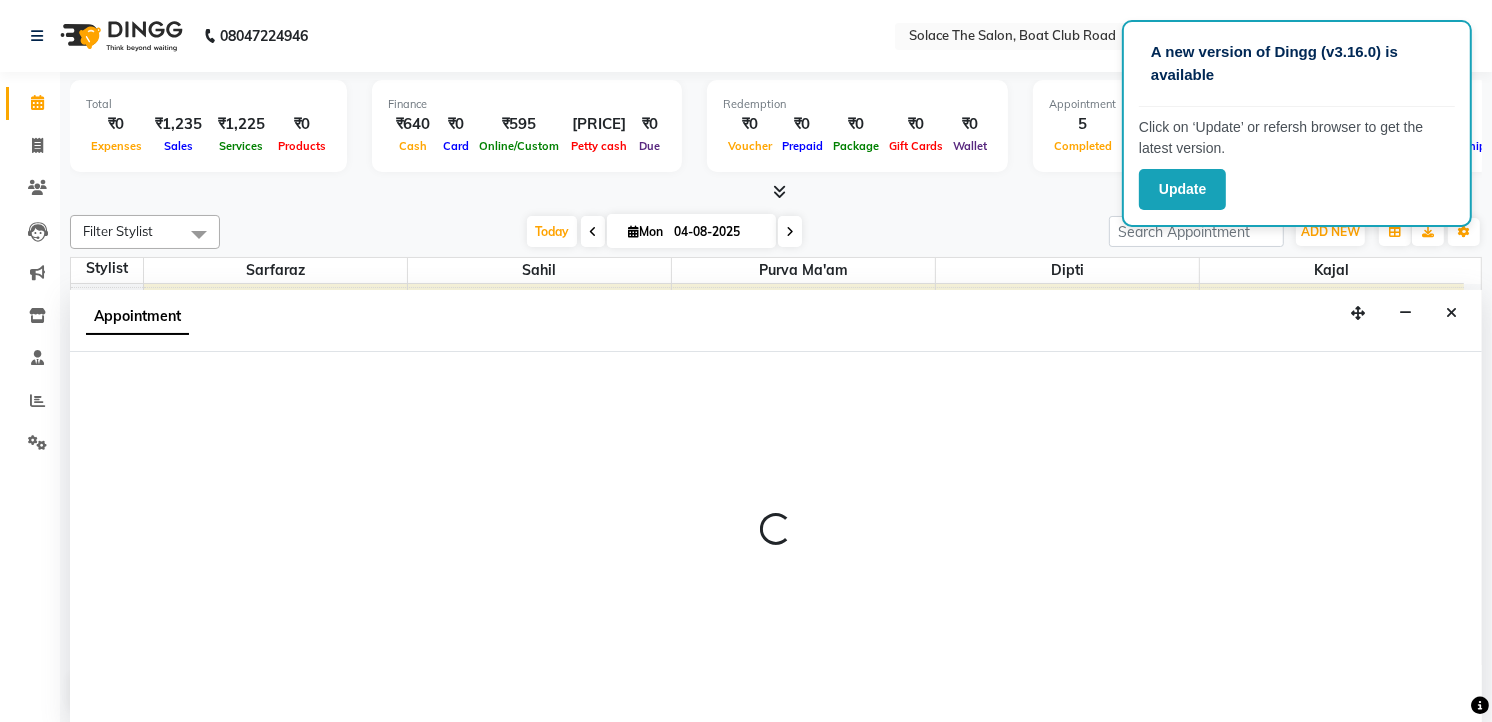 select on "tentative" 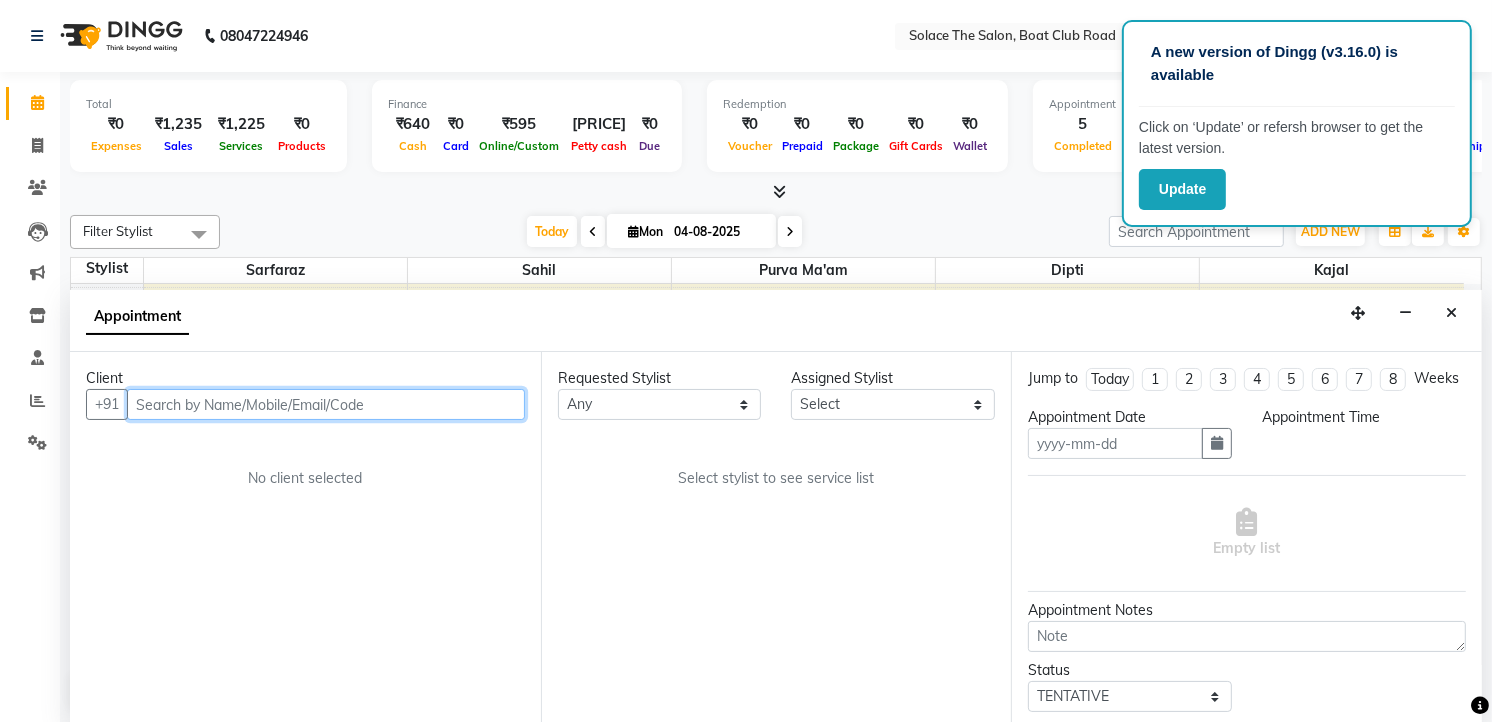 scroll, scrollTop: 1, scrollLeft: 0, axis: vertical 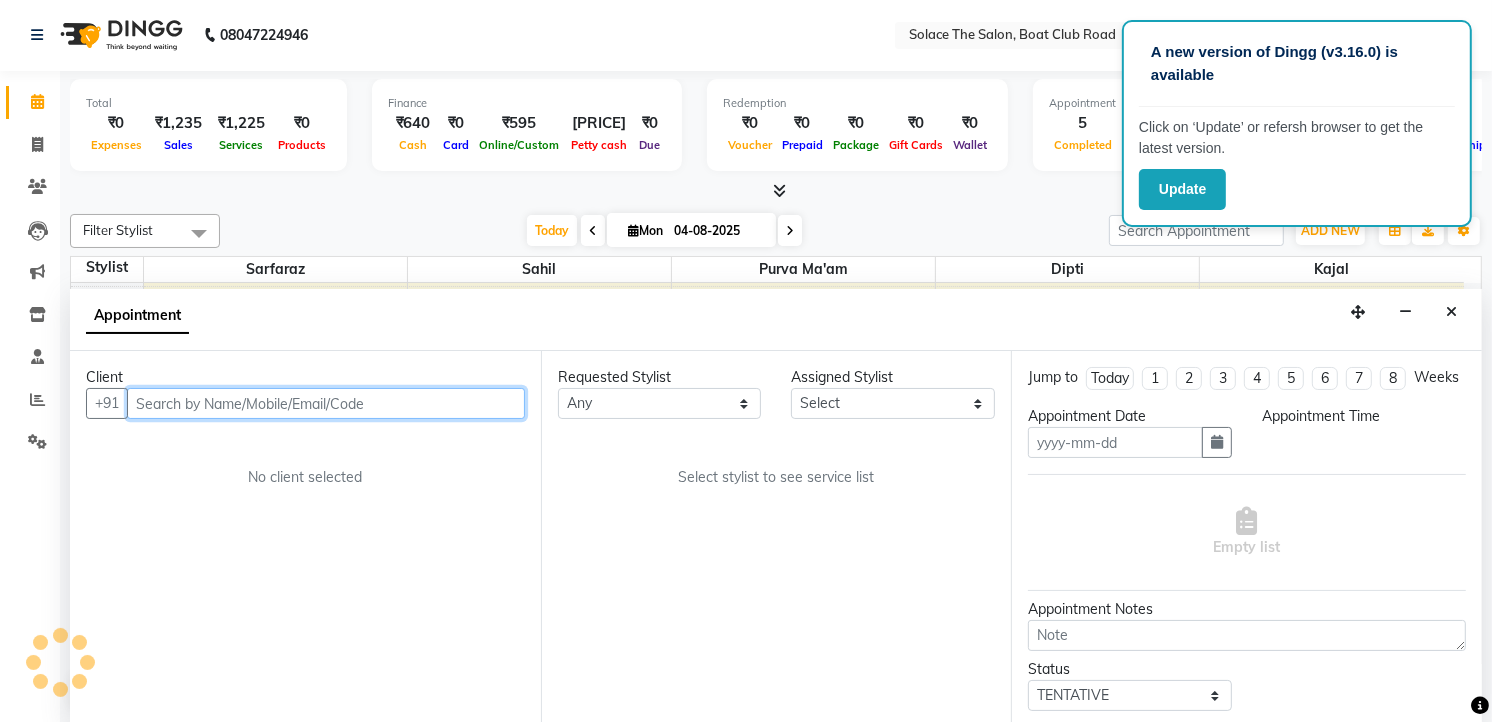 type on "04-08-2025" 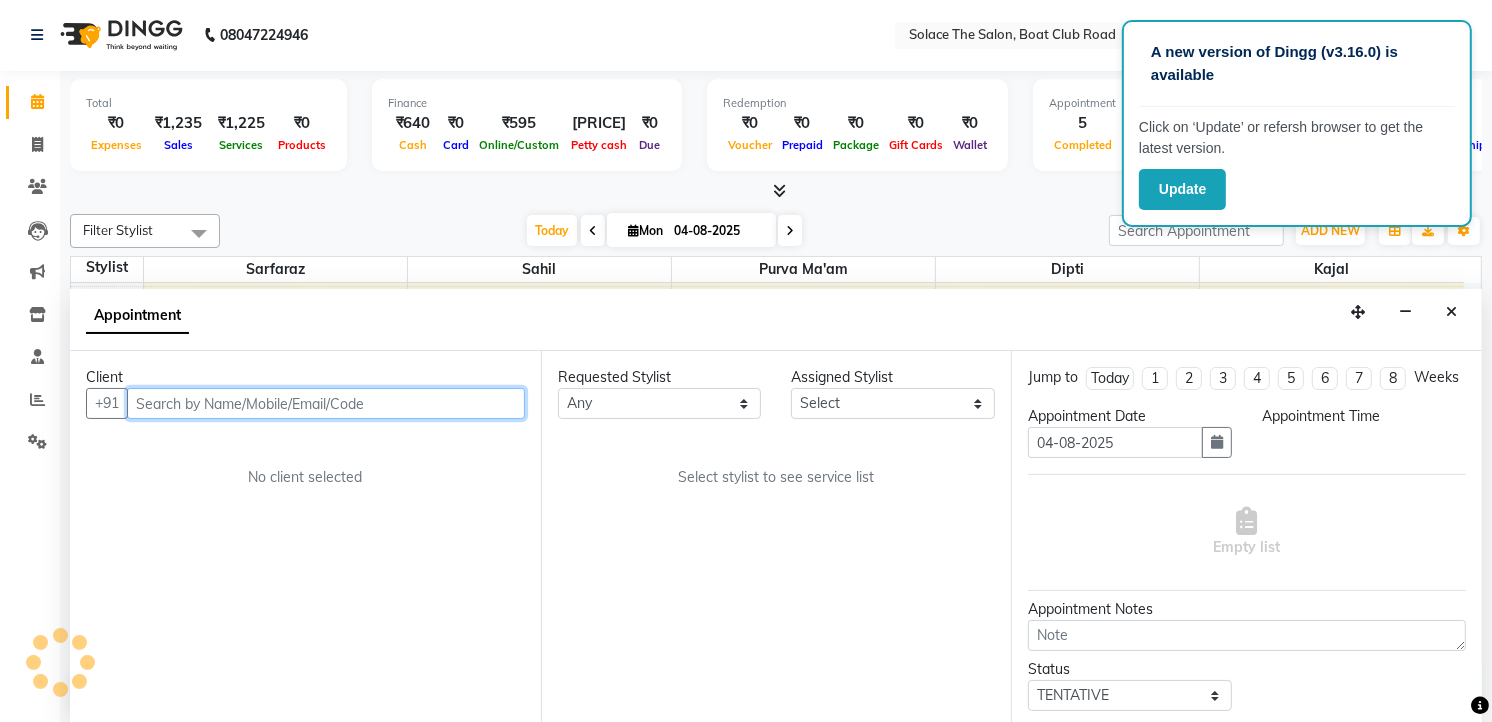 select on "confirm booking" 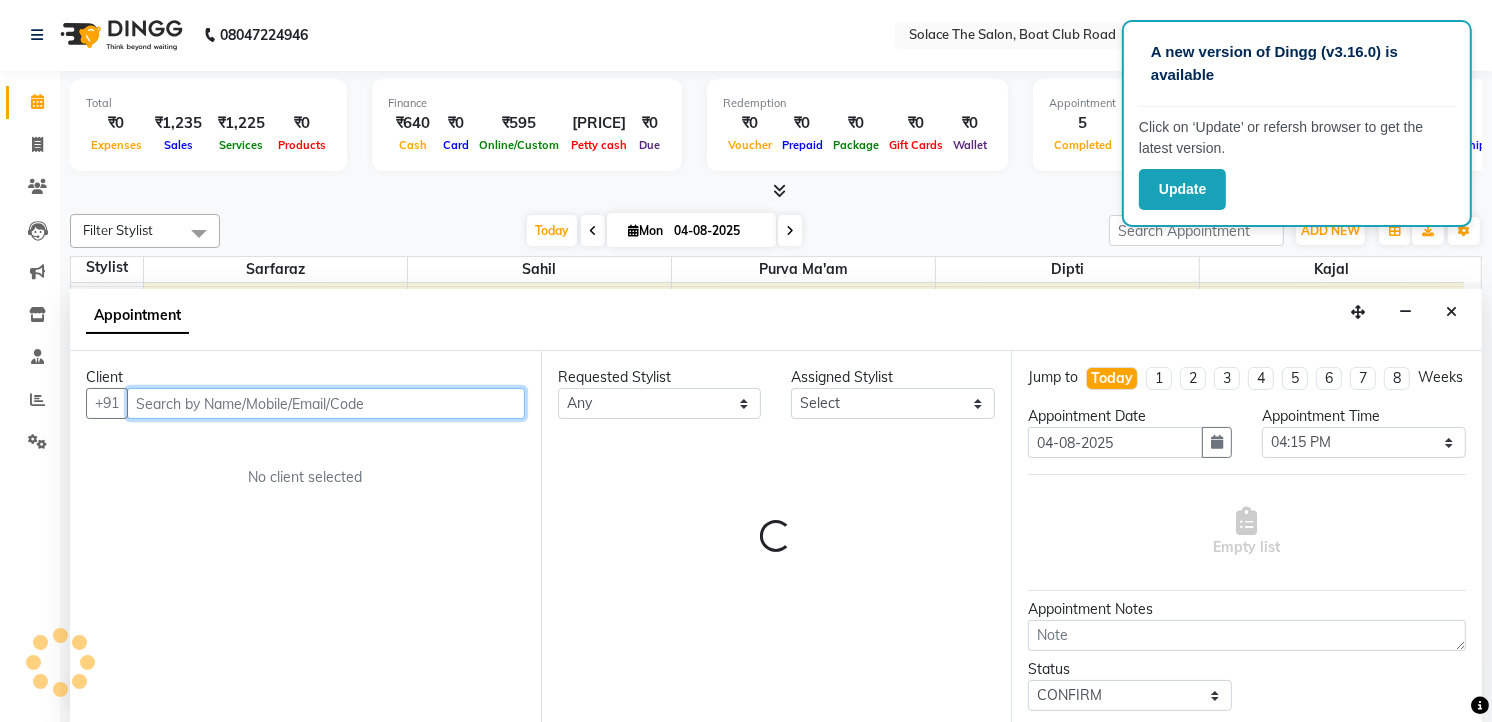 select on "74276" 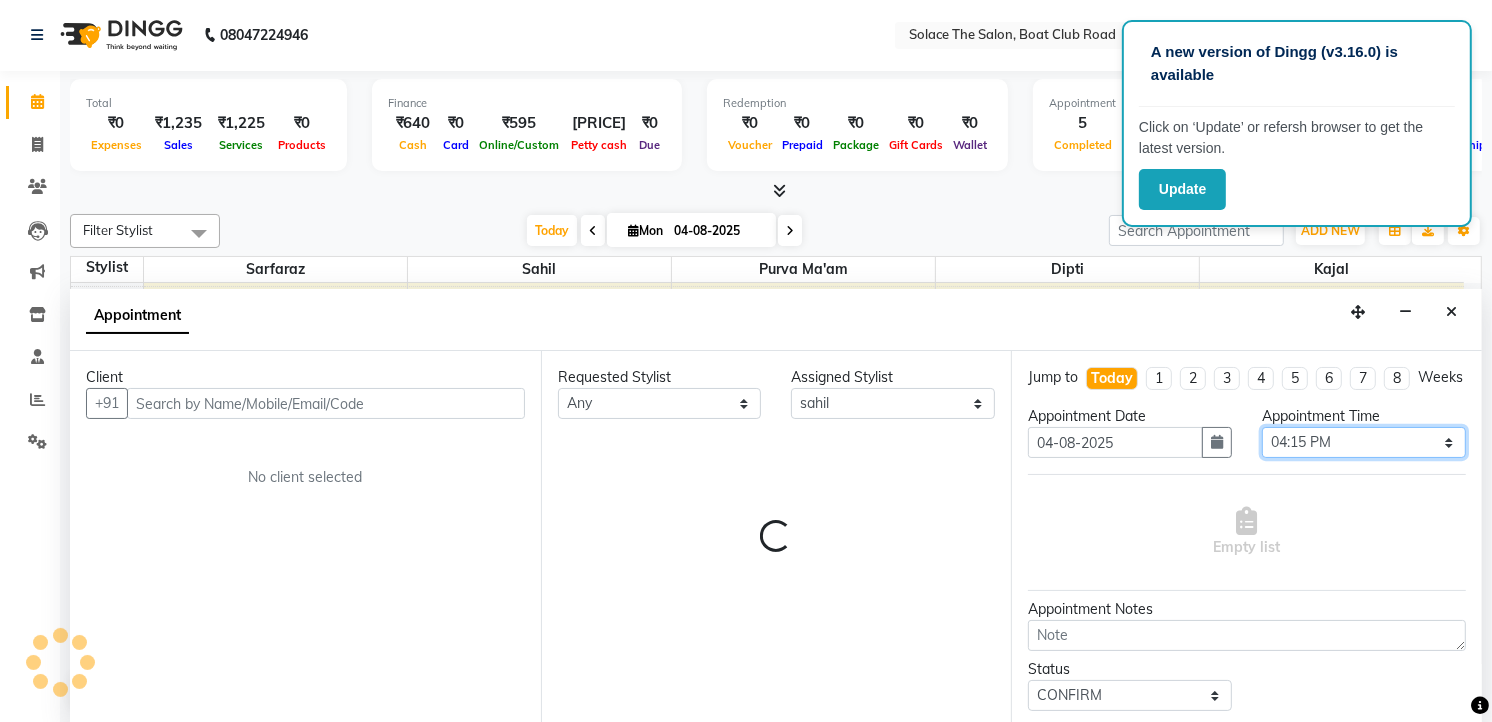 click on "Select 09:00 AM 09:15 AM 09:30 AM 09:45 AM 10:00 AM 10:15 AM 10:30 AM 10:45 AM 11:00 AM 11:15 AM 11:30 AM 11:45 AM 12:00 PM 12:15 PM 12:30 PM 12:45 PM 01:00 PM 01:15 PM 01:30 PM 01:45 PM 02:00 PM 02:15 PM 02:30 PM 02:45 PM 03:00 PM 03:15 PM 03:30 PM 03:45 PM 04:00 PM 04:15 PM 04:30 PM 04:45 PM 05:00 PM 05:15 PM 05:30 PM 05:45 PM 06:00 PM 06:15 PM 06:30 PM 06:45 PM 07:00 PM 07:15 PM 07:30 PM 07:45 PM 08:00 PM 08:15 PM 08:30 PM 08:45 PM 09:00 PM" at bounding box center (1364, 442) 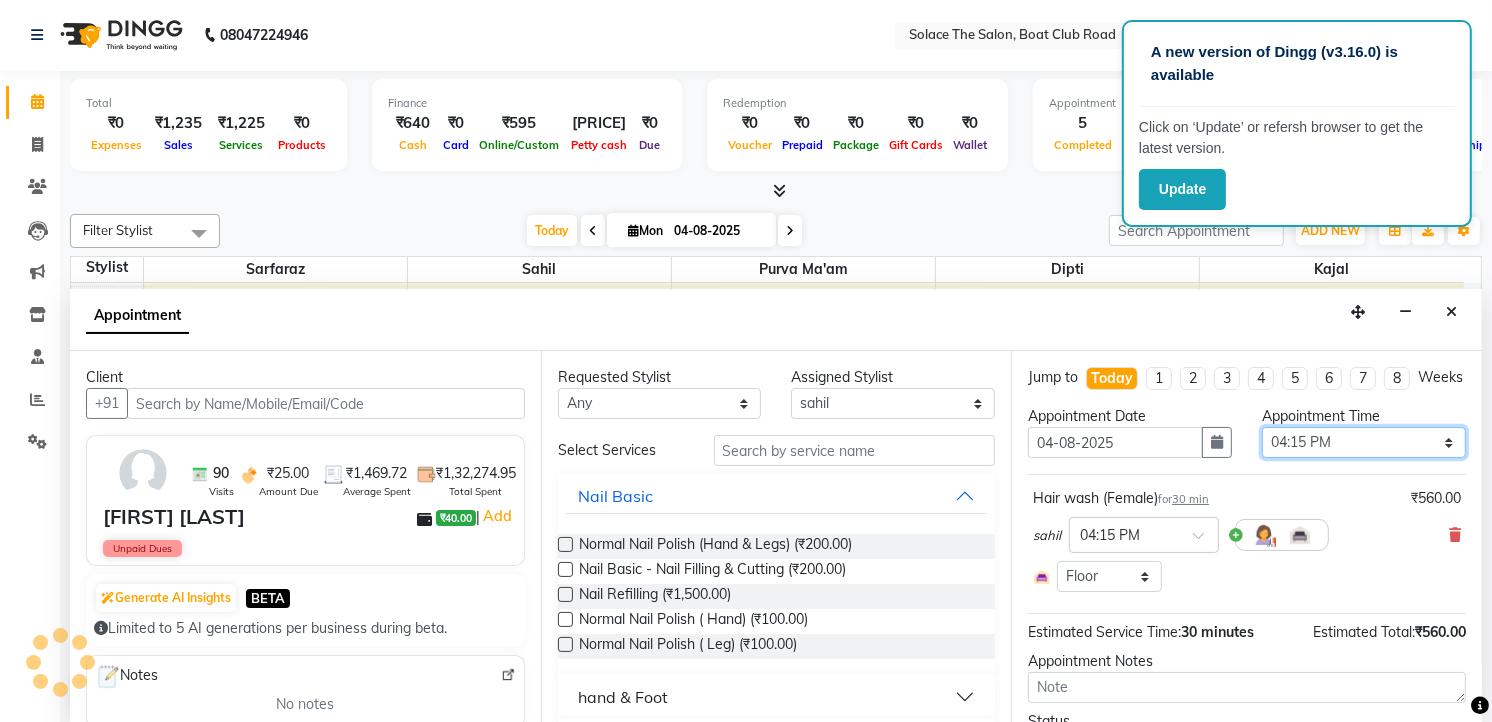 scroll, scrollTop: 238, scrollLeft: 0, axis: vertical 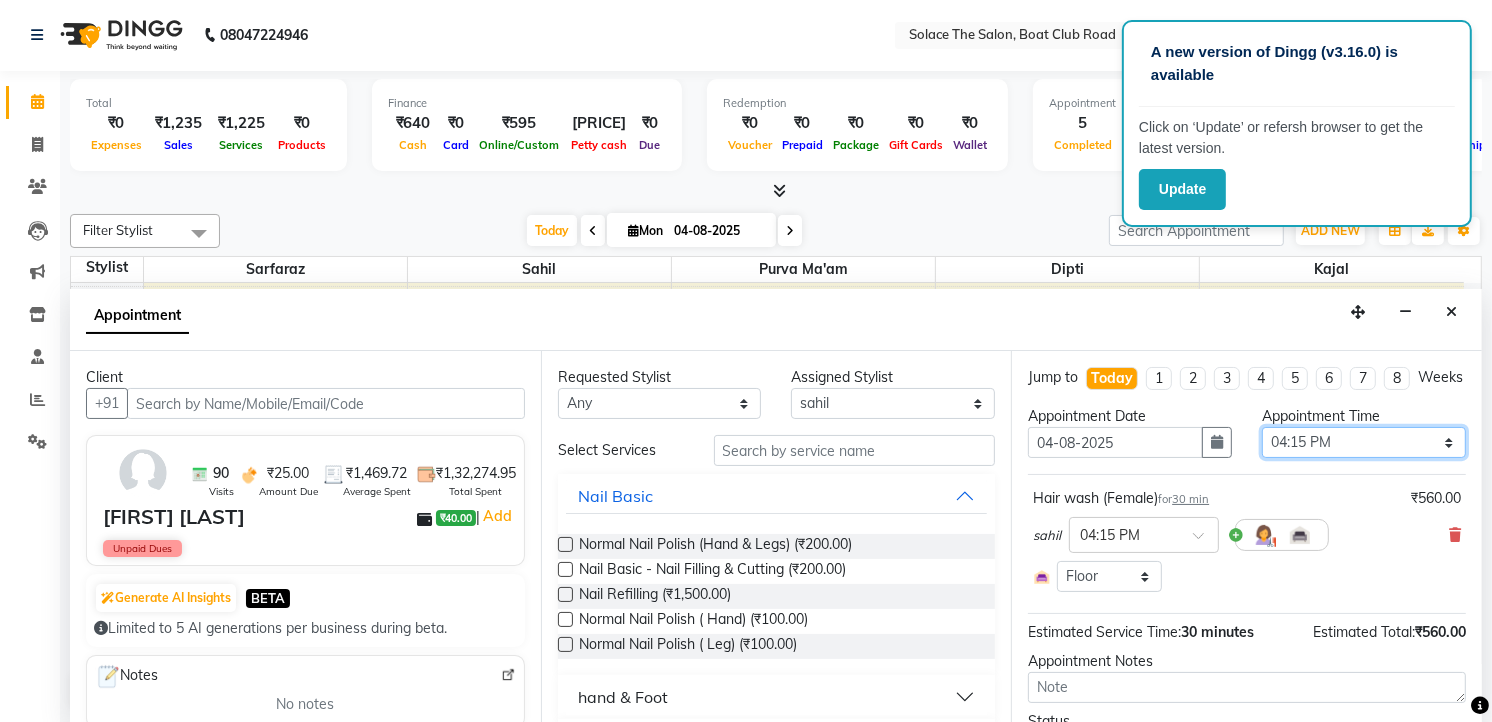 select on "990" 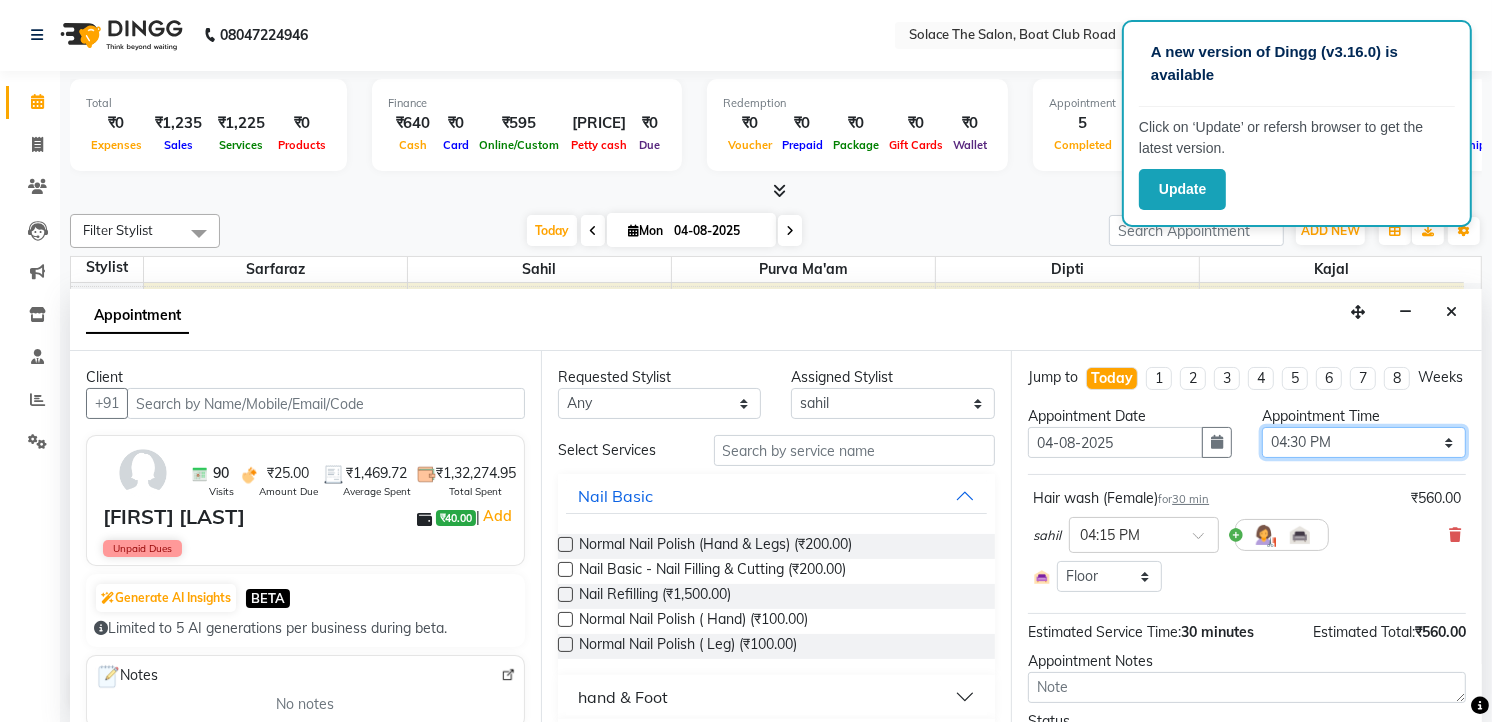 click on "Select 09:00 AM 09:15 AM 09:30 AM 09:45 AM 10:00 AM 10:15 AM 10:30 AM 10:45 AM 11:00 AM 11:15 AM 11:30 AM 11:45 AM 12:00 PM 12:15 PM 12:30 PM 12:45 PM 01:00 PM 01:15 PM 01:30 PM 01:45 PM 02:00 PM 02:15 PM 02:30 PM 02:45 PM 03:00 PM 03:15 PM 03:30 PM 03:45 PM 04:00 PM 04:15 PM 04:30 PM 04:45 PM 05:00 PM 05:15 PM 05:30 PM 05:45 PM 06:00 PM 06:15 PM 06:30 PM 06:45 PM 07:00 PM 07:15 PM 07:30 PM 07:45 PM 08:00 PM 08:15 PM 08:30 PM 08:45 PM 09:00 PM" at bounding box center (1364, 442) 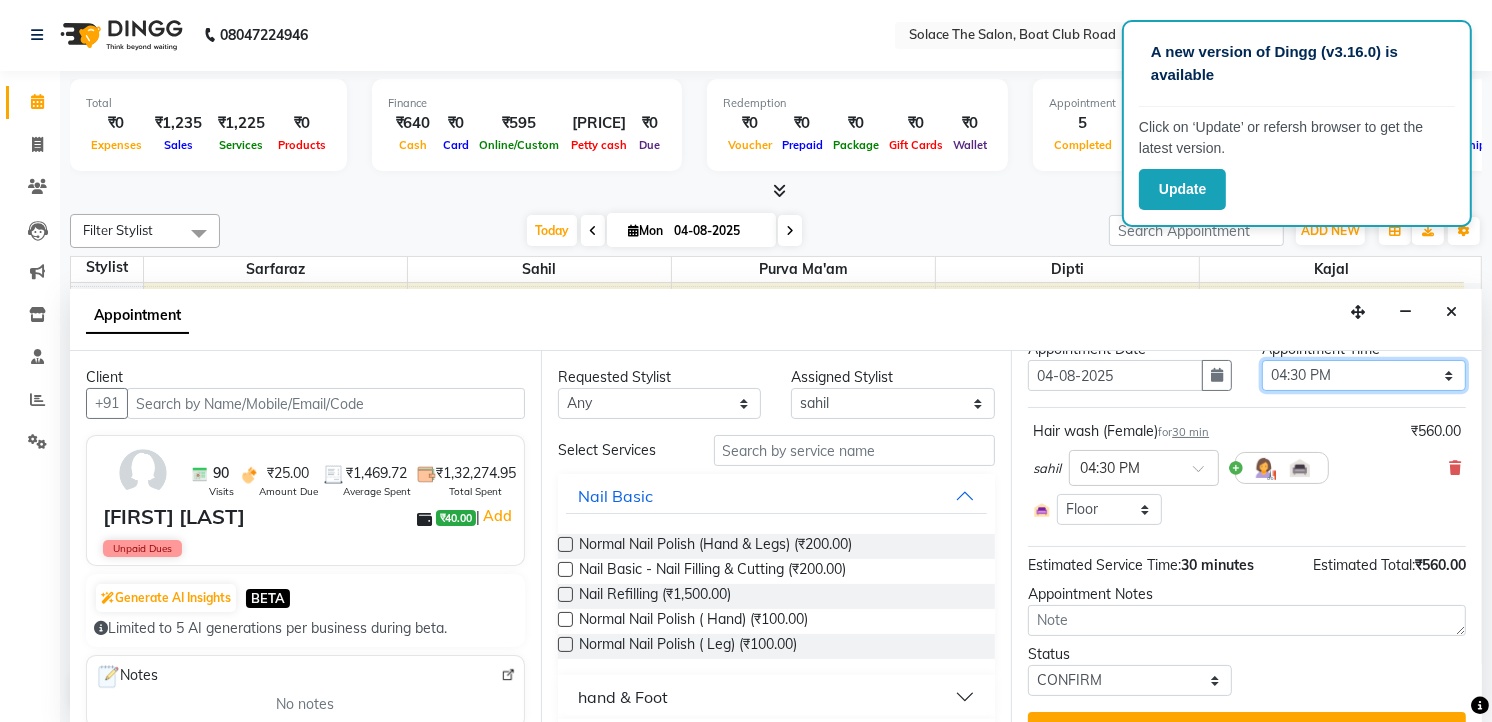 scroll, scrollTop: 127, scrollLeft: 0, axis: vertical 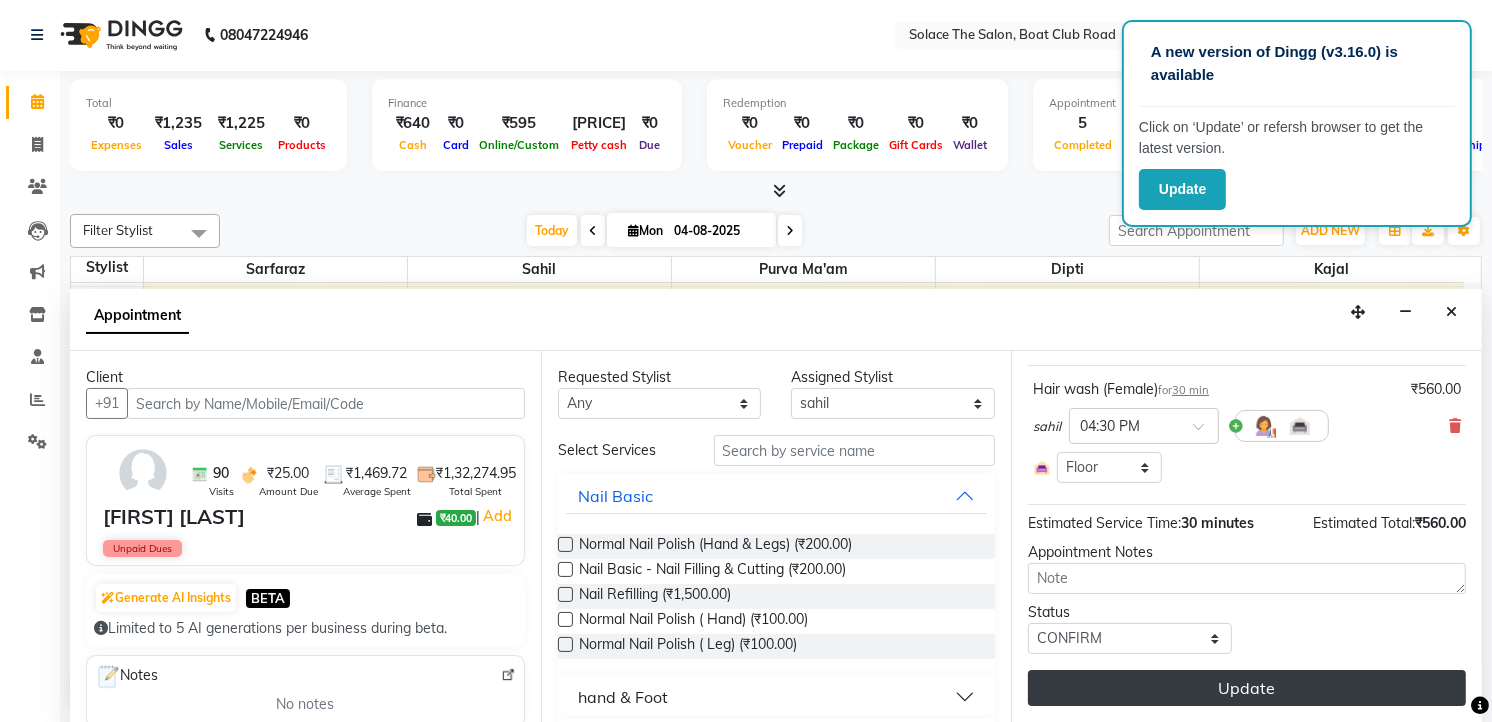 click on "Update" at bounding box center (1247, 688) 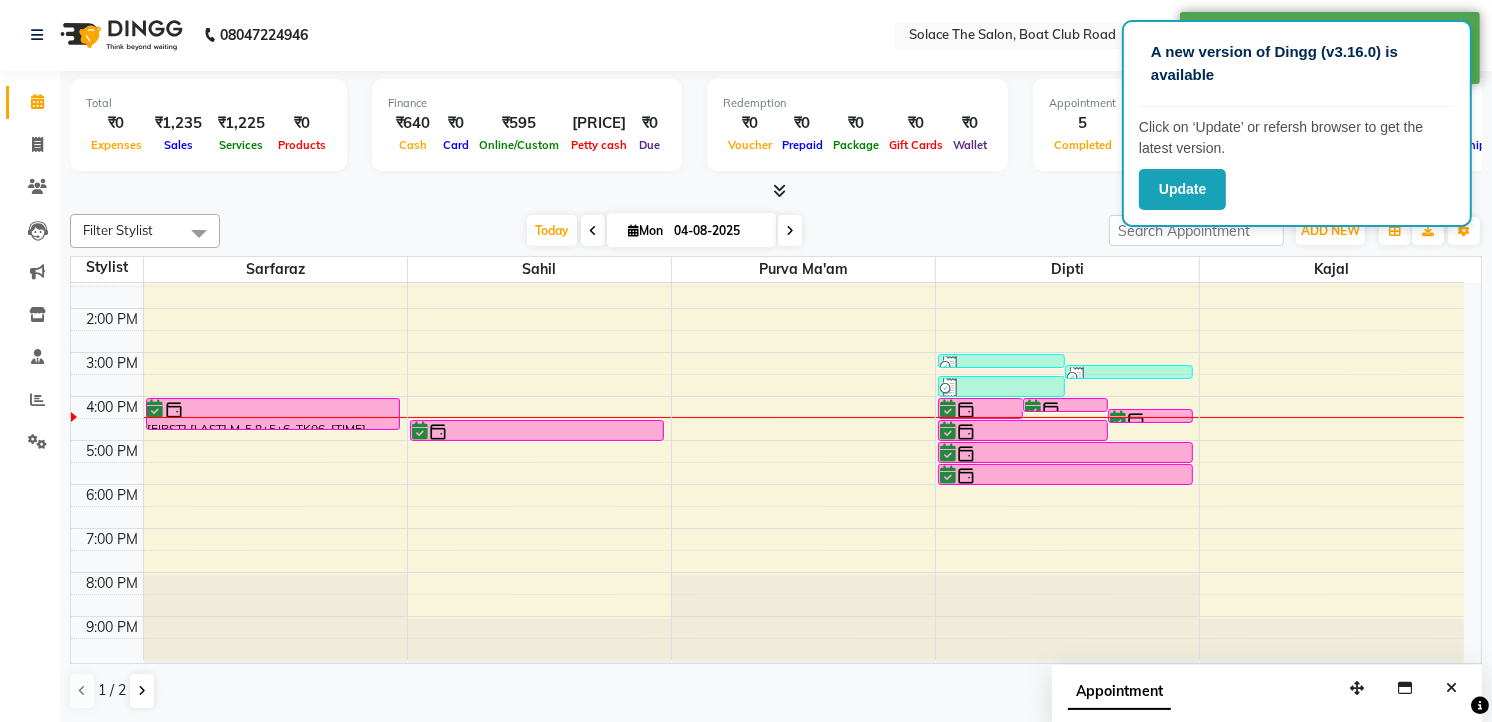 scroll, scrollTop: 0, scrollLeft: 0, axis: both 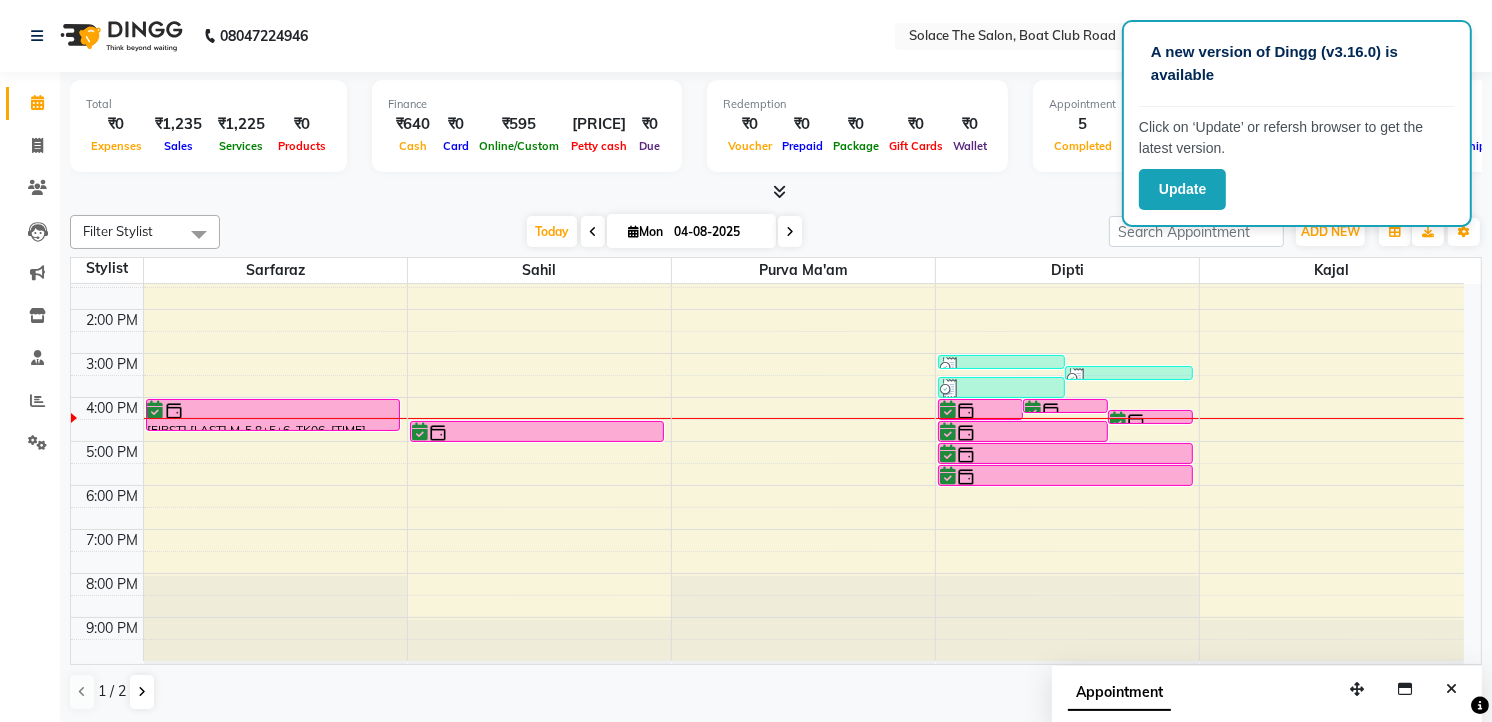click on "[TIME] [TIME] [TIME] [TIME] [TIME] [TIME] [TIME] [TIME] [TIME] [TIME] [TIME] [TIME] [TIME] [TIME]     [FIRST] [LAST], TK02, [TIME] - [TIME], [SERVICE] ([GENDER])     [FIRST] [LAST] M-5.8+5+6, TK04, [TIME] - [TIME], [SERVICE] ([GENDER])     [FIRST] [LAST] M-5.8+5+6, TK06, [TIME] - [TIME], [SERVICE] - [SERVICE]     [FIRST] [LAST], TK07, [TIME] - [TIME], [SERVICE] ([GENDER])     Mrs [LAST], TK01, [TIME] - [TIME], [SERVICE] ([BRAND])     [FIRST] [LAST] M-5.8+5+6, TK06, [TIME] - [TIME], [SERVICE] ([SERVICE] & [SERVICE])     [FIRST] [LAST] M-5.8+5+6, TK06, [TIME] - [TIME], [SERVICE] - [SERVICE]     [FIRST] [LAST], TK05, [TIME] - [TIME], [SERVICE] - [SERVICE]     [FIRST] [LAST], TK05, [TIME] - [TIME], [SERVICE] - [SERVICE]     [FIRST] [LAST], TK05, [TIME] - [TIME], [SERVICE] - [SERVICE] - [SERVICE]     Mrs [LAST], TK01, [TIME] - [TIME],  [SERVICE] ([BRAND])     [FIRST] [LAST], TK03, [TIME] - [TIME], [SERVICE] - [SERVICE]     Mrs [LAST], TK01, [TIME] - [TIME],  [SERVICE] ([BRAND])" at bounding box center (767, 353) 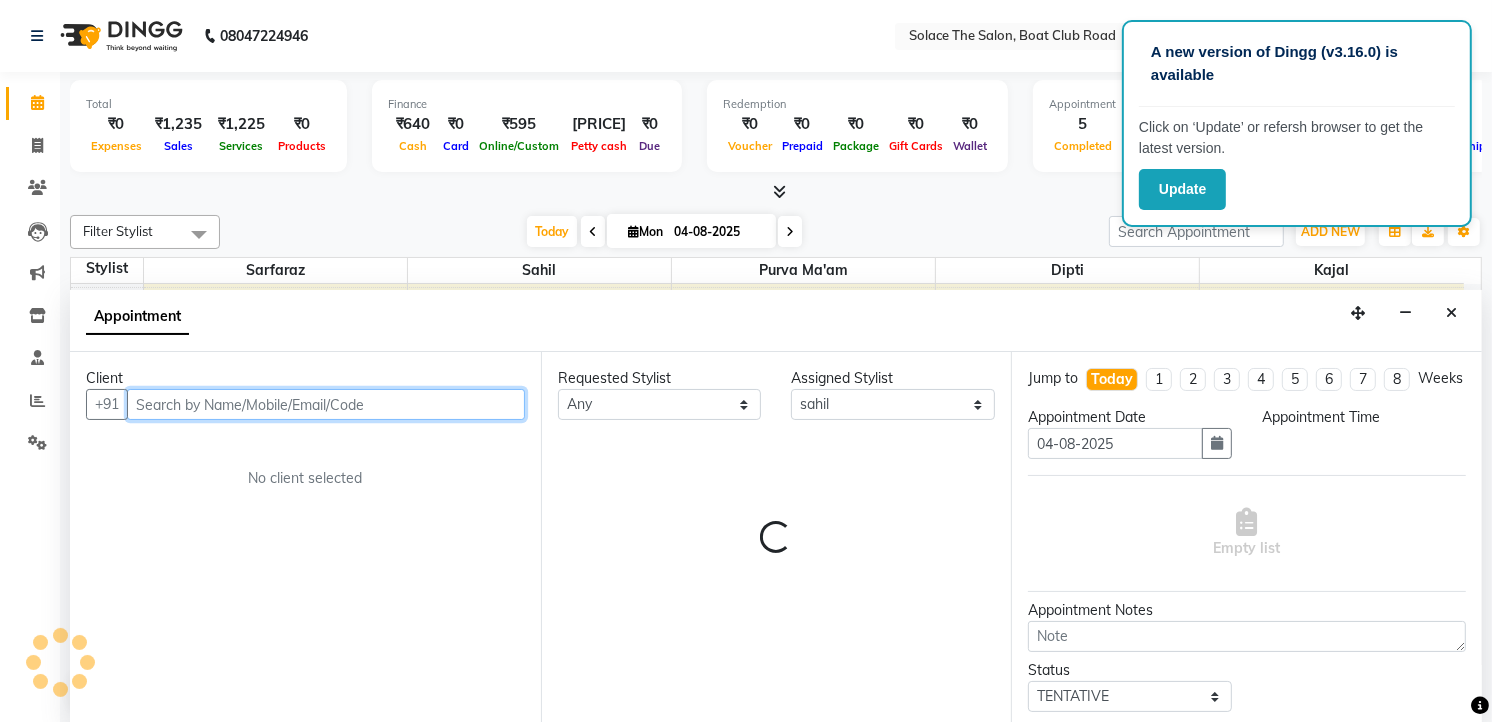 select on "1110" 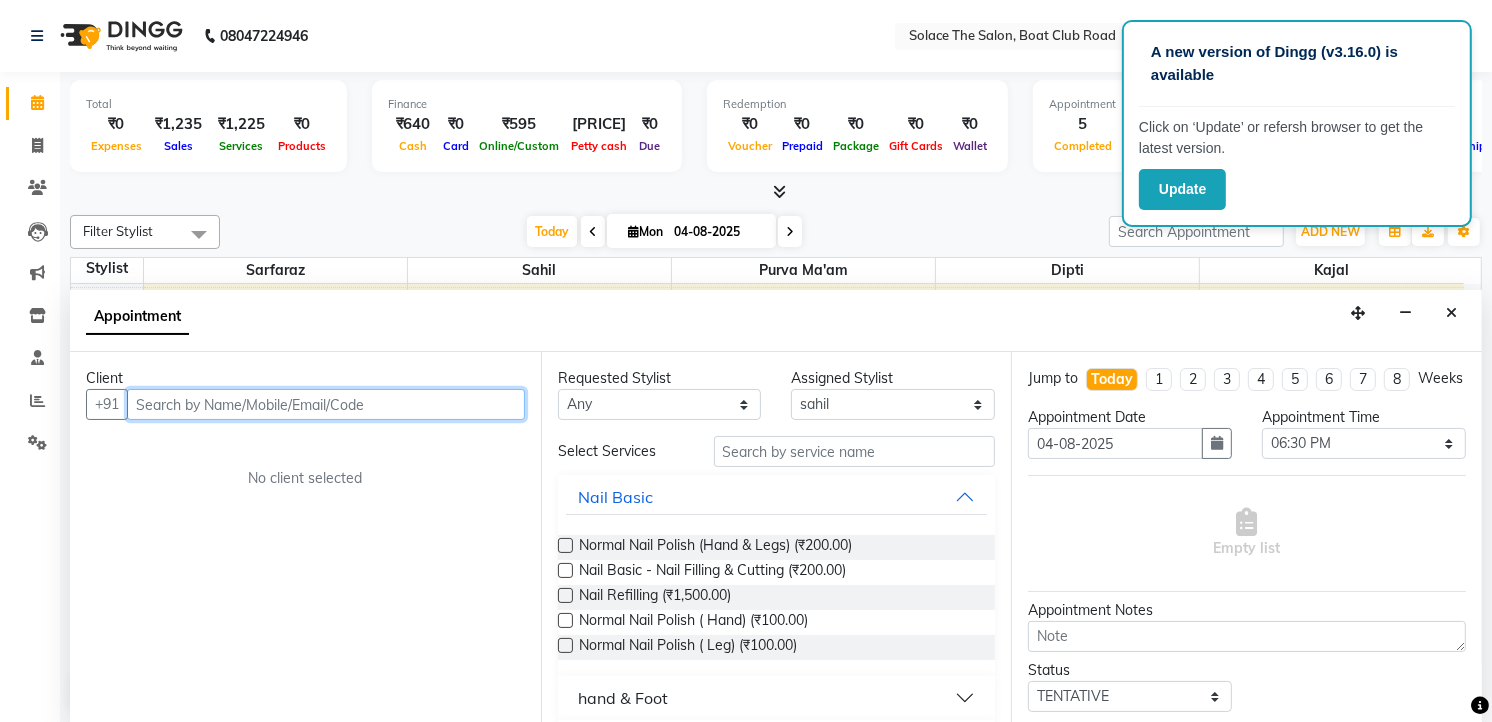 scroll, scrollTop: 1, scrollLeft: 0, axis: vertical 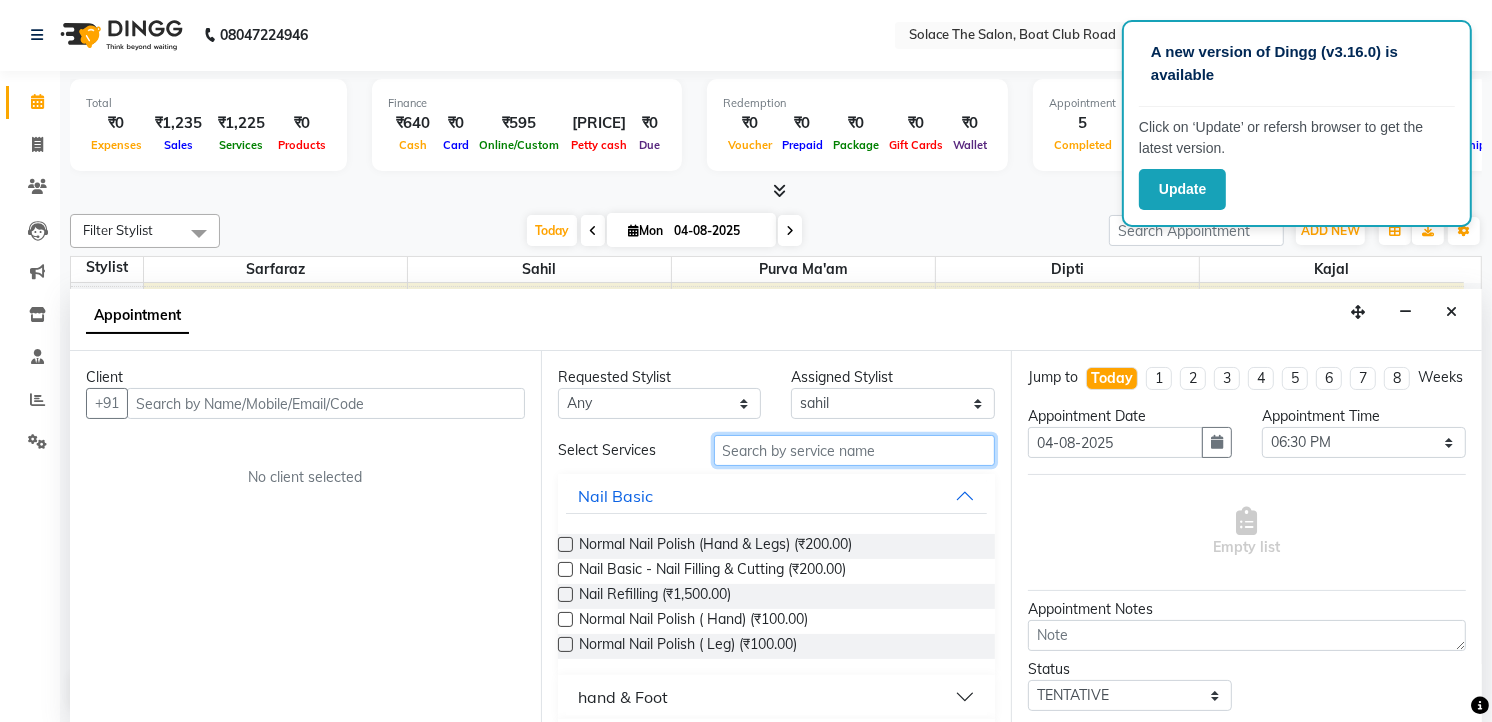 click at bounding box center [855, 450] 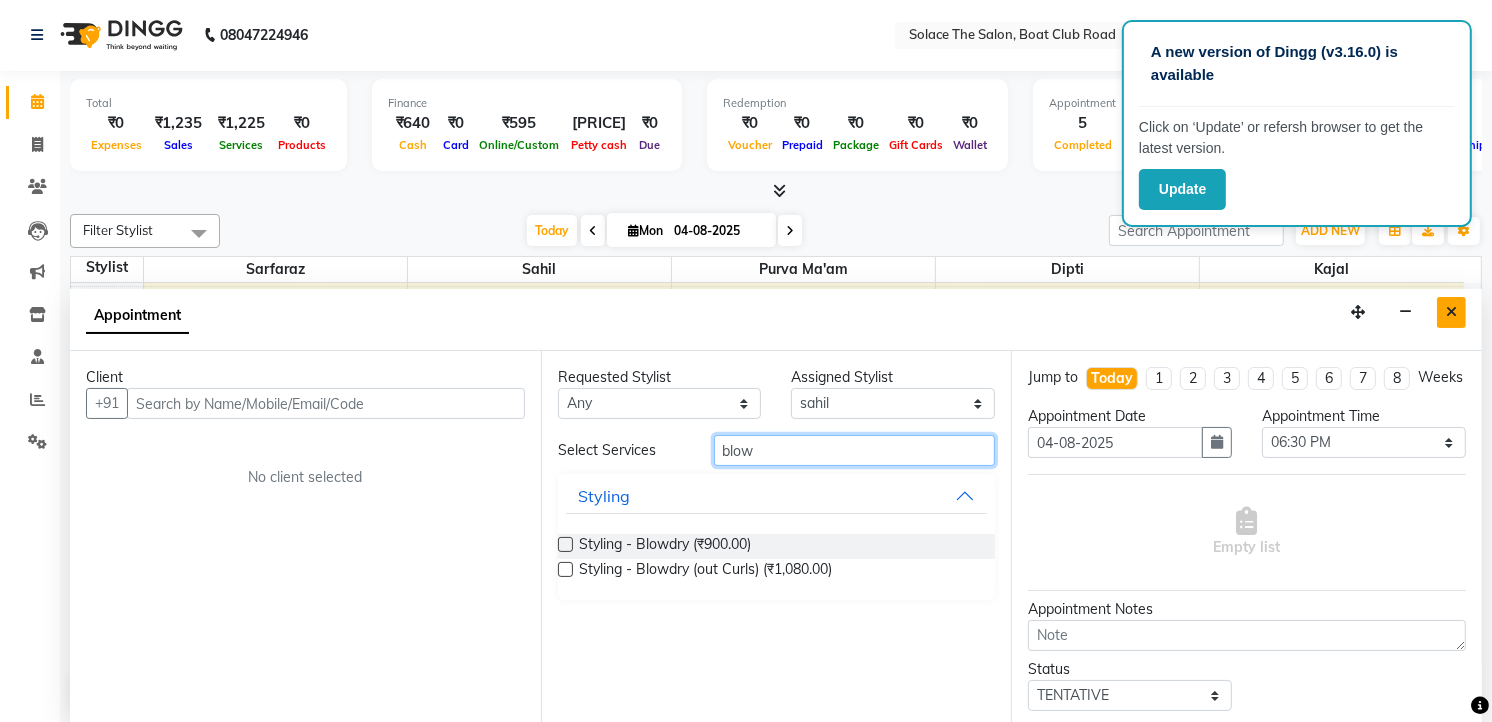 type on "blow" 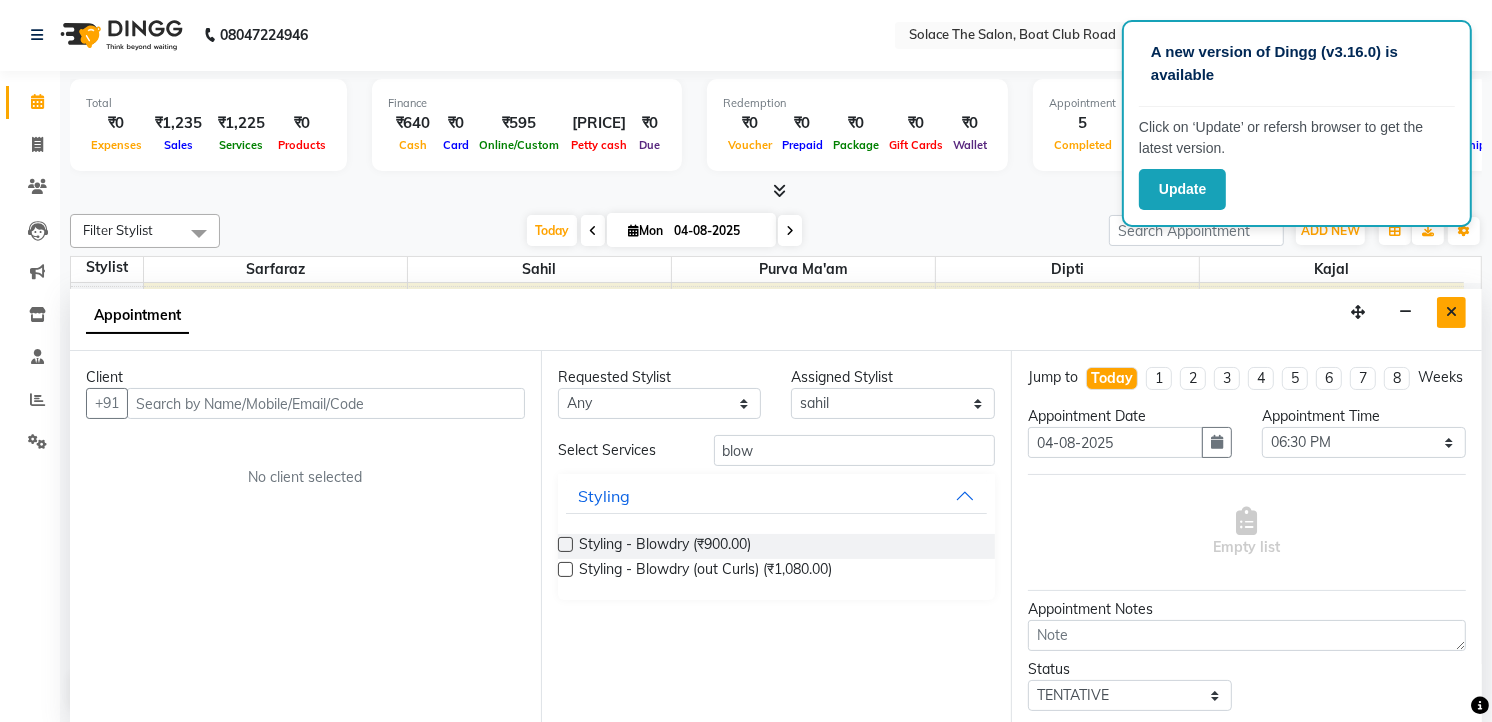 click at bounding box center (1451, 312) 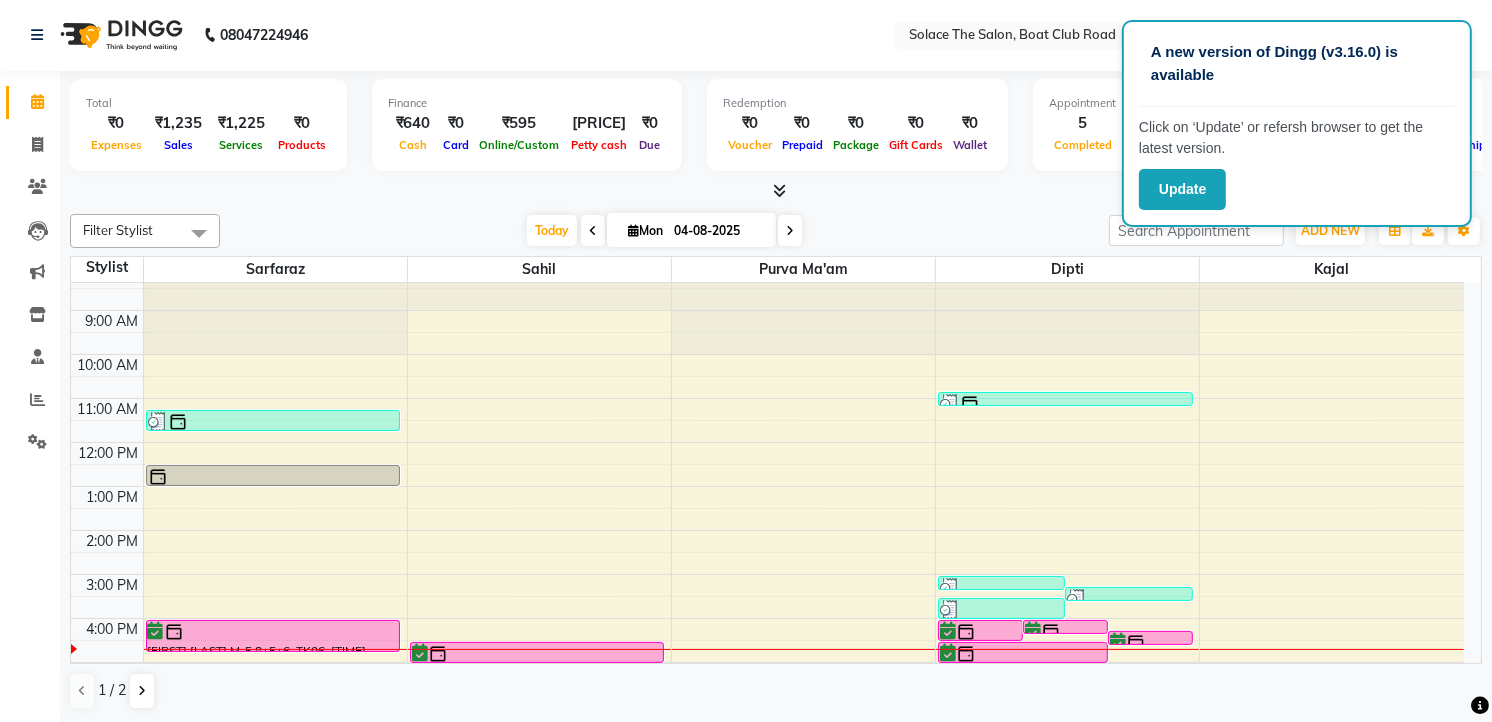 scroll, scrollTop: 0, scrollLeft: 0, axis: both 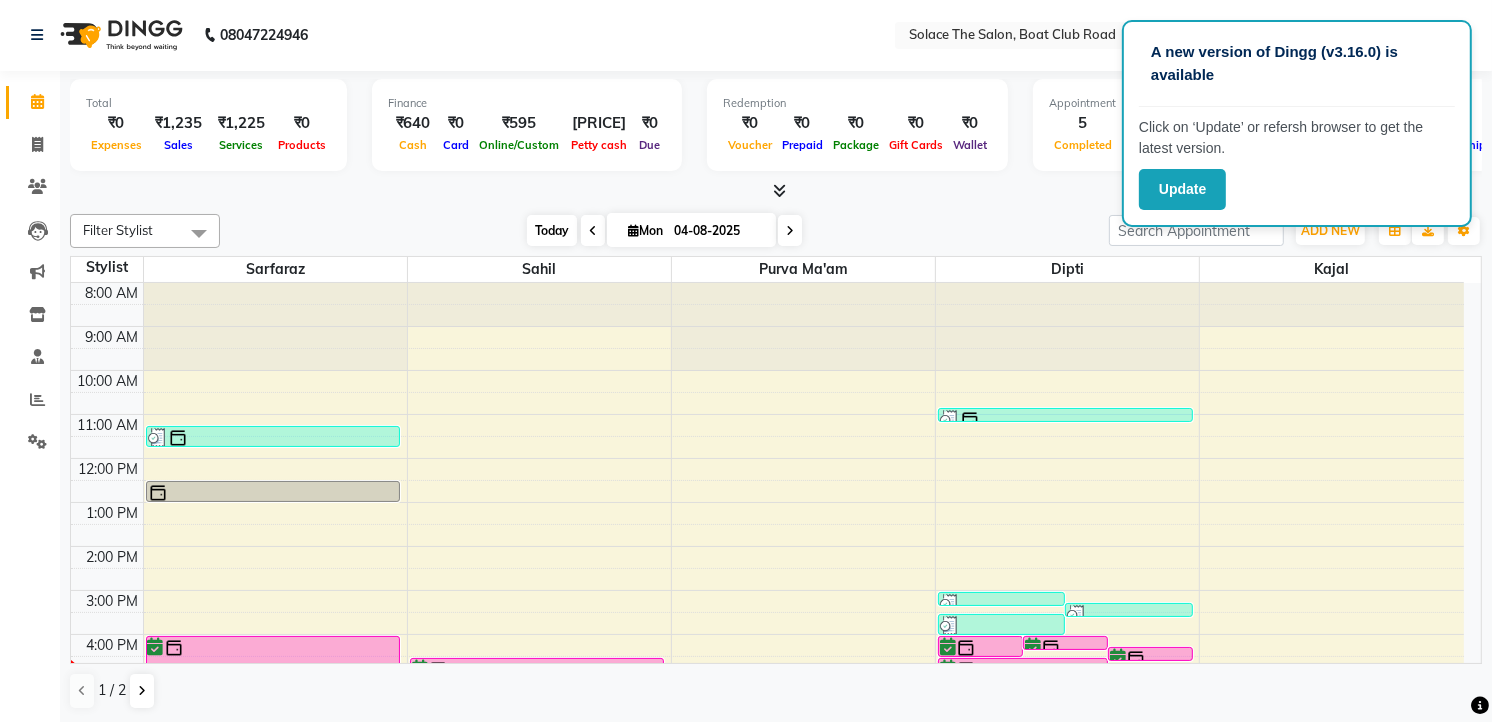 click on "Today" at bounding box center [552, 230] 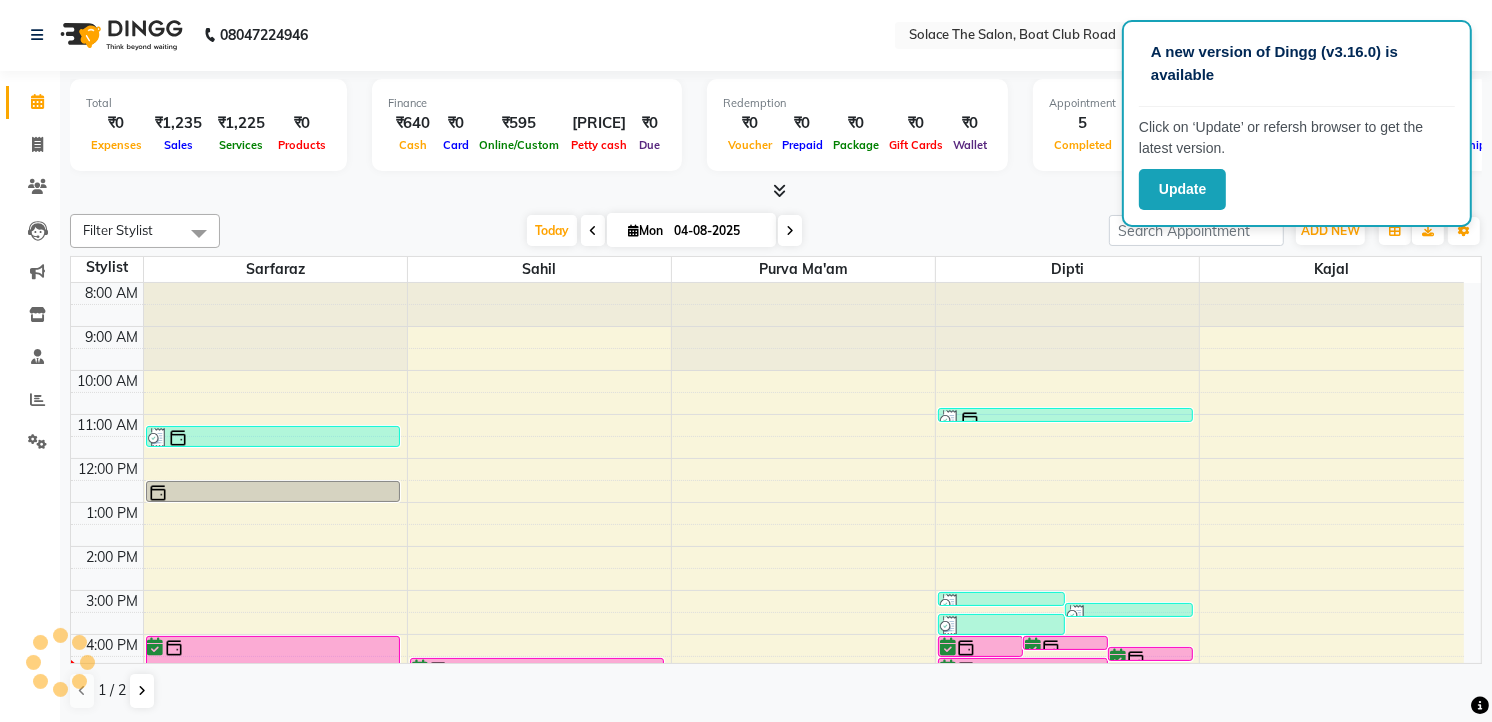 scroll, scrollTop: 238, scrollLeft: 0, axis: vertical 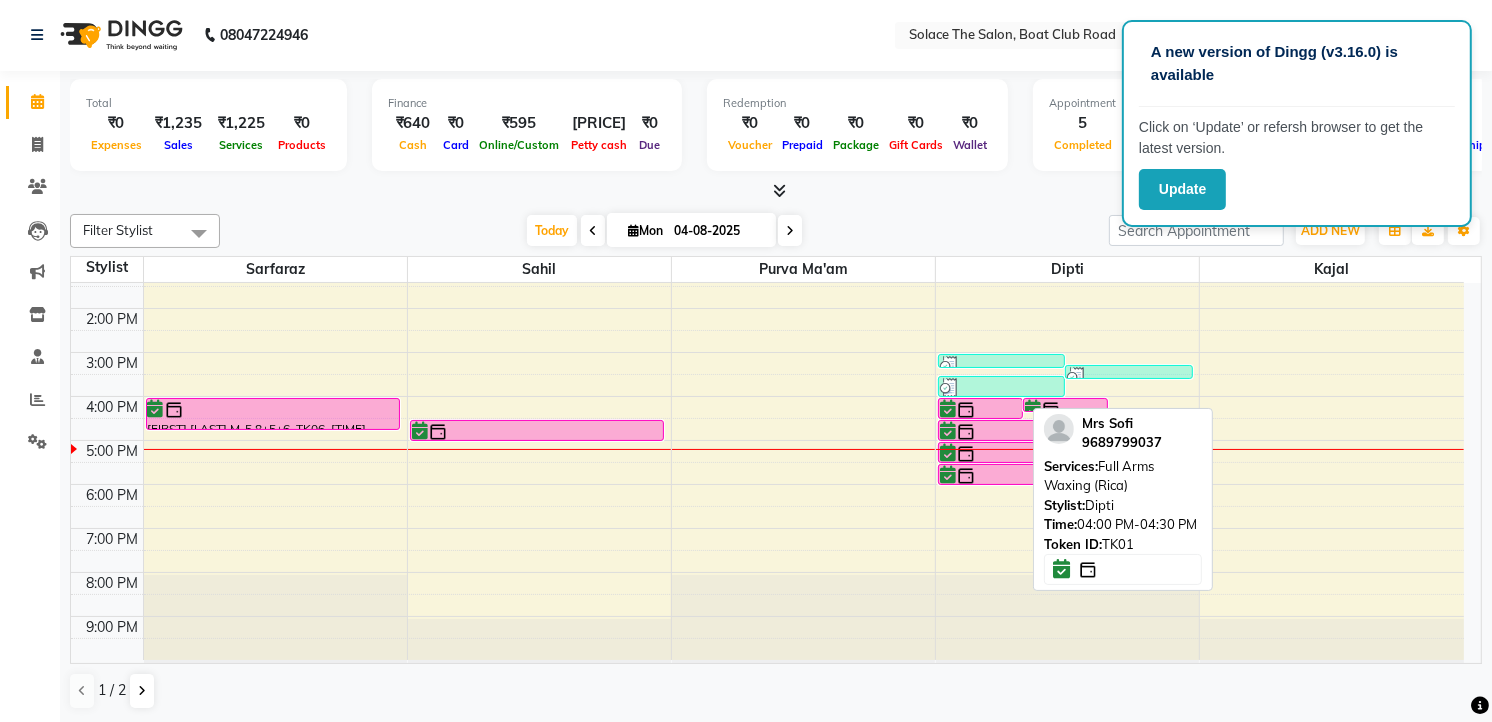 click at bounding box center [966, 410] 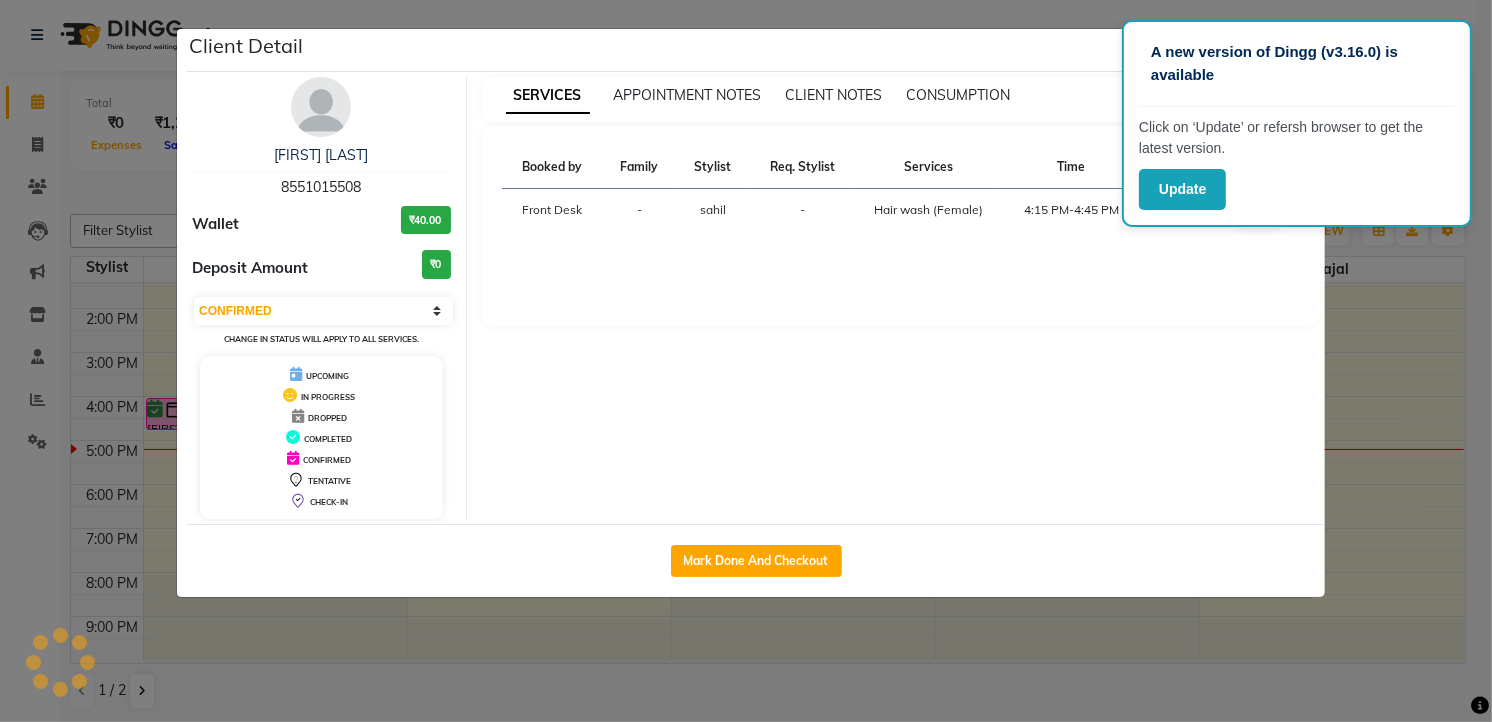 click on "Mark Done And Checkout" 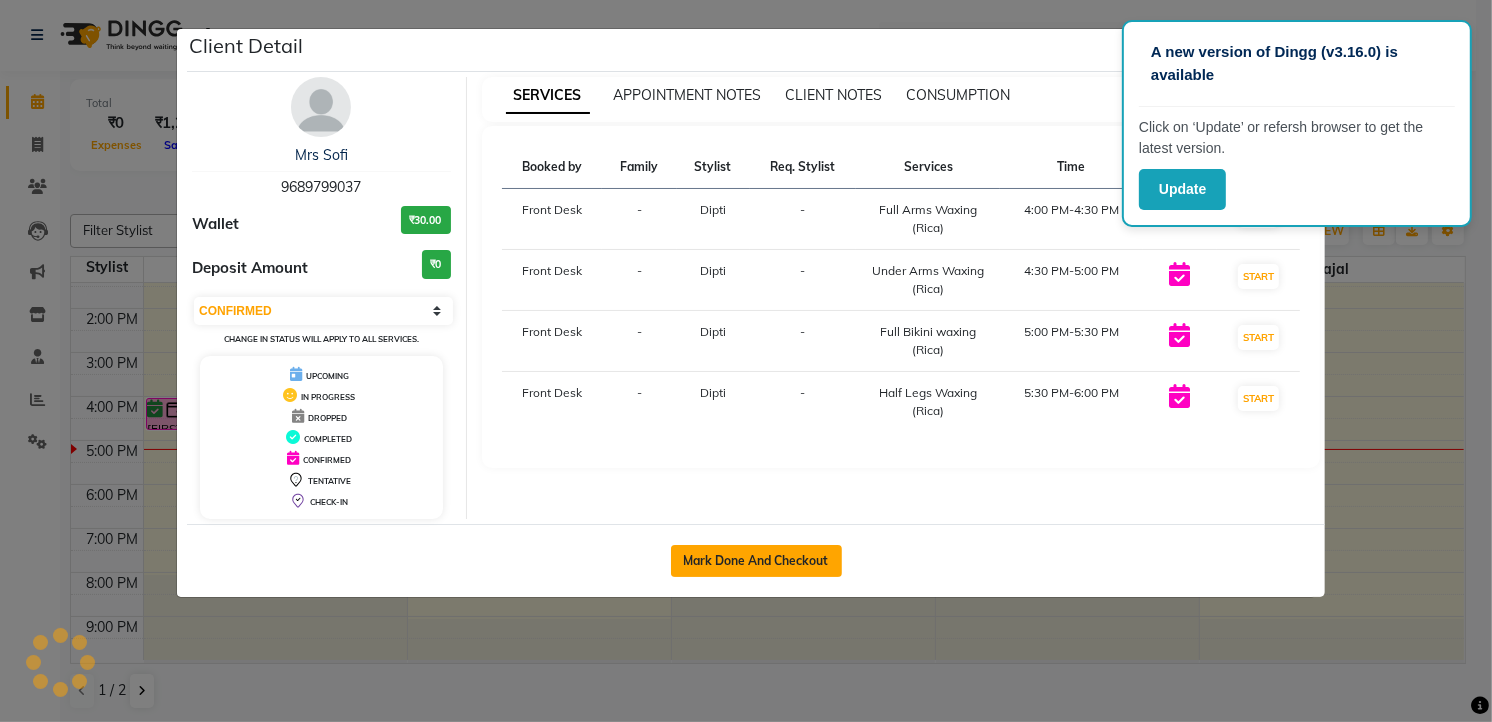 click on "Mark Done And Checkout" 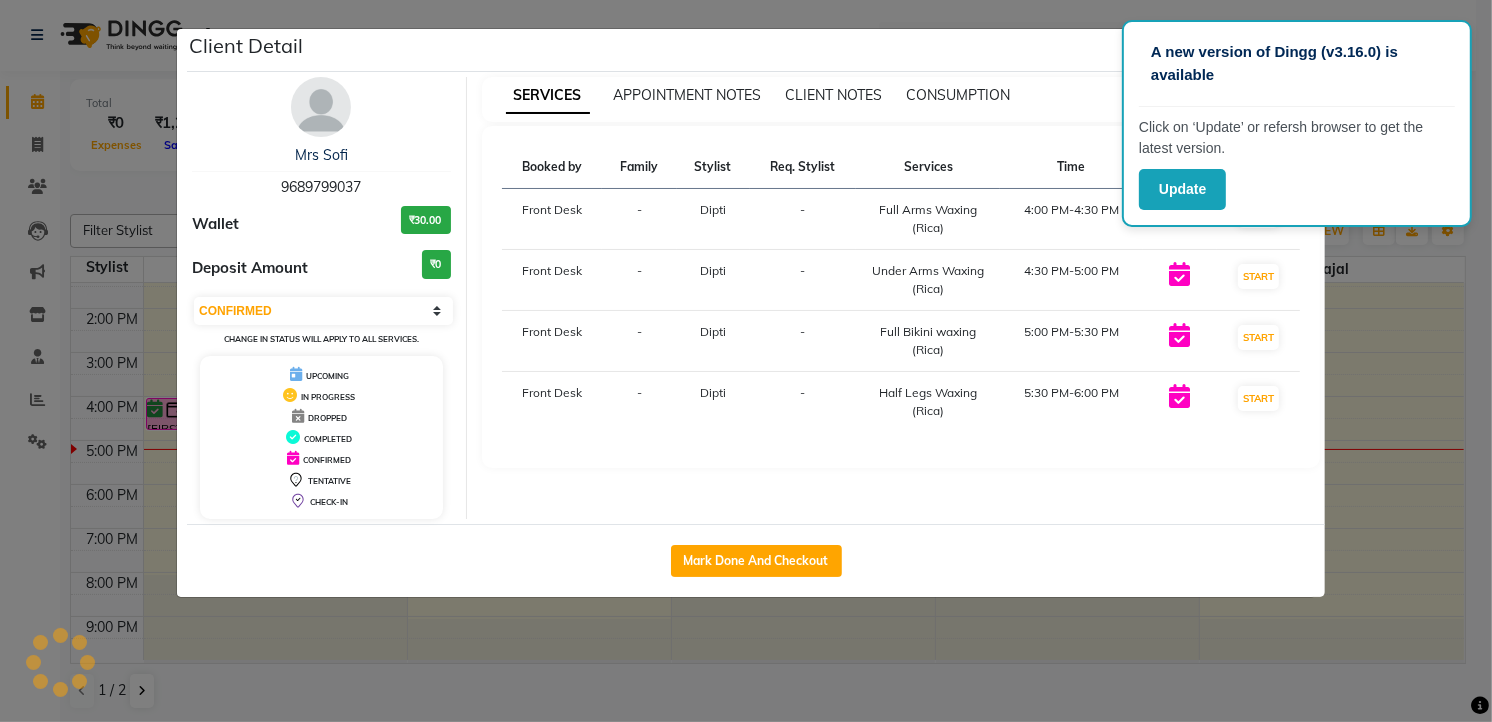 select on "service" 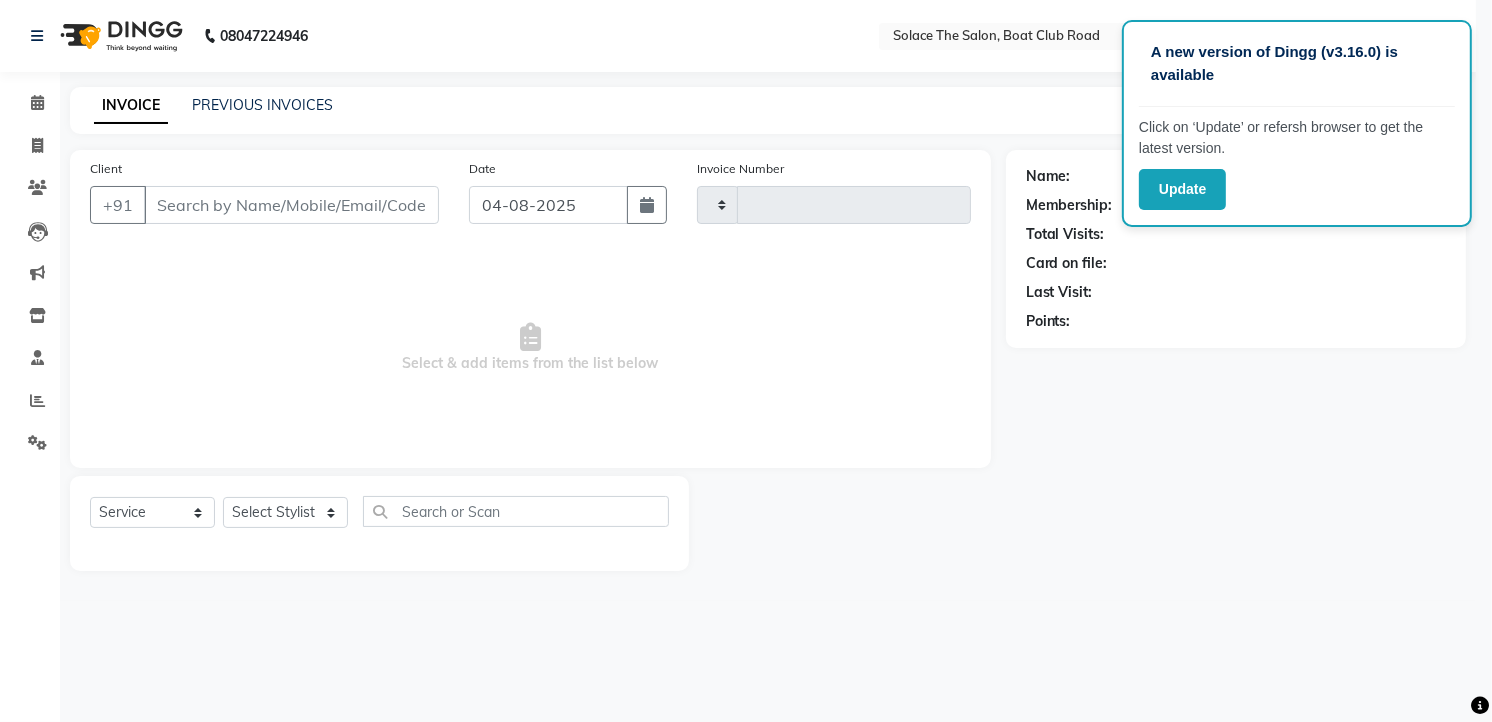 scroll, scrollTop: 0, scrollLeft: 0, axis: both 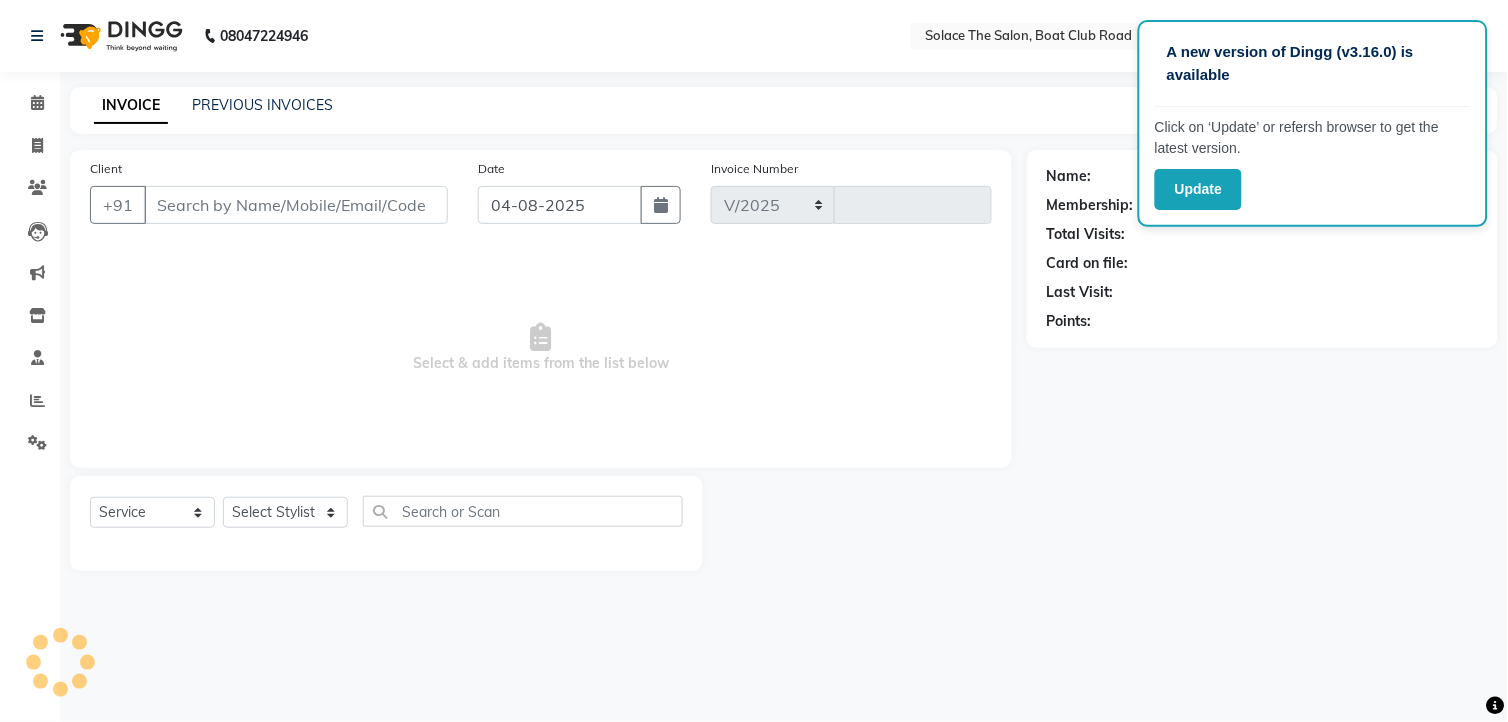 select on "585" 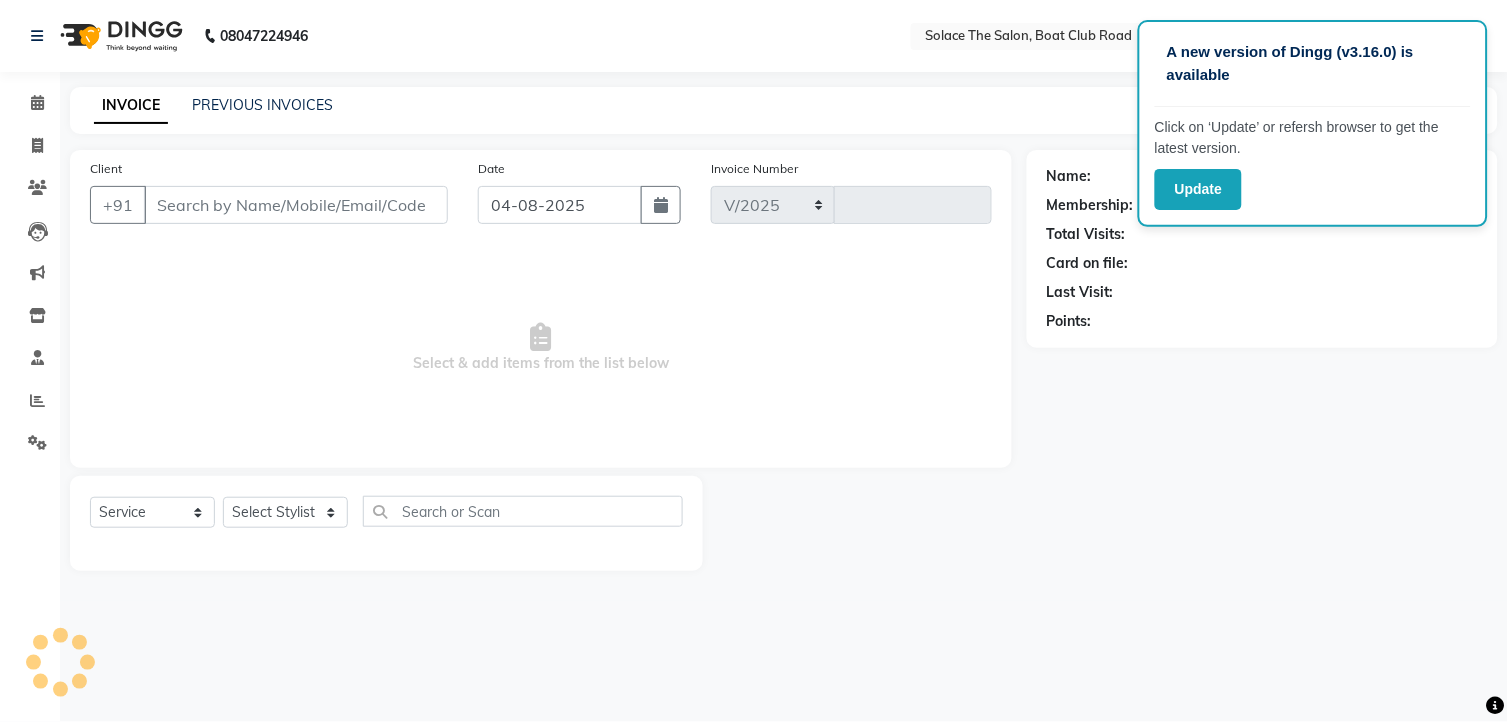 type on "1039" 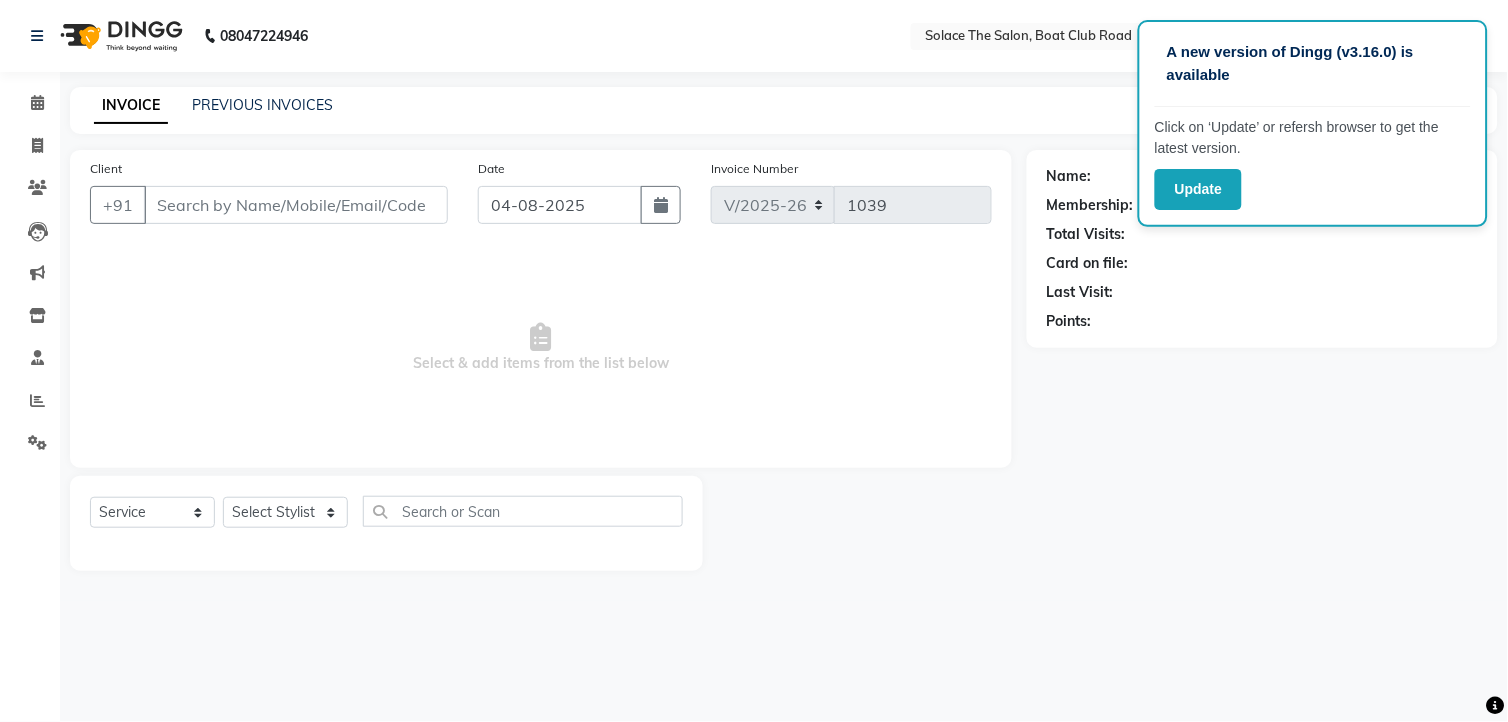 type on "9689799037" 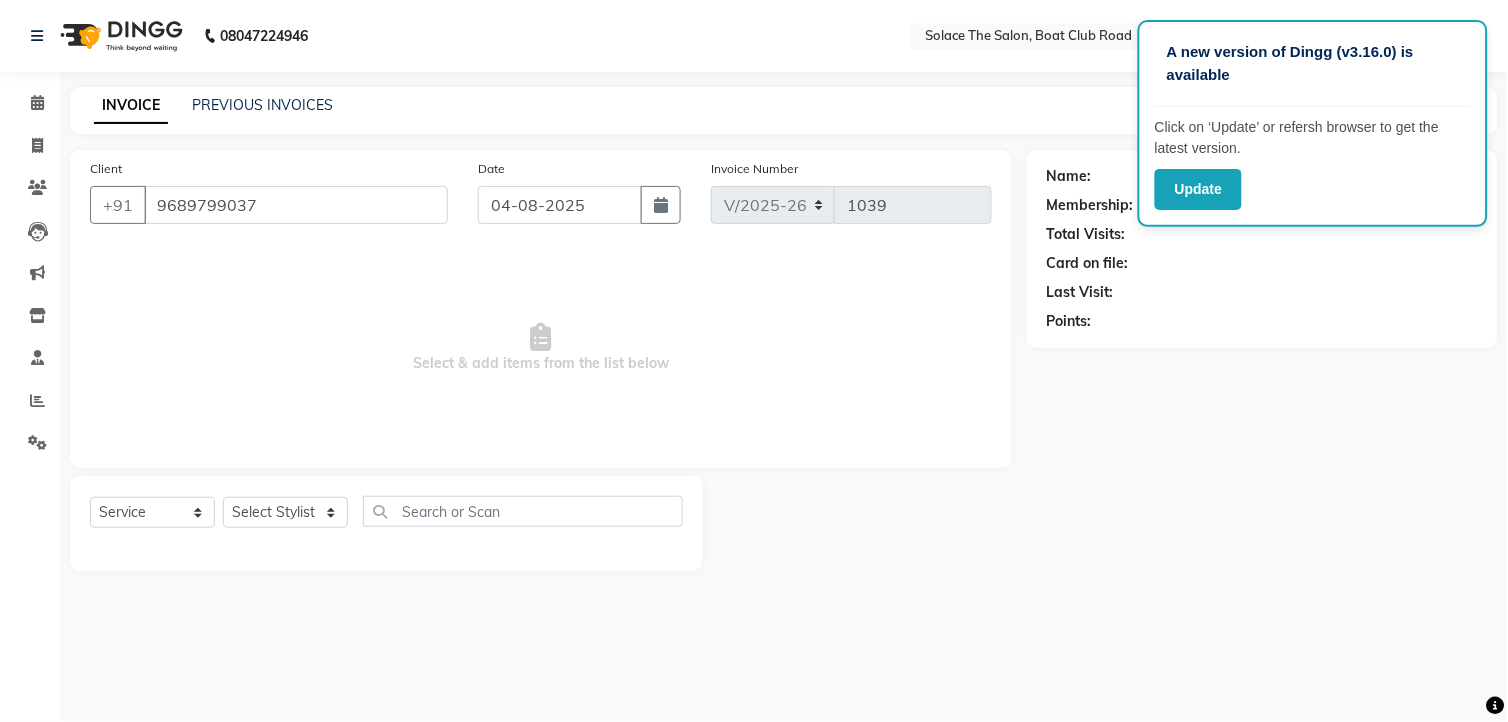 select on "9749" 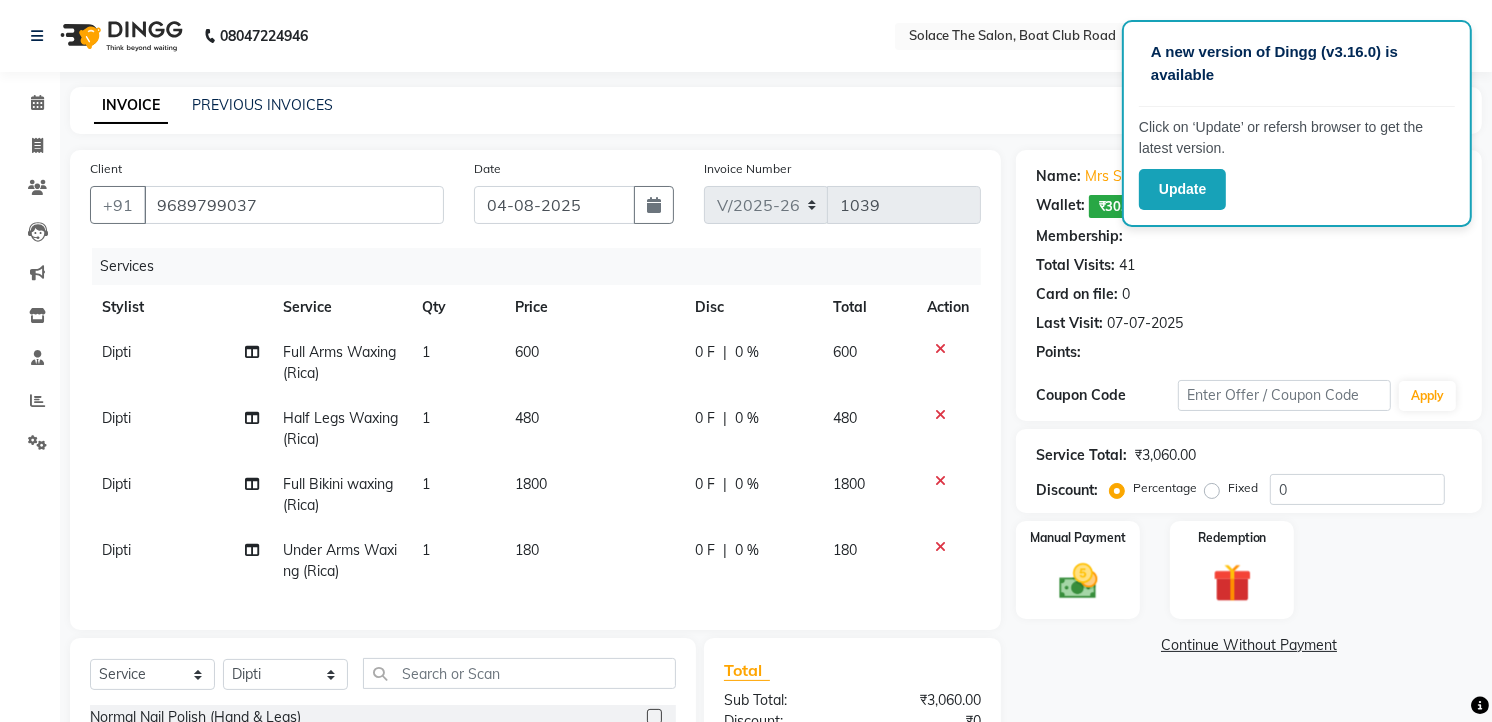 select on "1: Object" 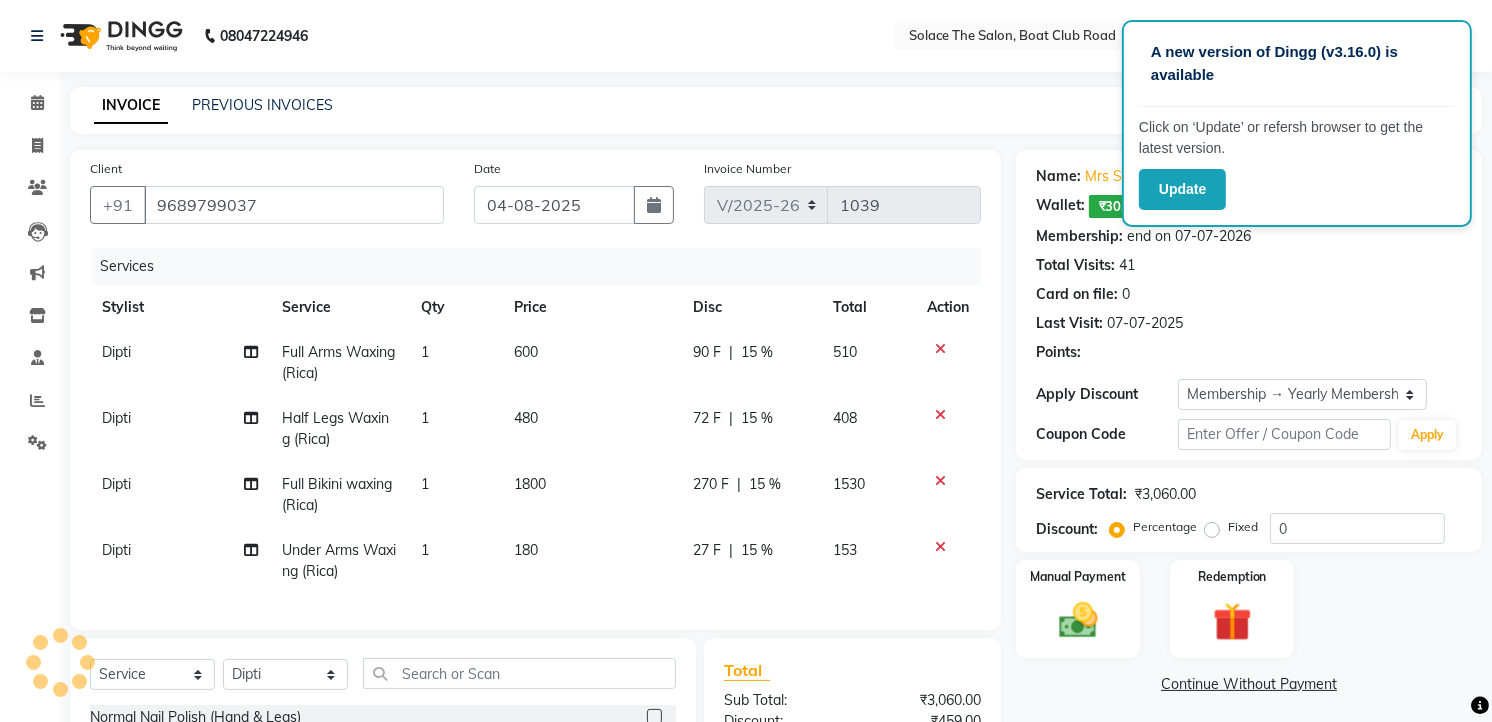 type on "15" 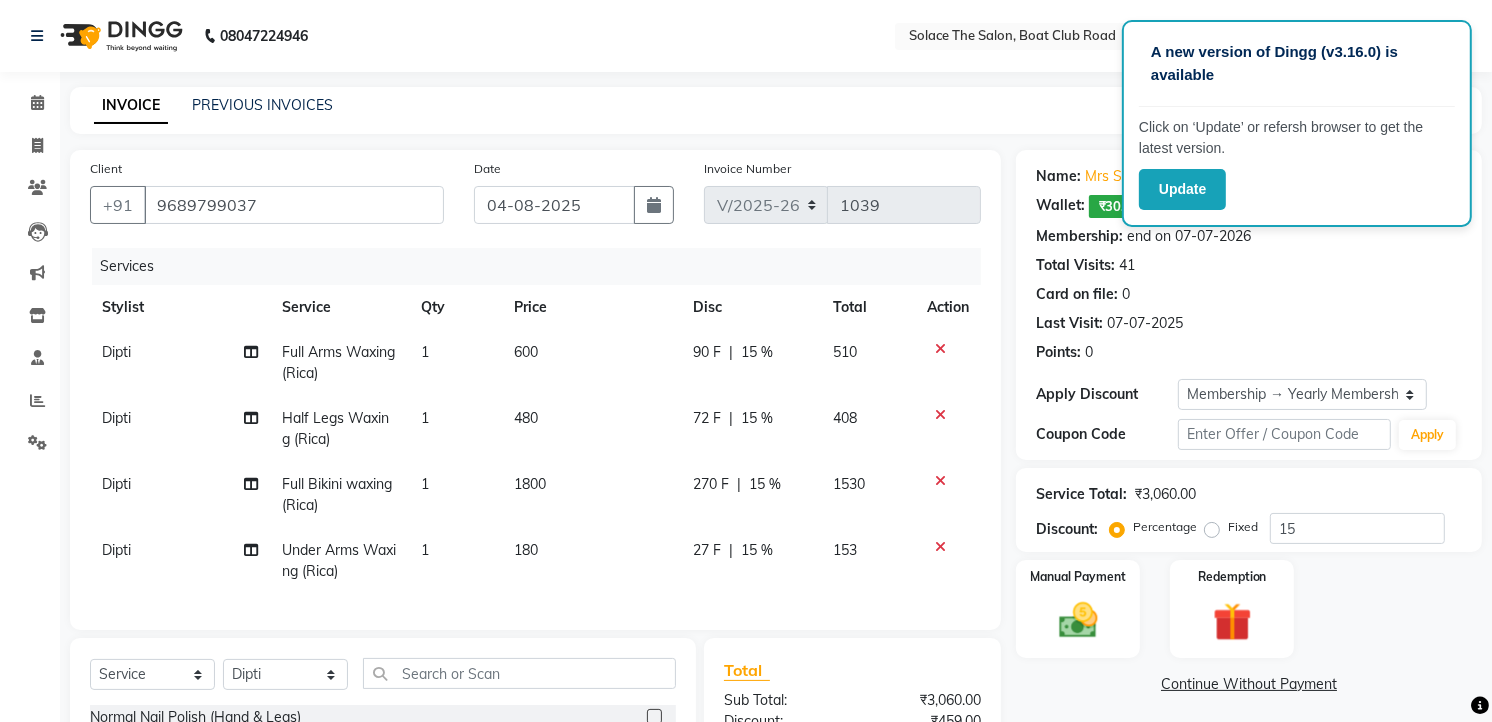 click 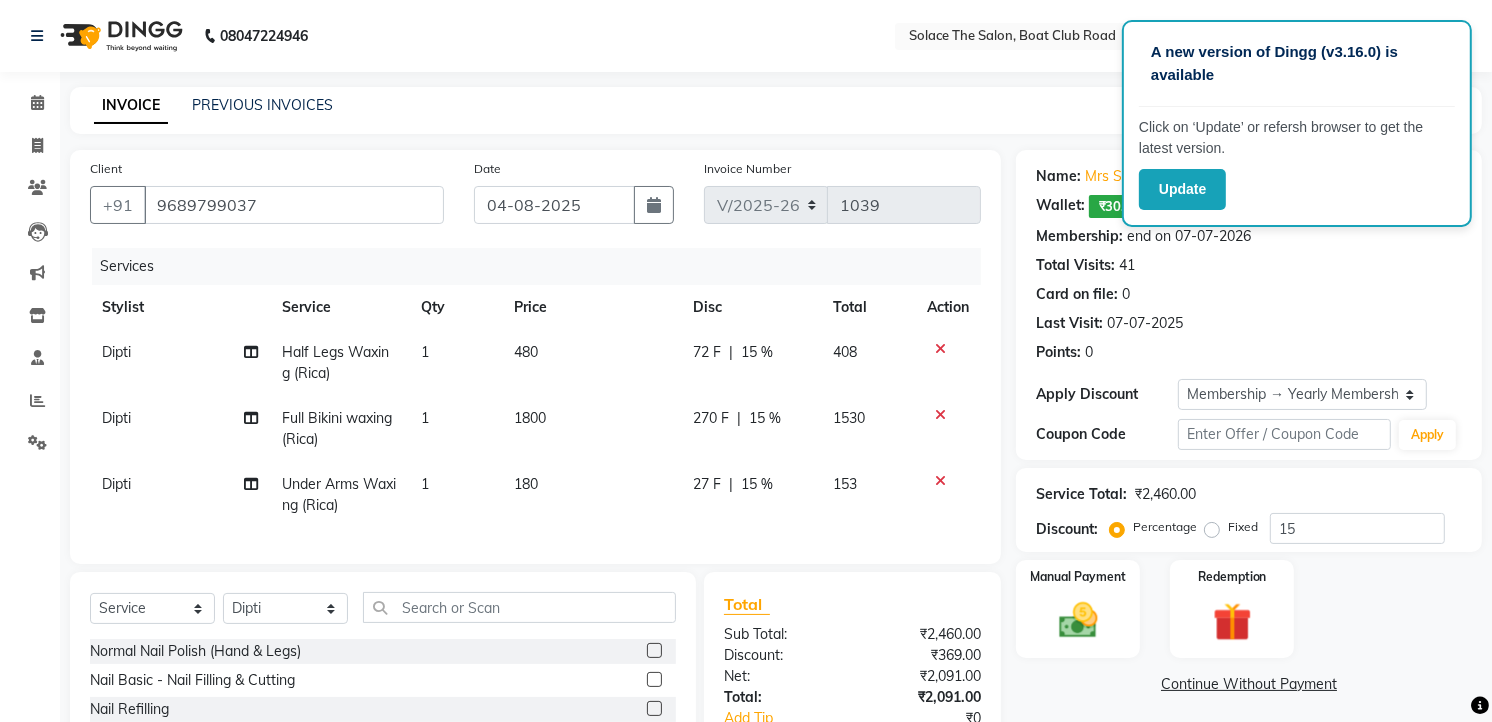 click 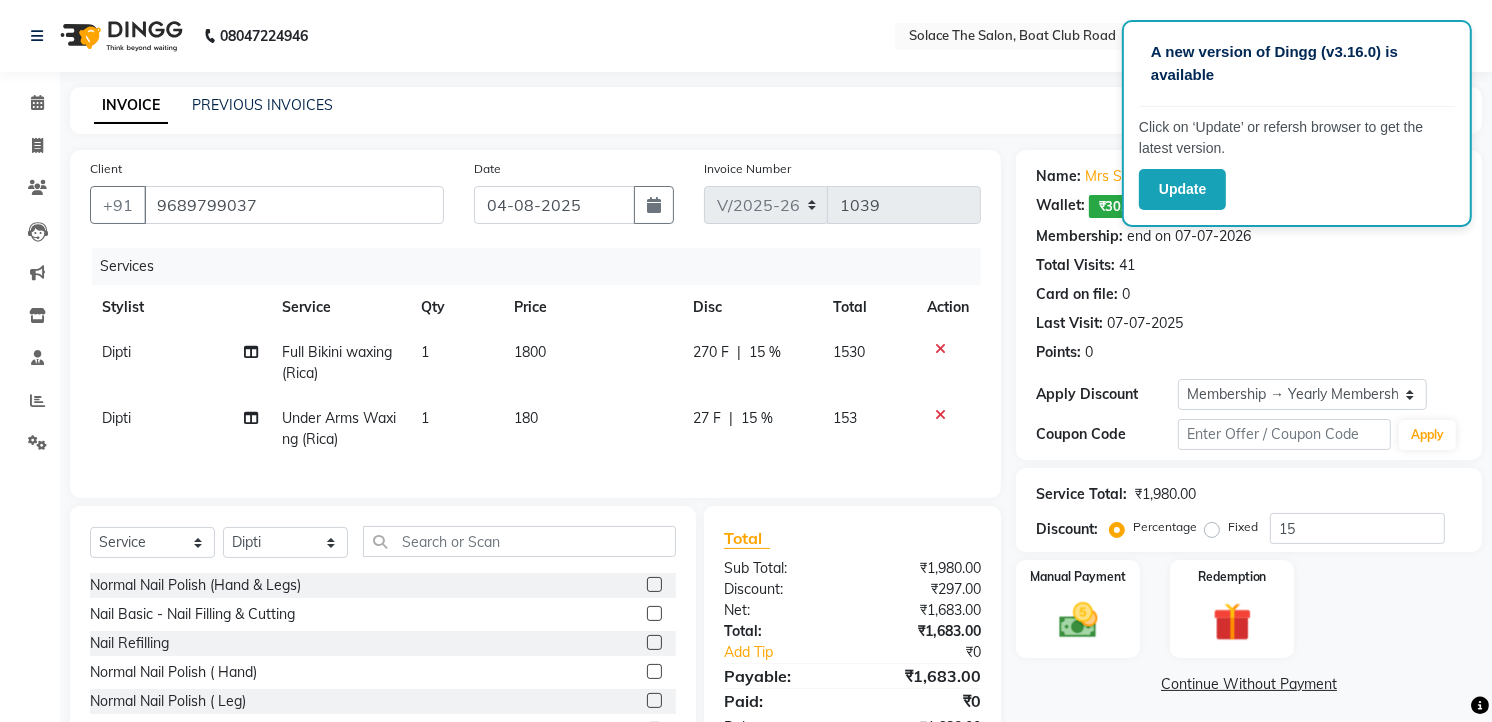 scroll, scrollTop: 125, scrollLeft: 0, axis: vertical 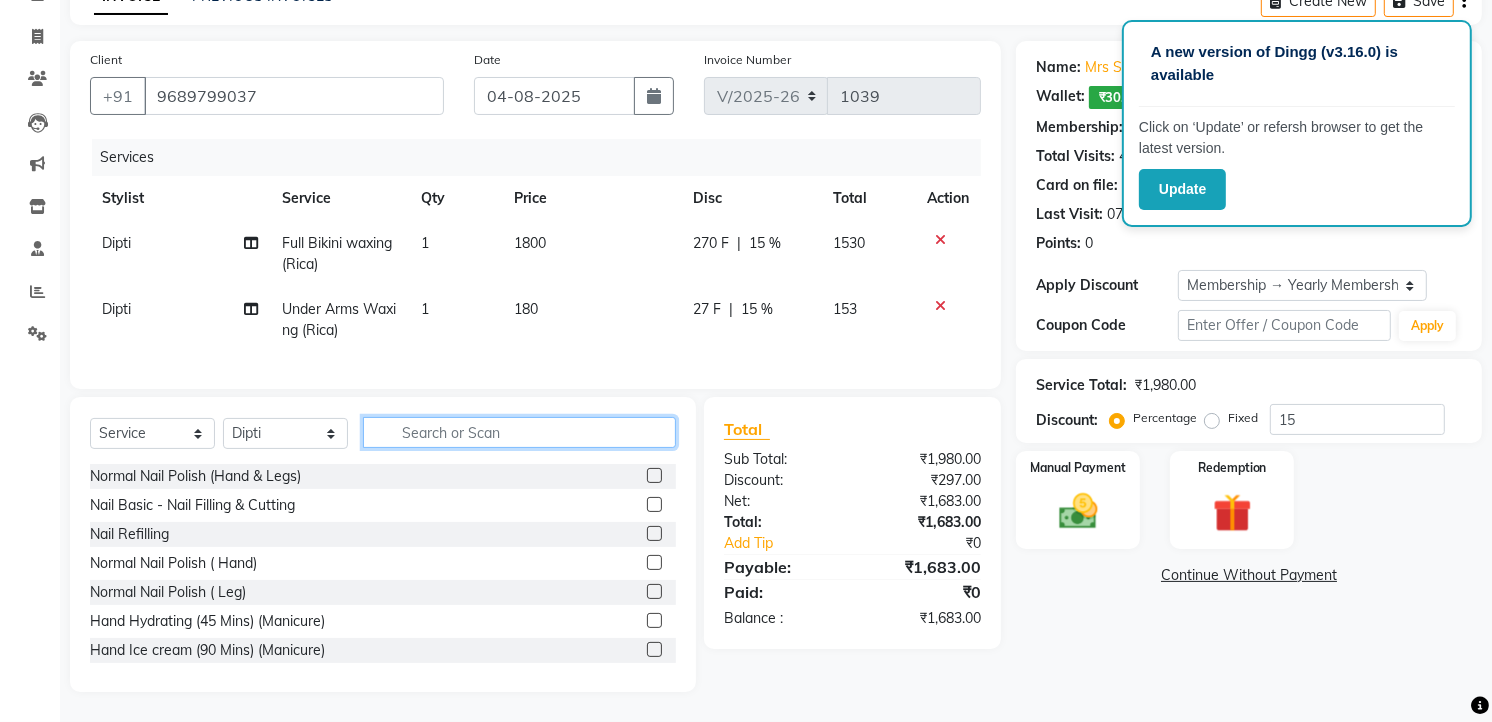 click 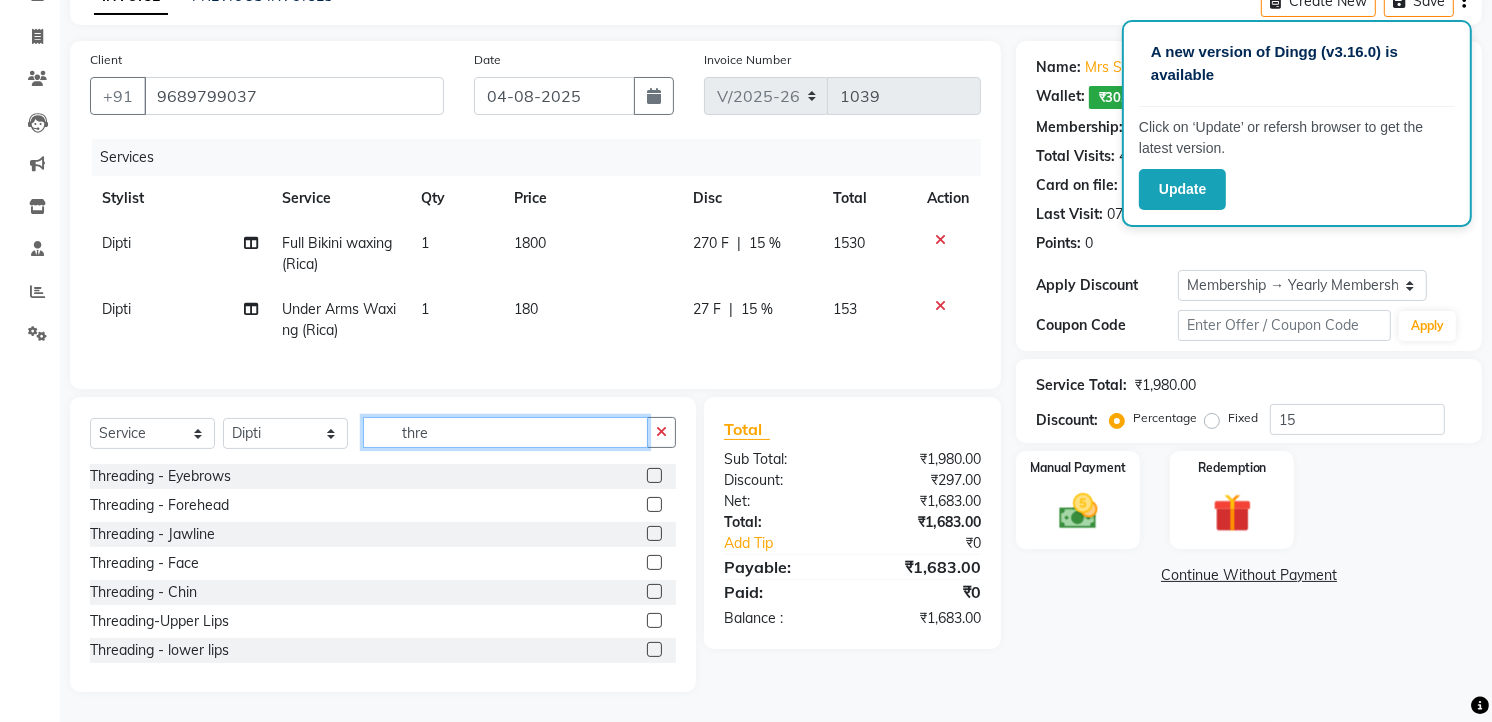type on "thre" 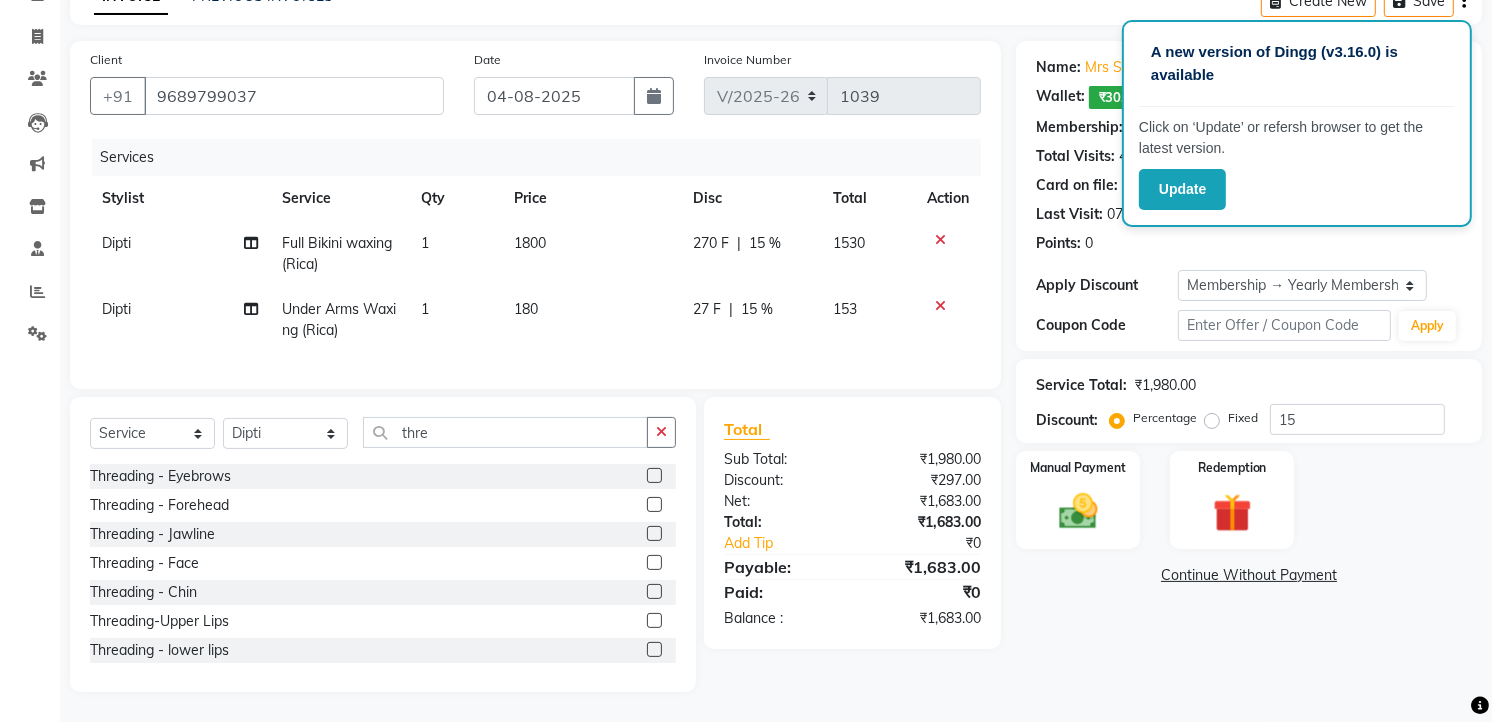 click 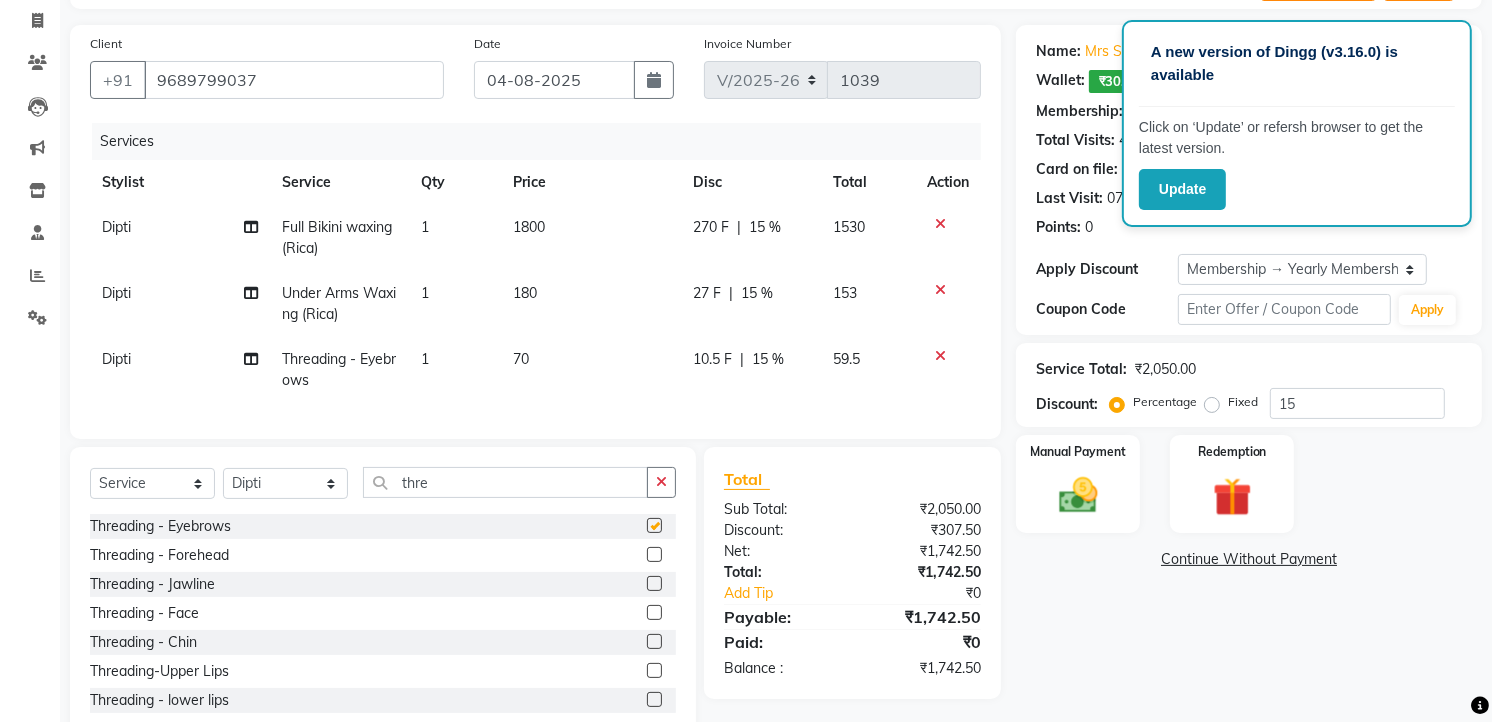 checkbox on "false" 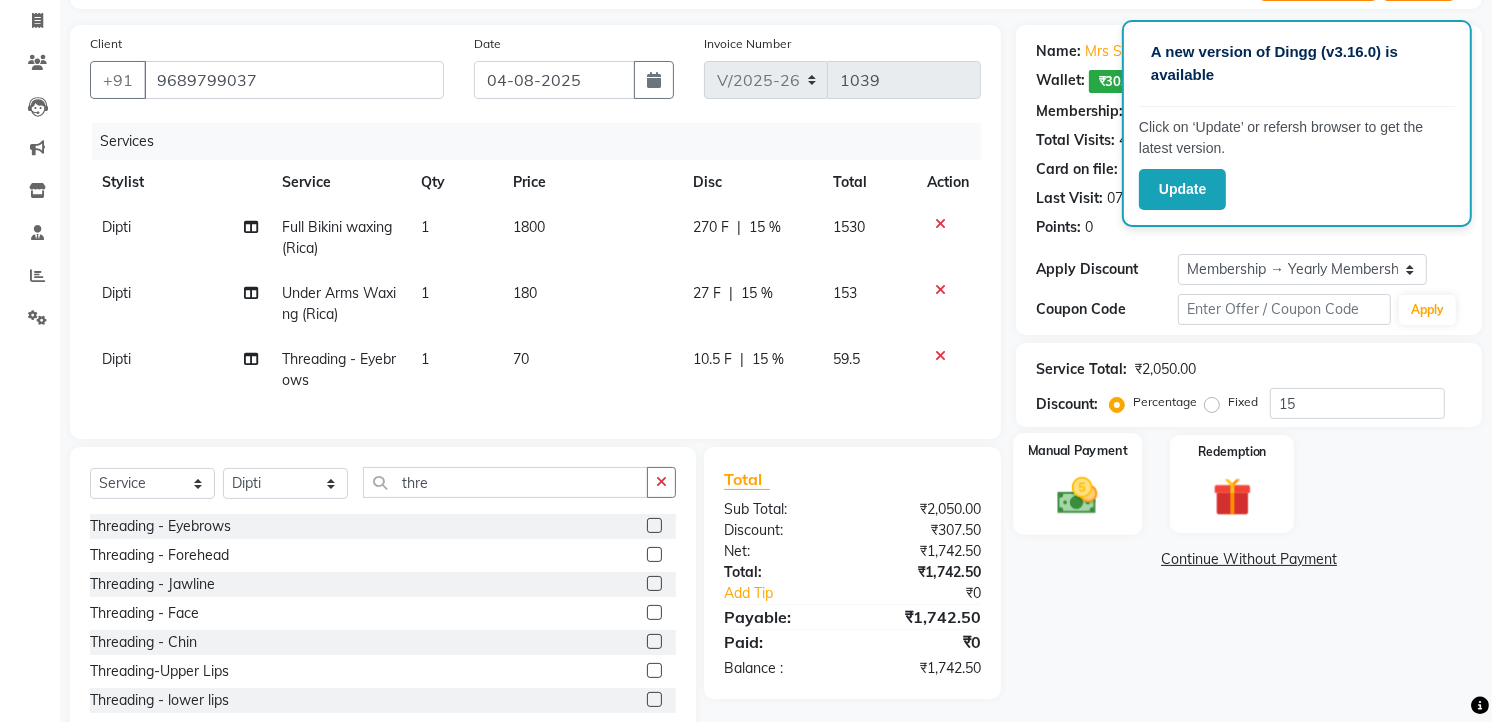 click 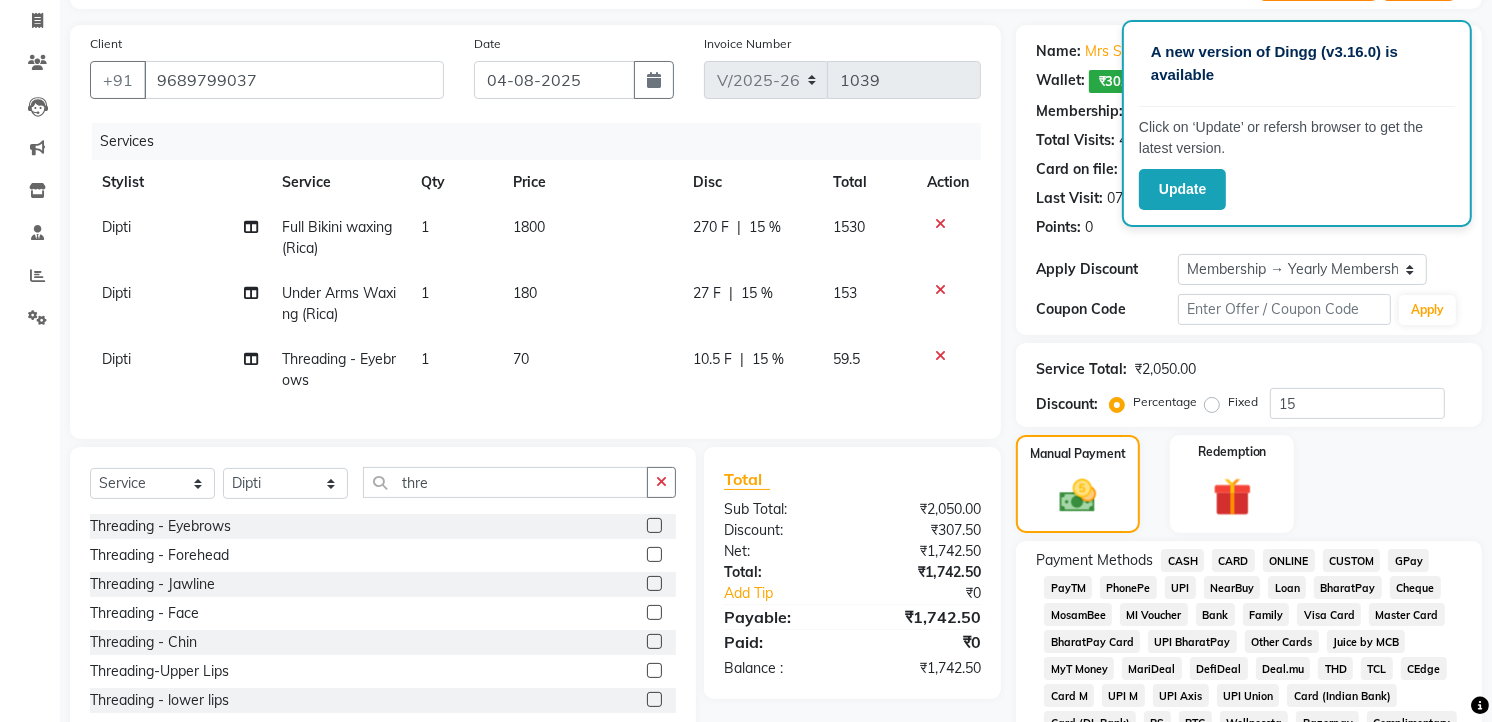 click on "CASH" 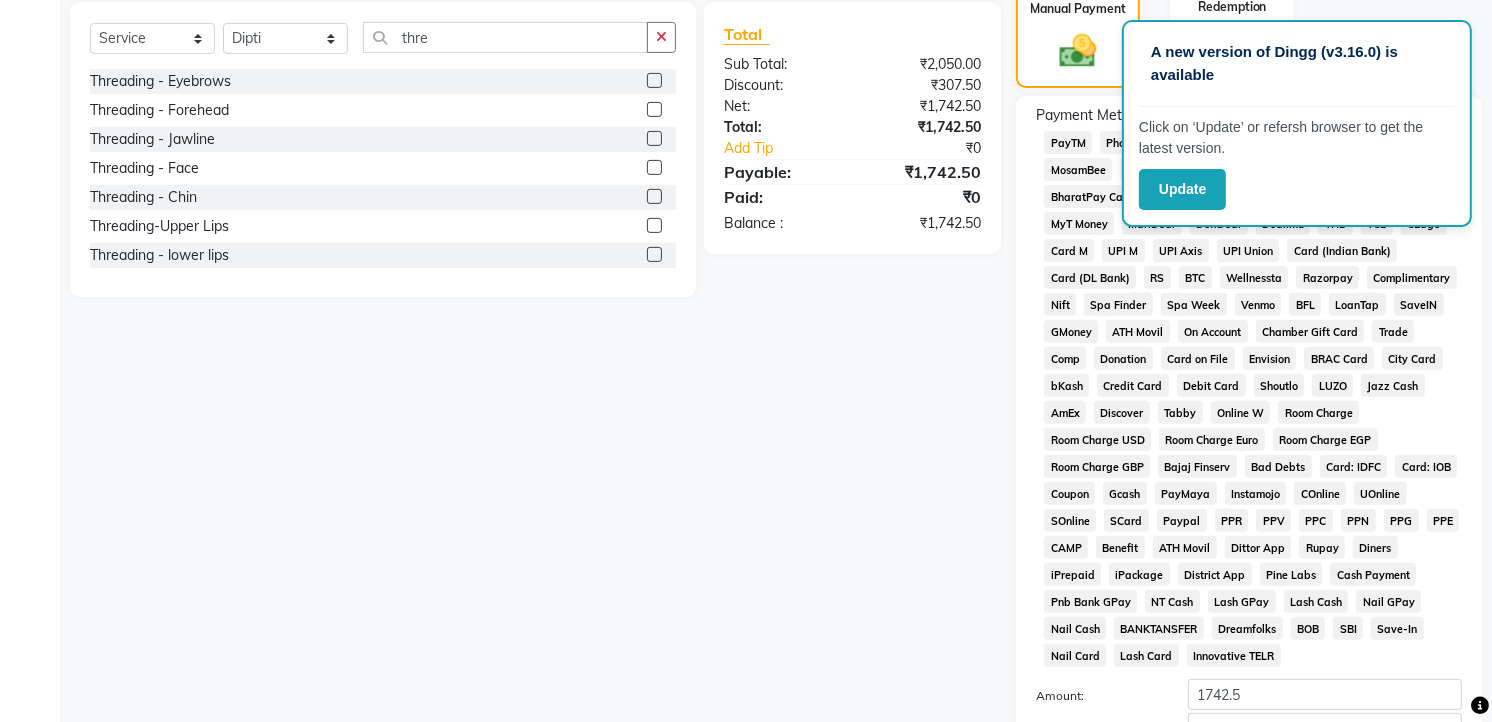 scroll, scrollTop: 785, scrollLeft: 0, axis: vertical 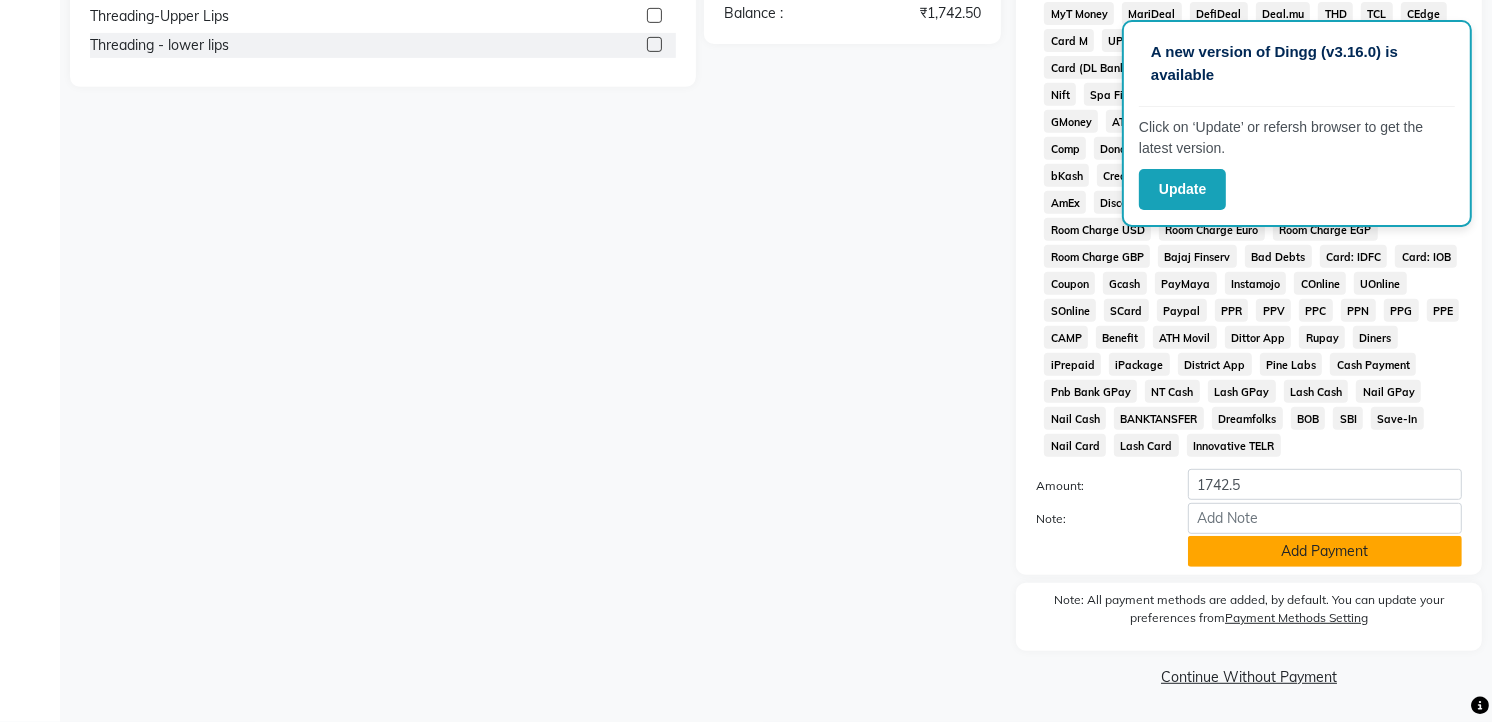 click on "Add Payment" 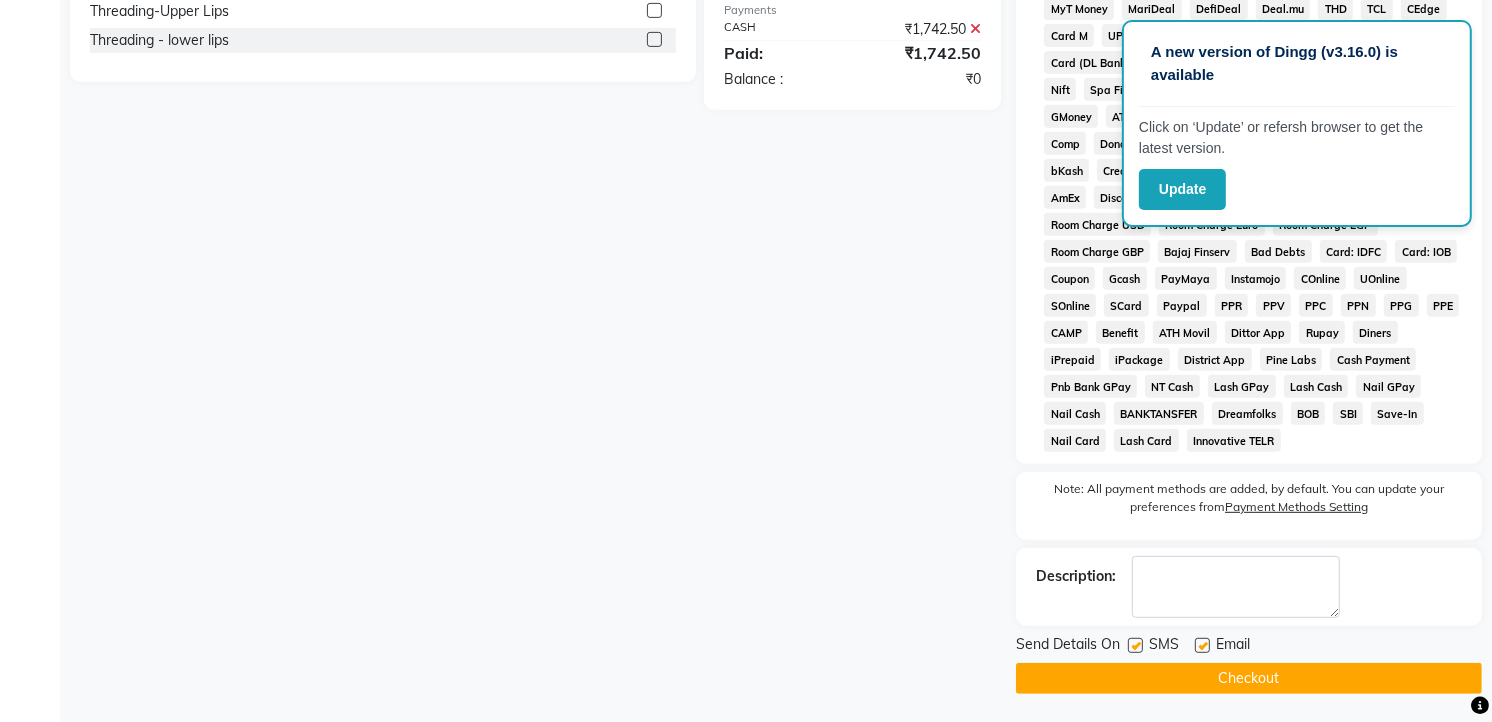 click on "Checkout" 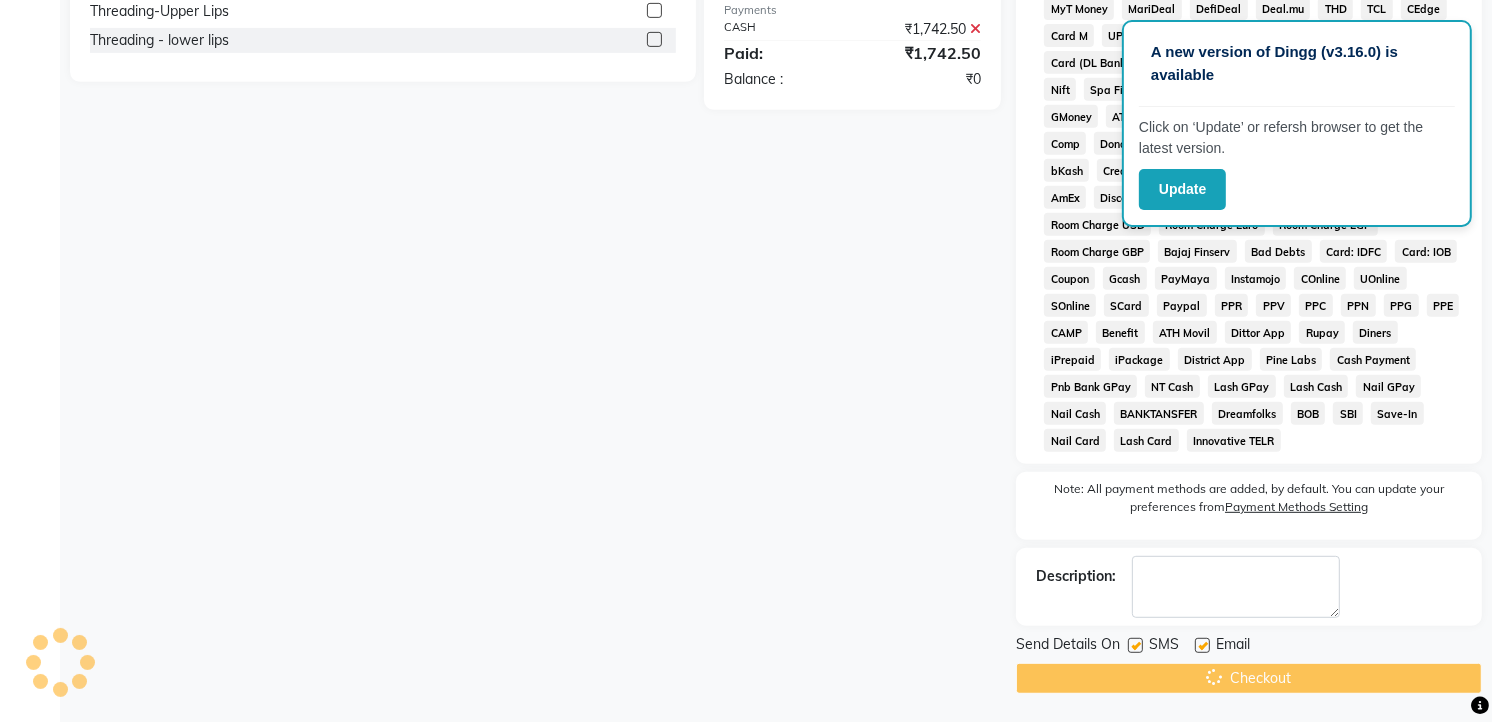 scroll, scrollTop: 0, scrollLeft: 0, axis: both 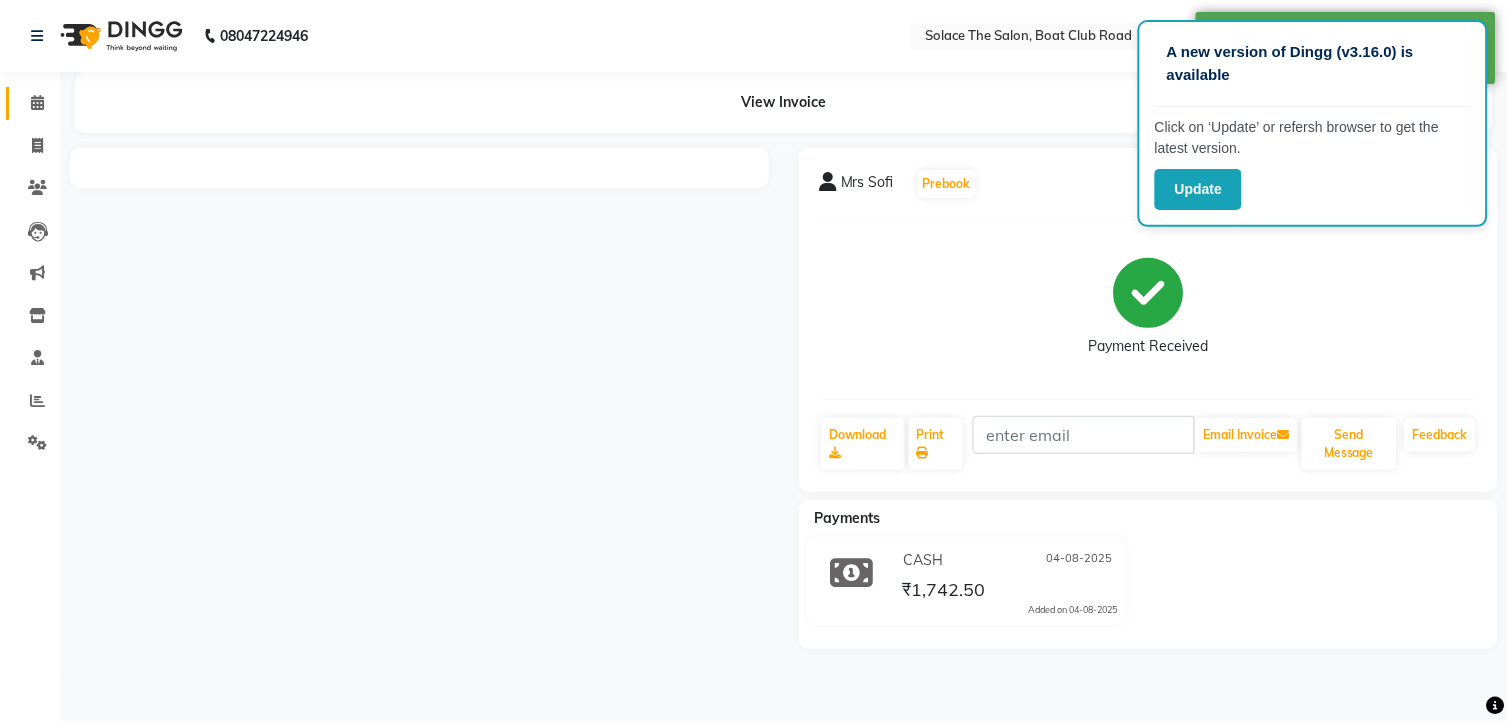 click 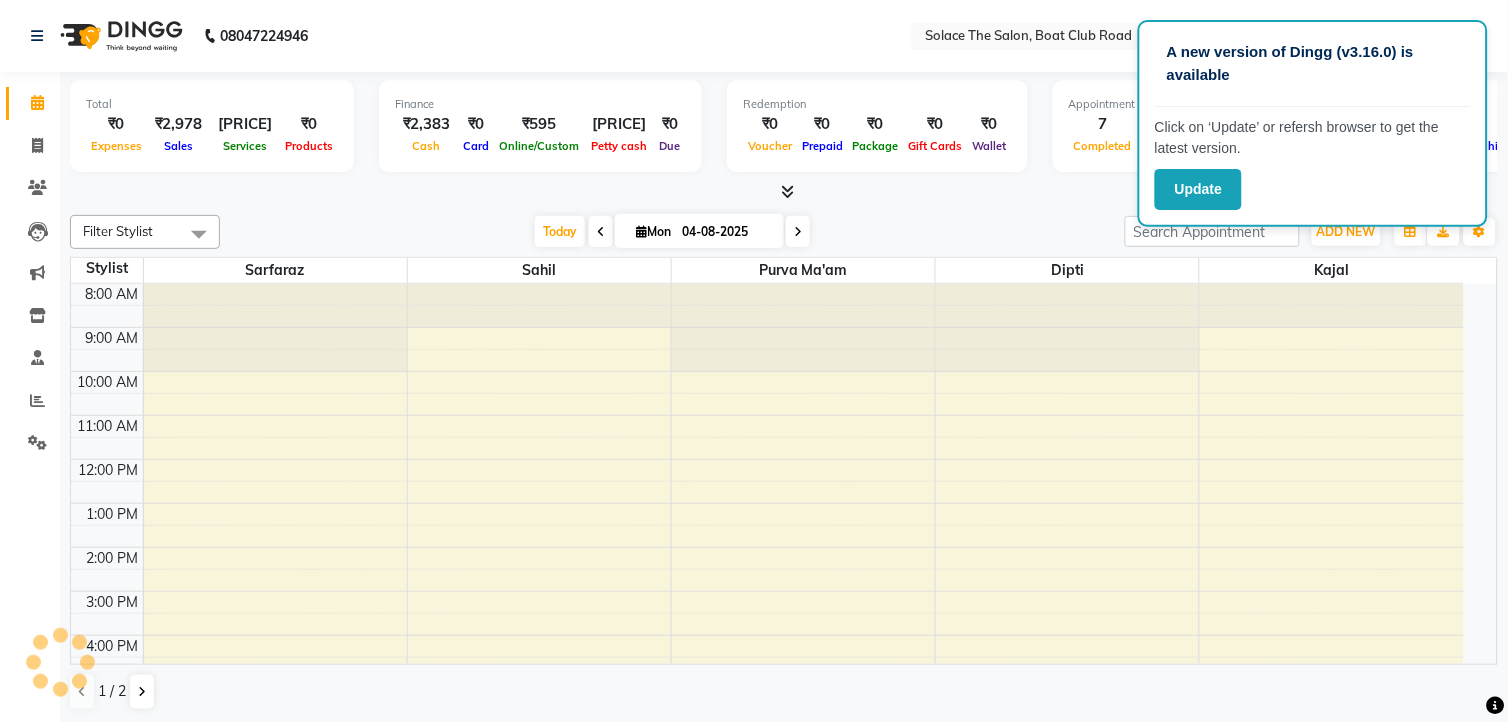 click 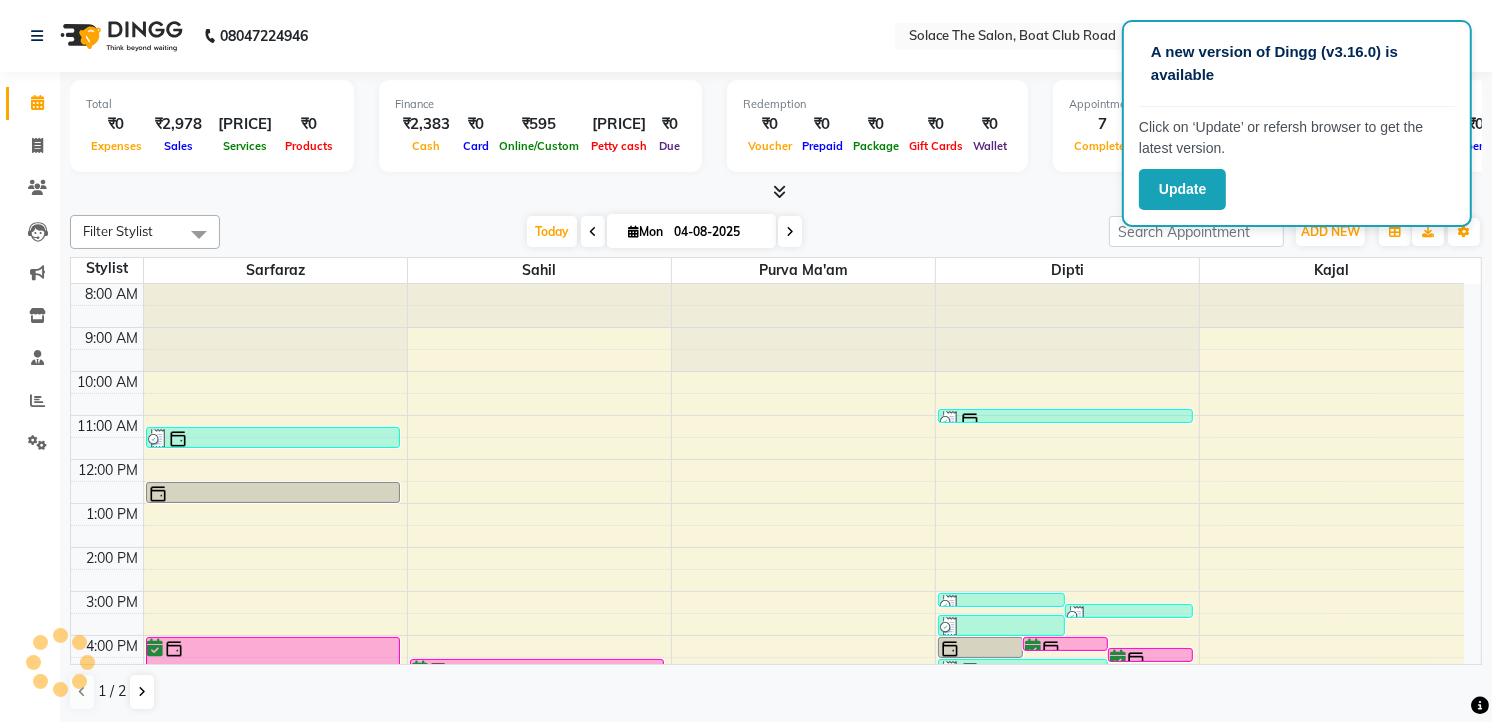 scroll, scrollTop: 0, scrollLeft: 0, axis: both 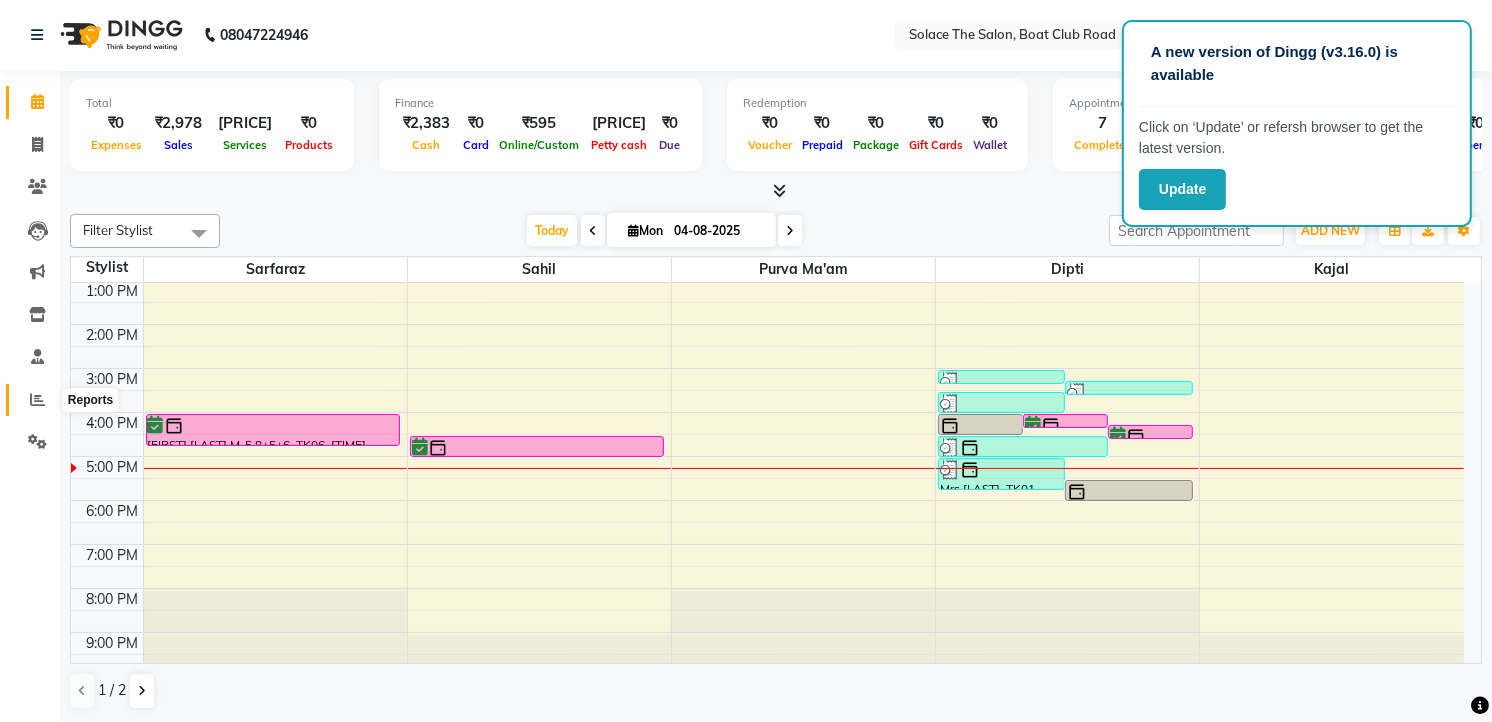 click 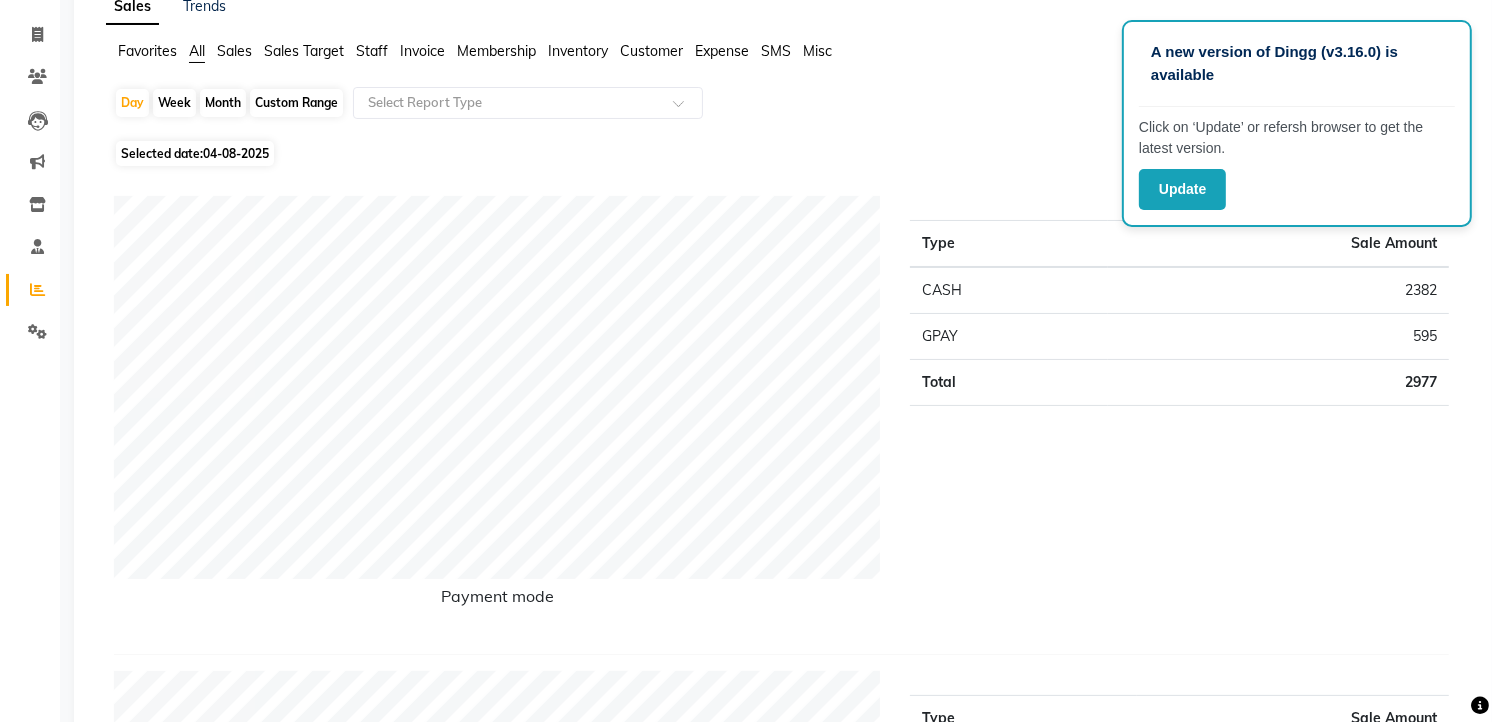 scroll, scrollTop: 0, scrollLeft: 0, axis: both 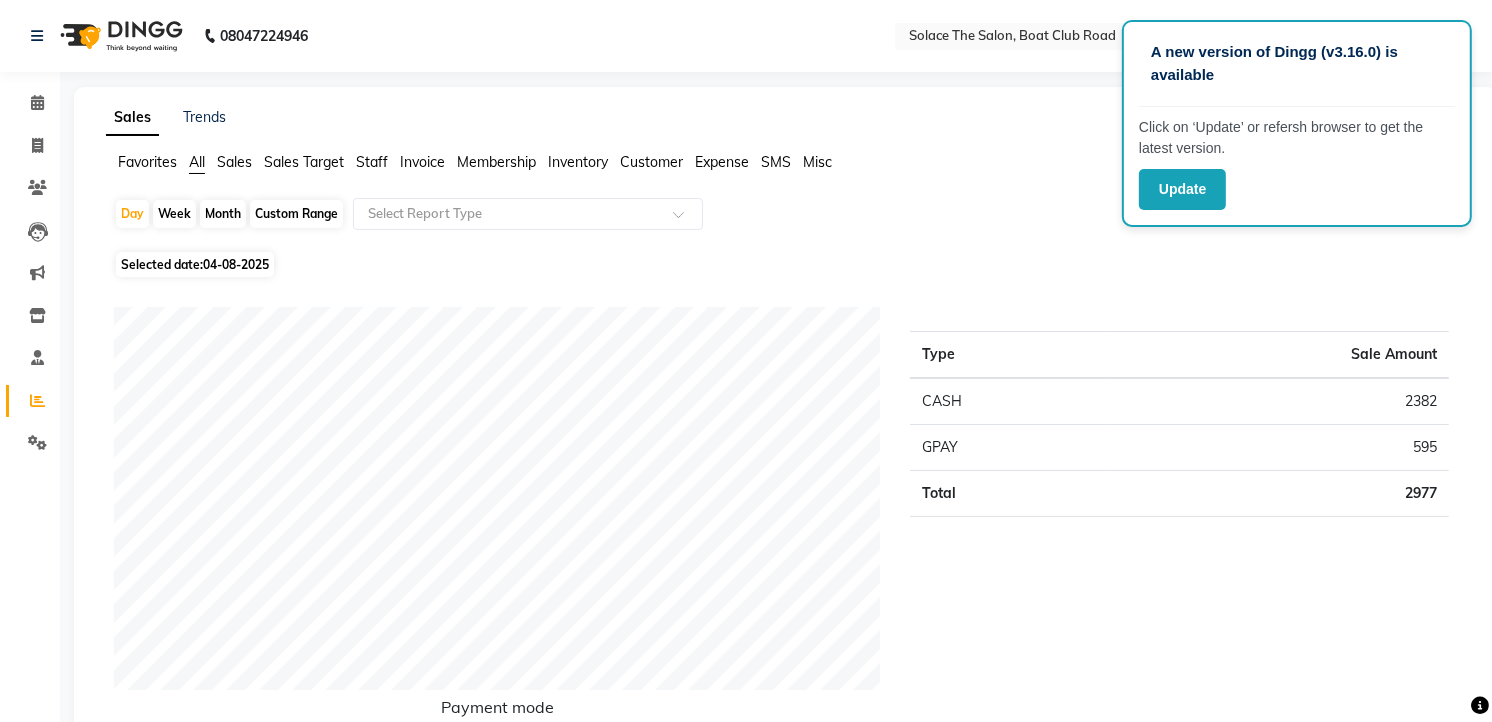 click on "Staff" 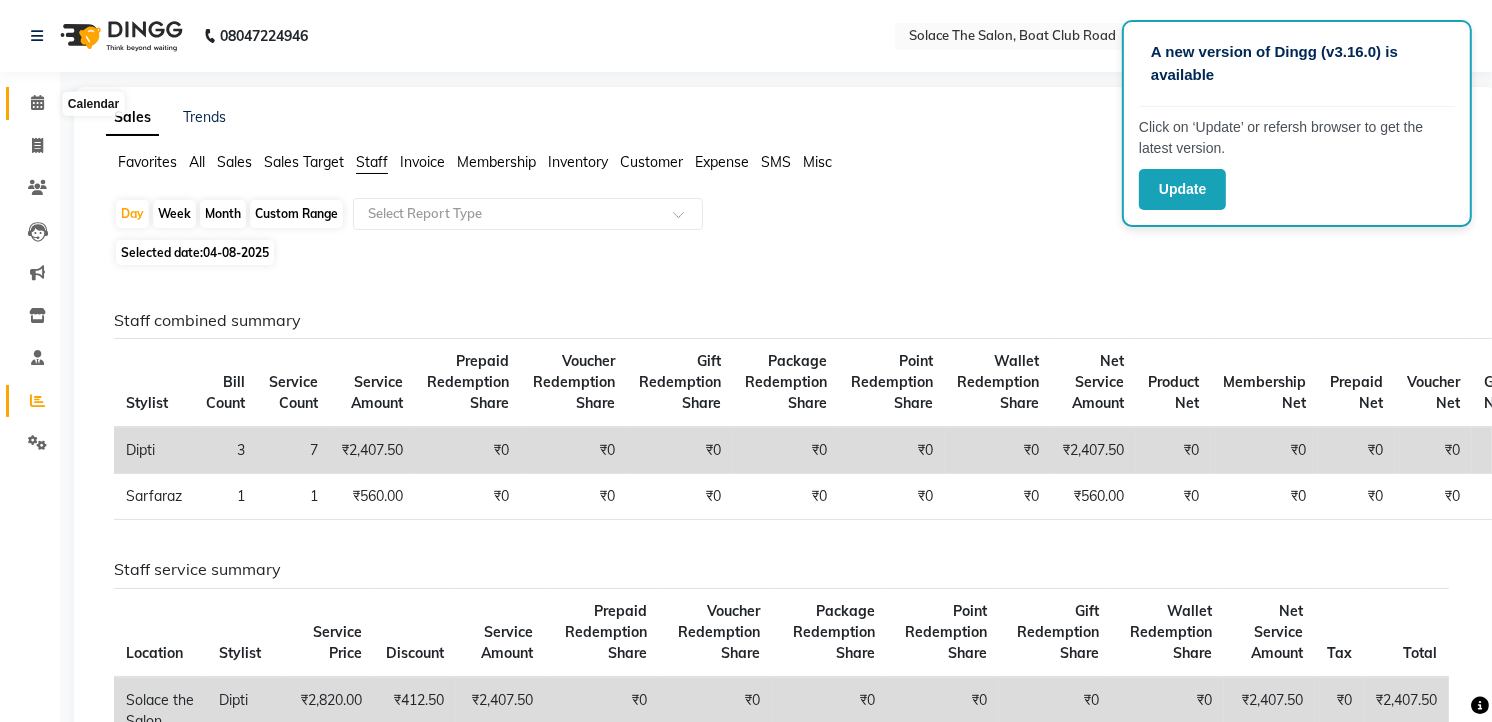 click 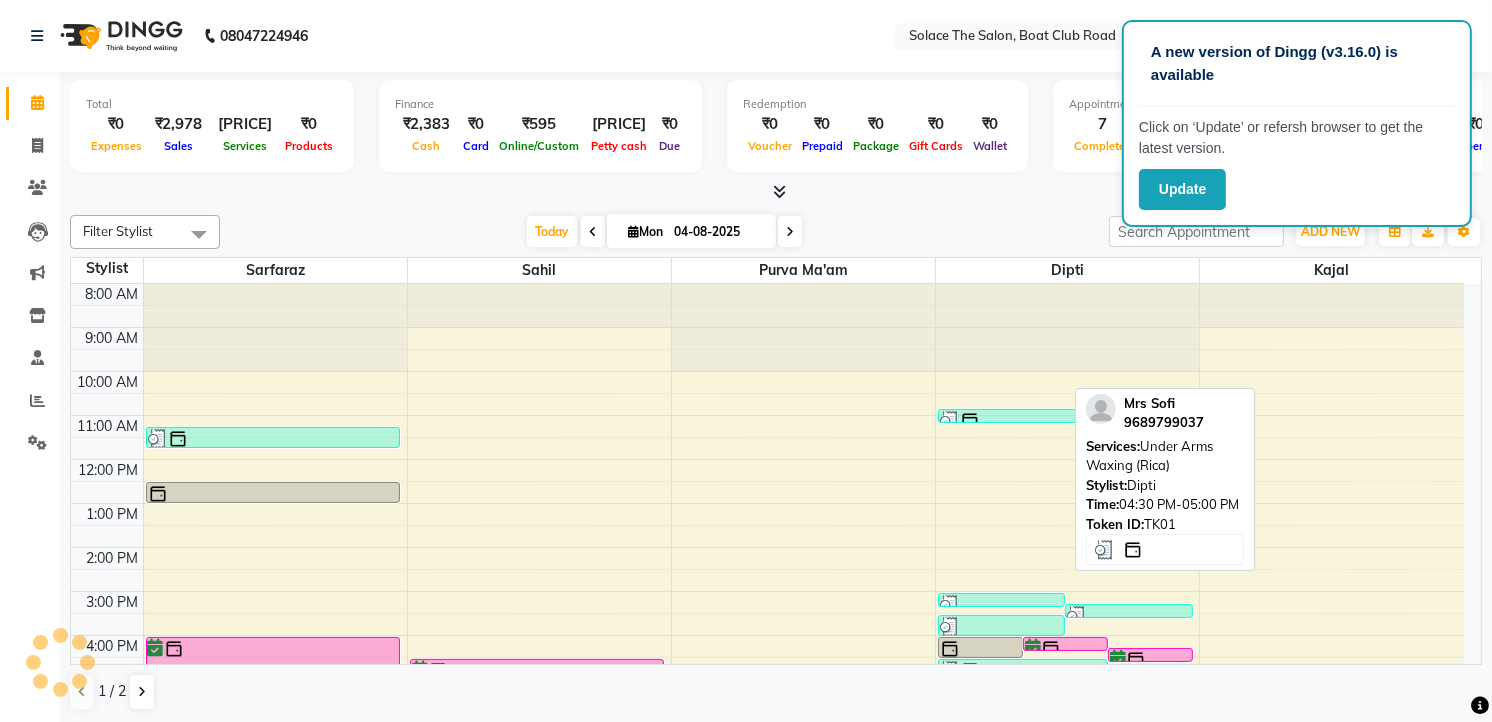 scroll, scrollTop: 237, scrollLeft: 0, axis: vertical 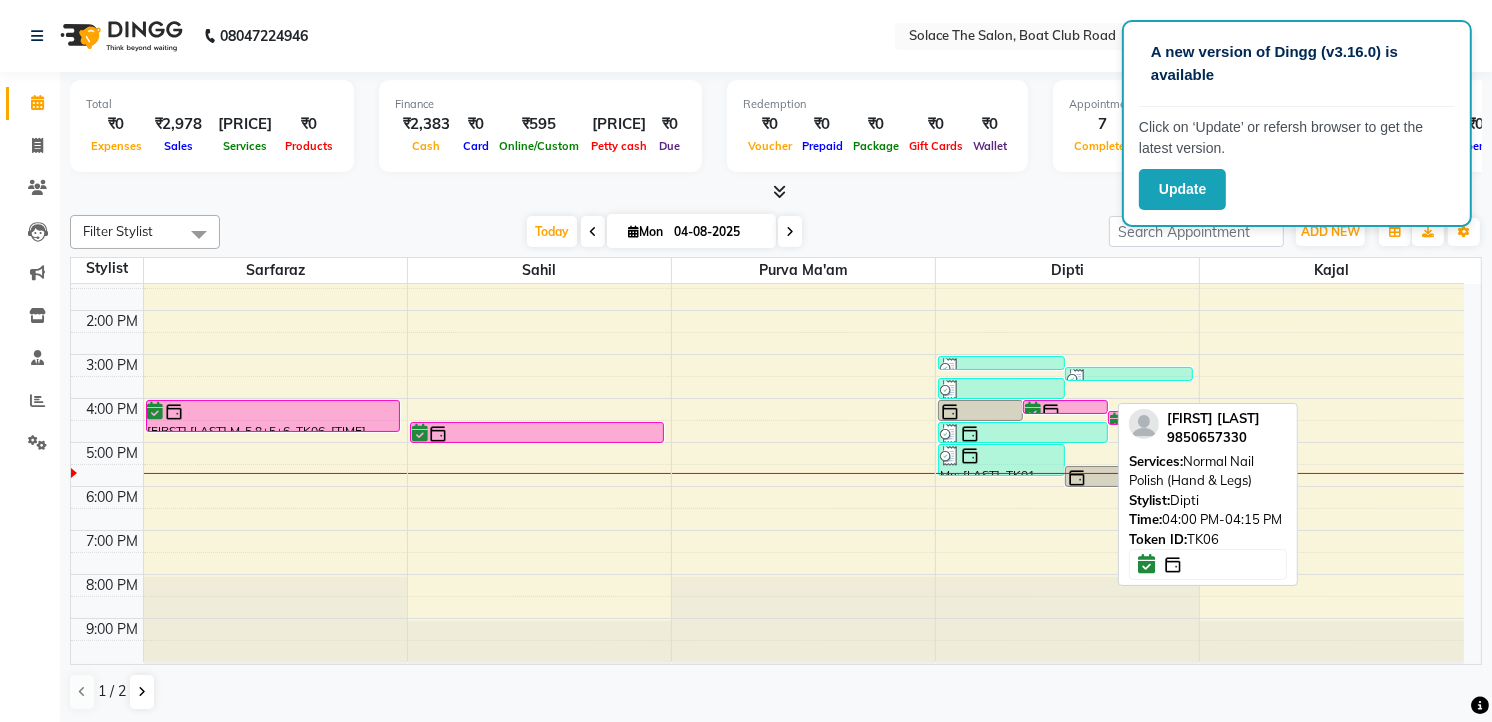 click at bounding box center [273, 412] 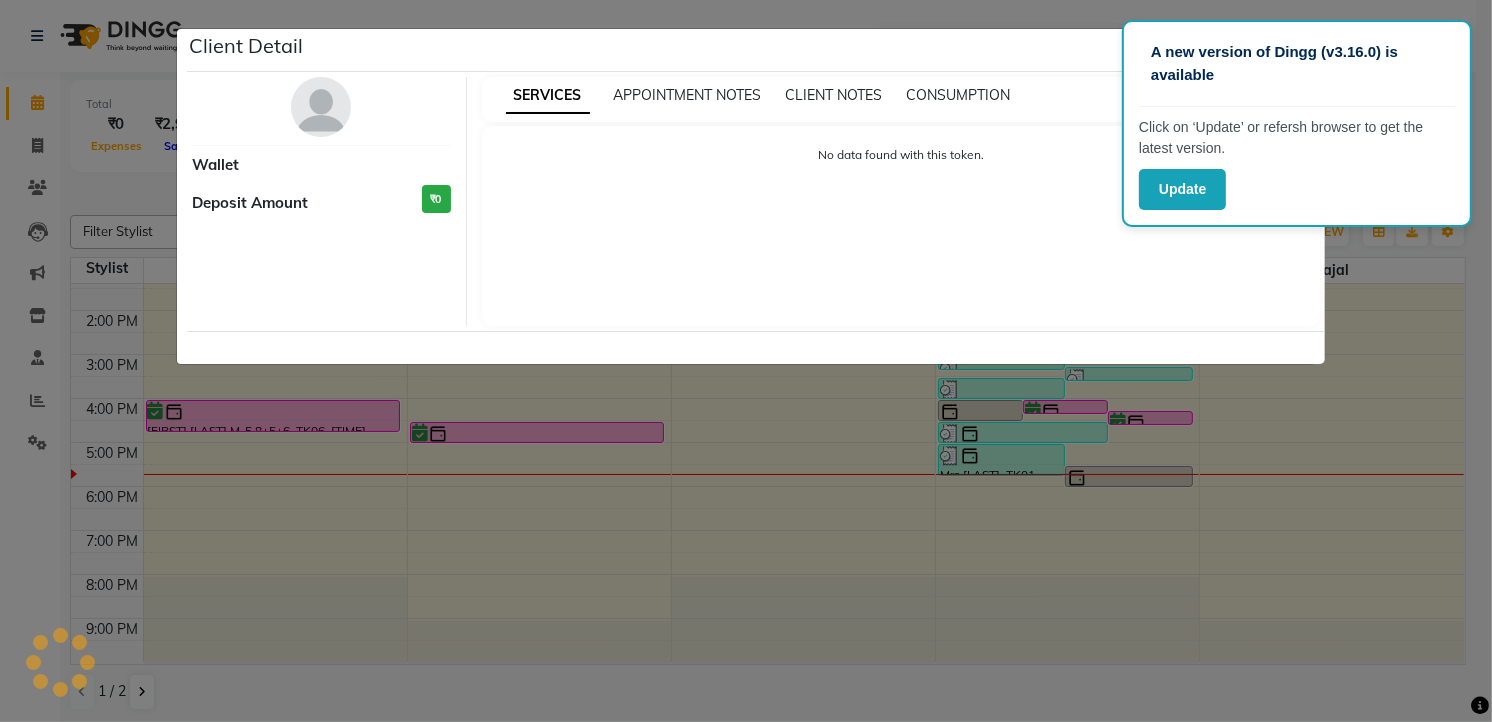 select on "6" 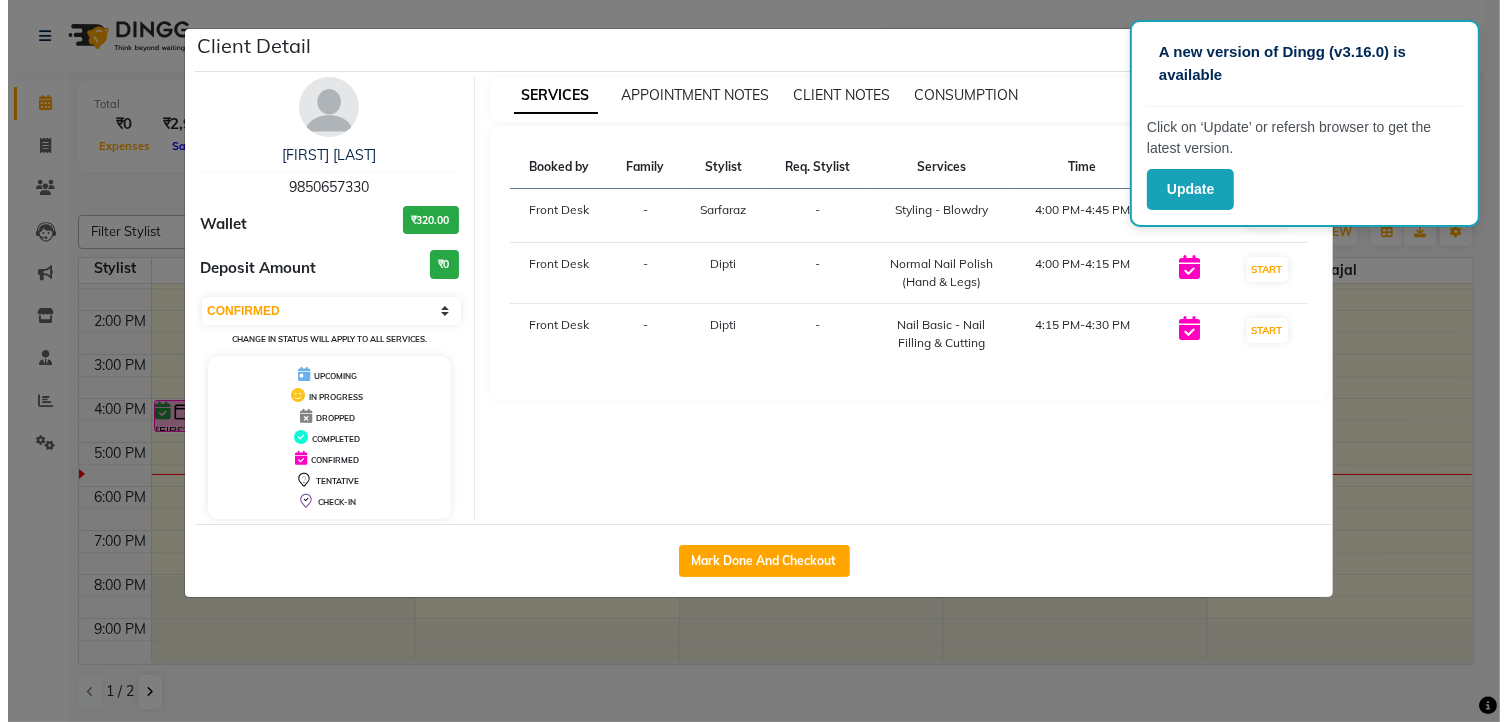 scroll, scrollTop: 1, scrollLeft: 0, axis: vertical 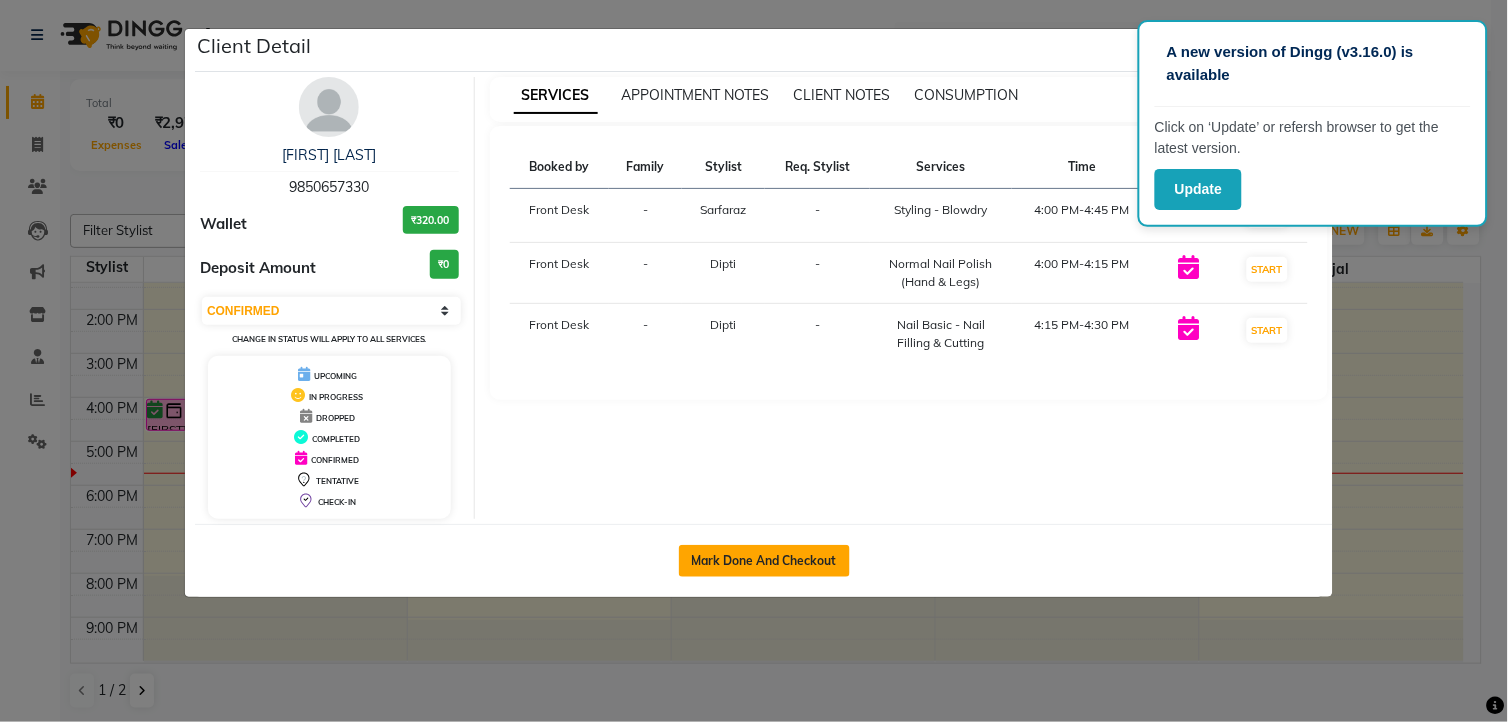 click on "Mark Done And Checkout" 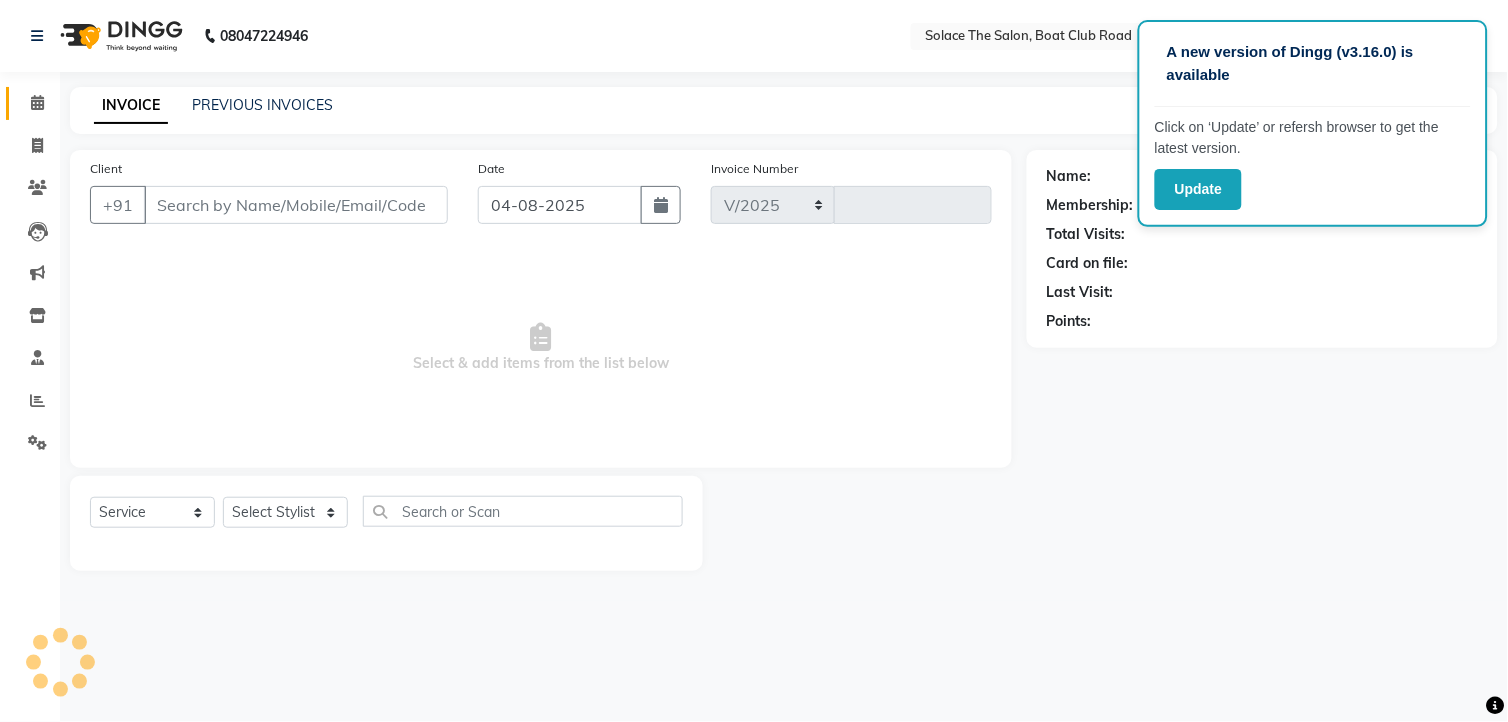 select on "585" 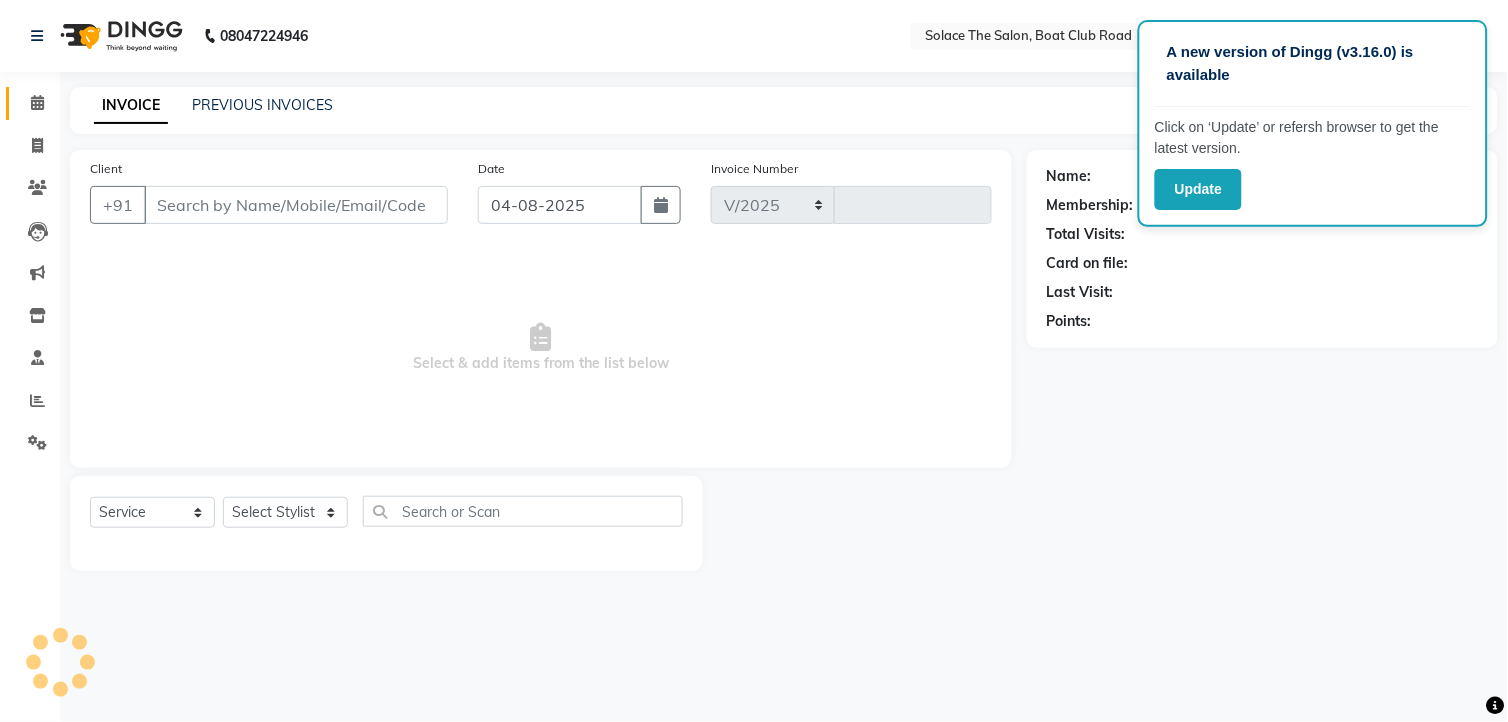 type on "1040" 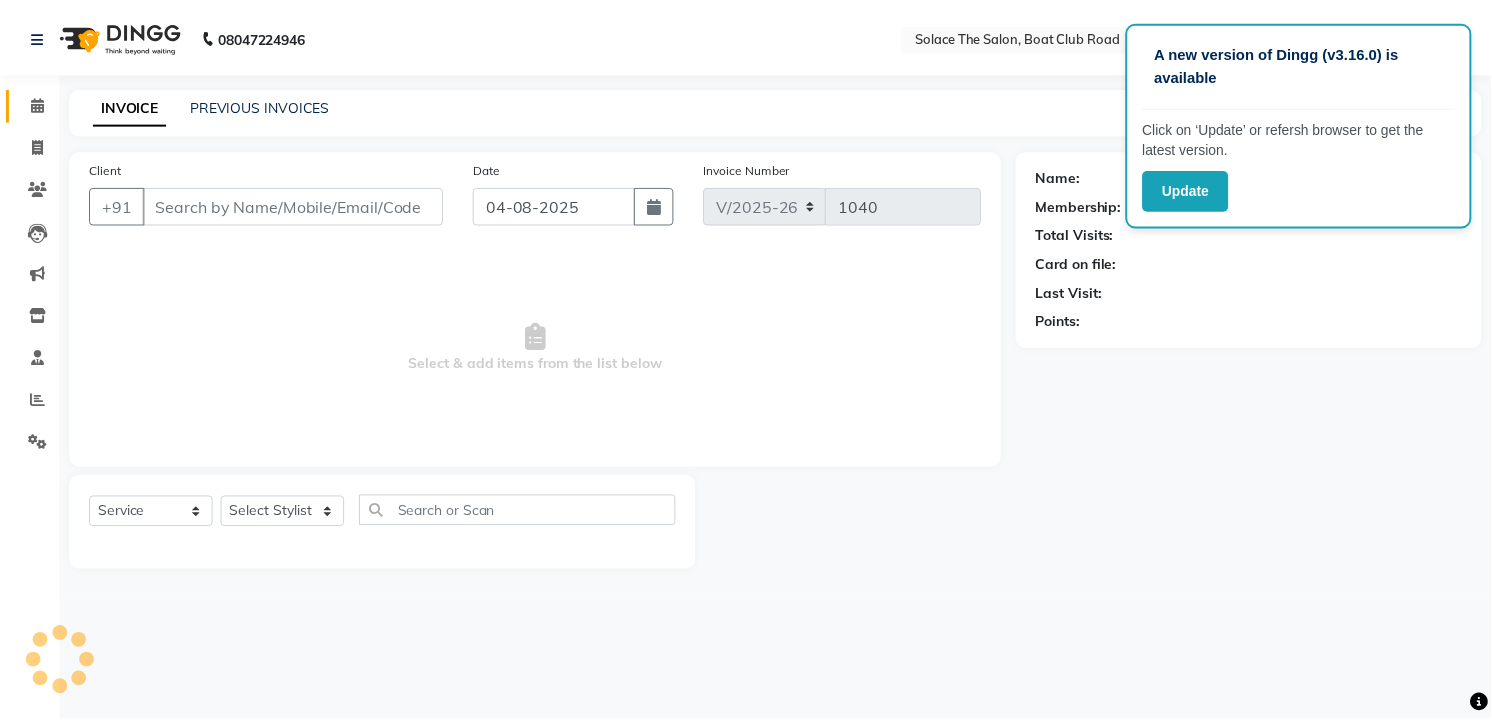 scroll, scrollTop: 0, scrollLeft: 0, axis: both 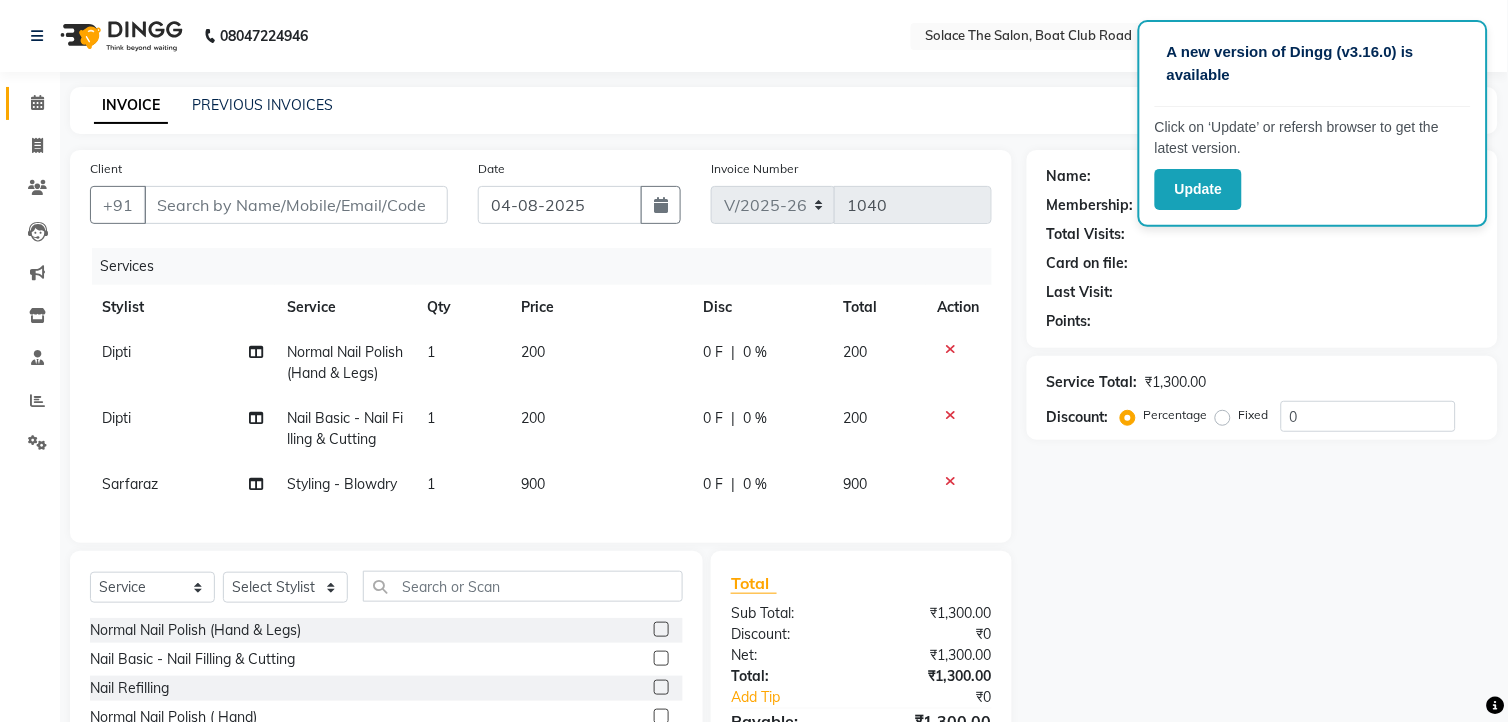 type on "9850657330" 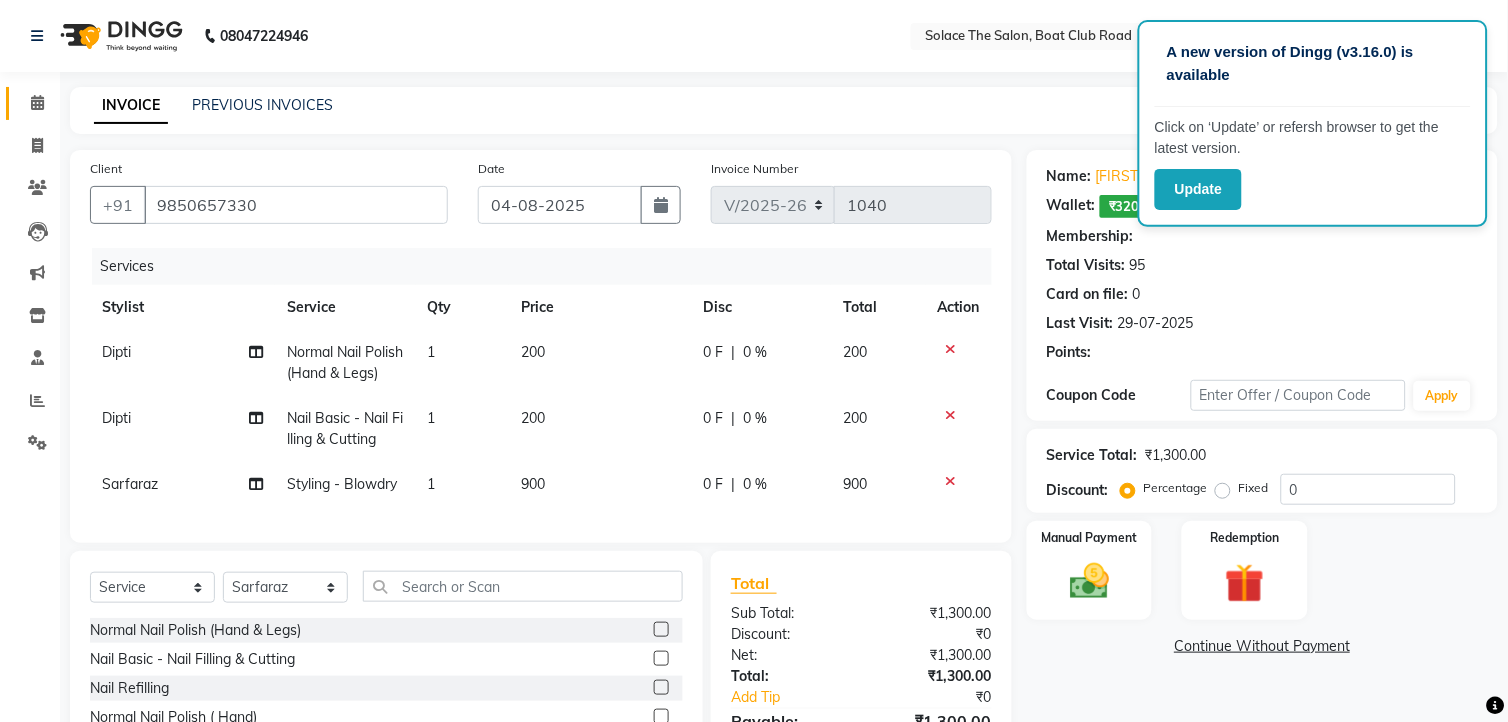 select on "1: Object" 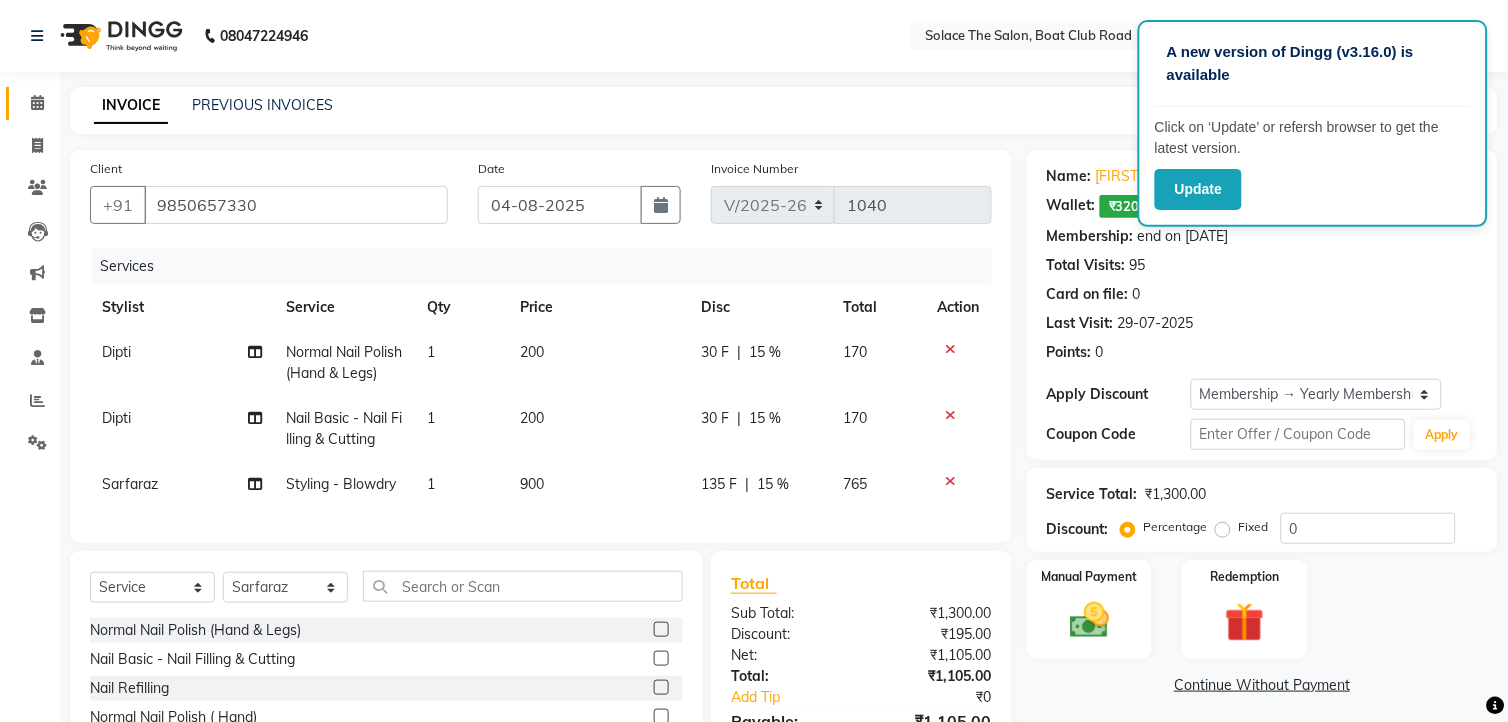 type on "15" 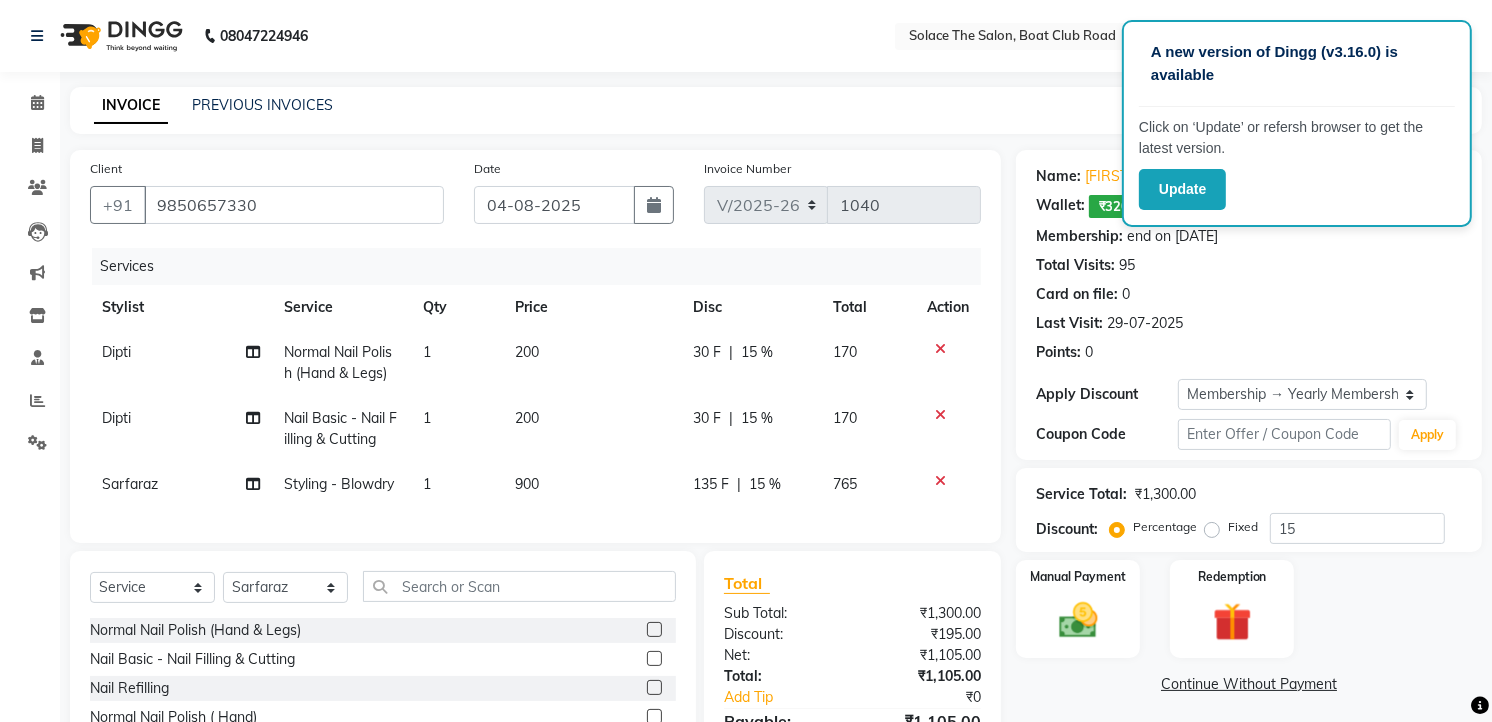 click 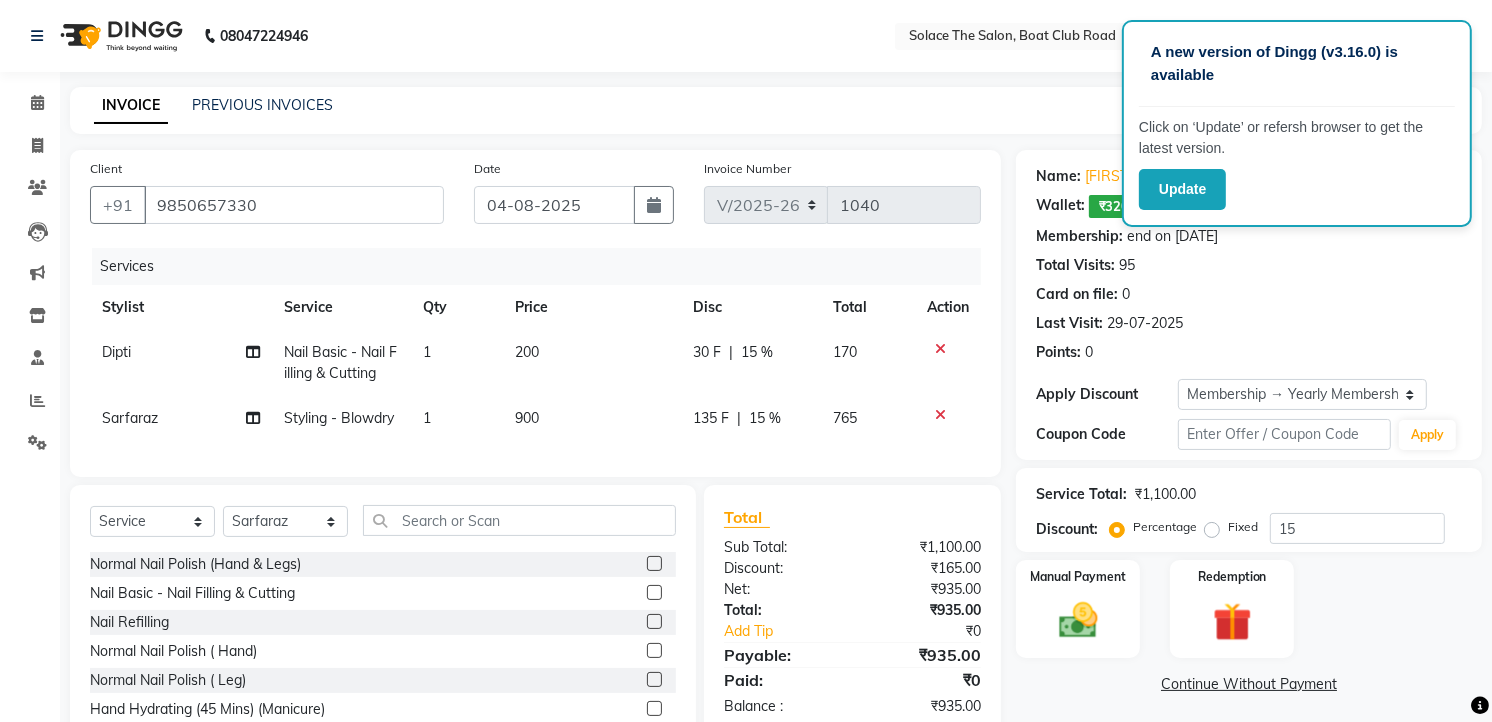 click on "200" 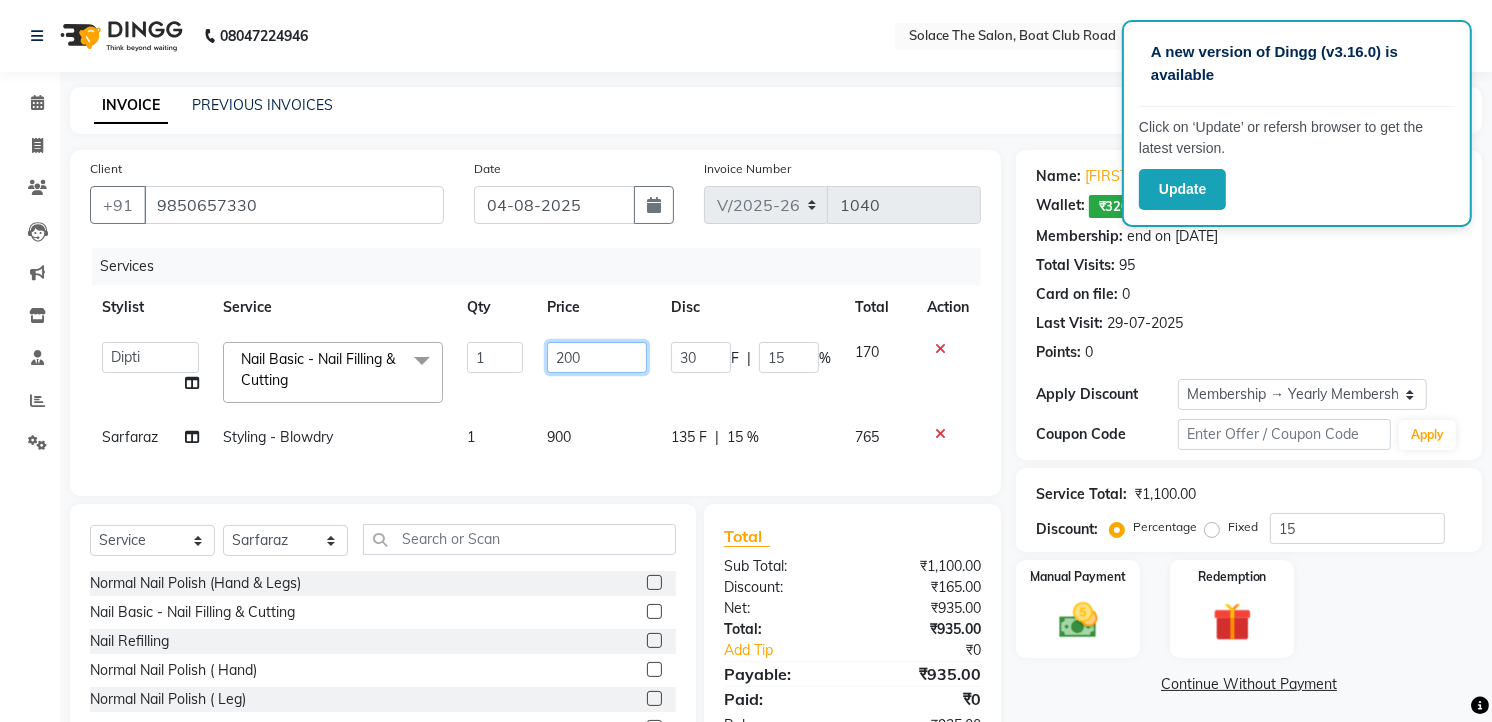 click on "200" 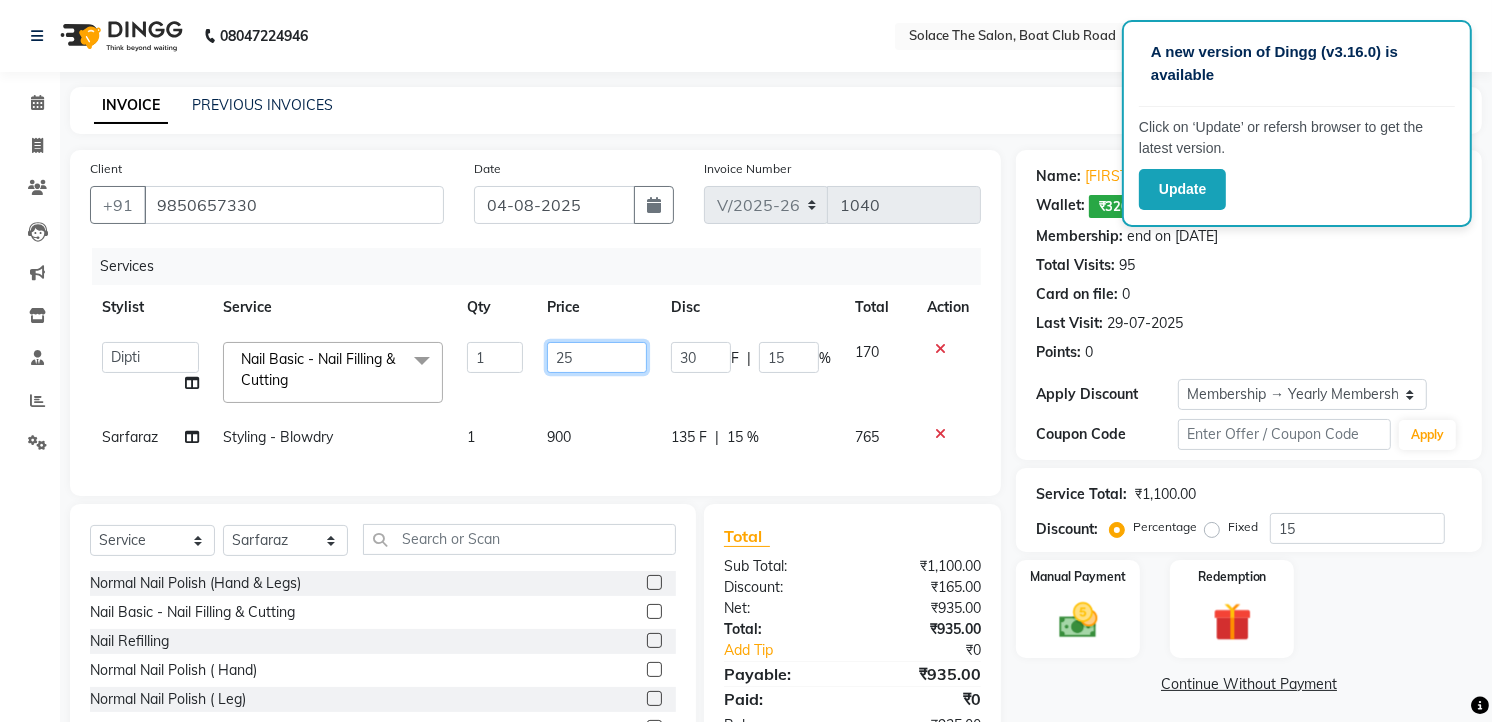 type on "250" 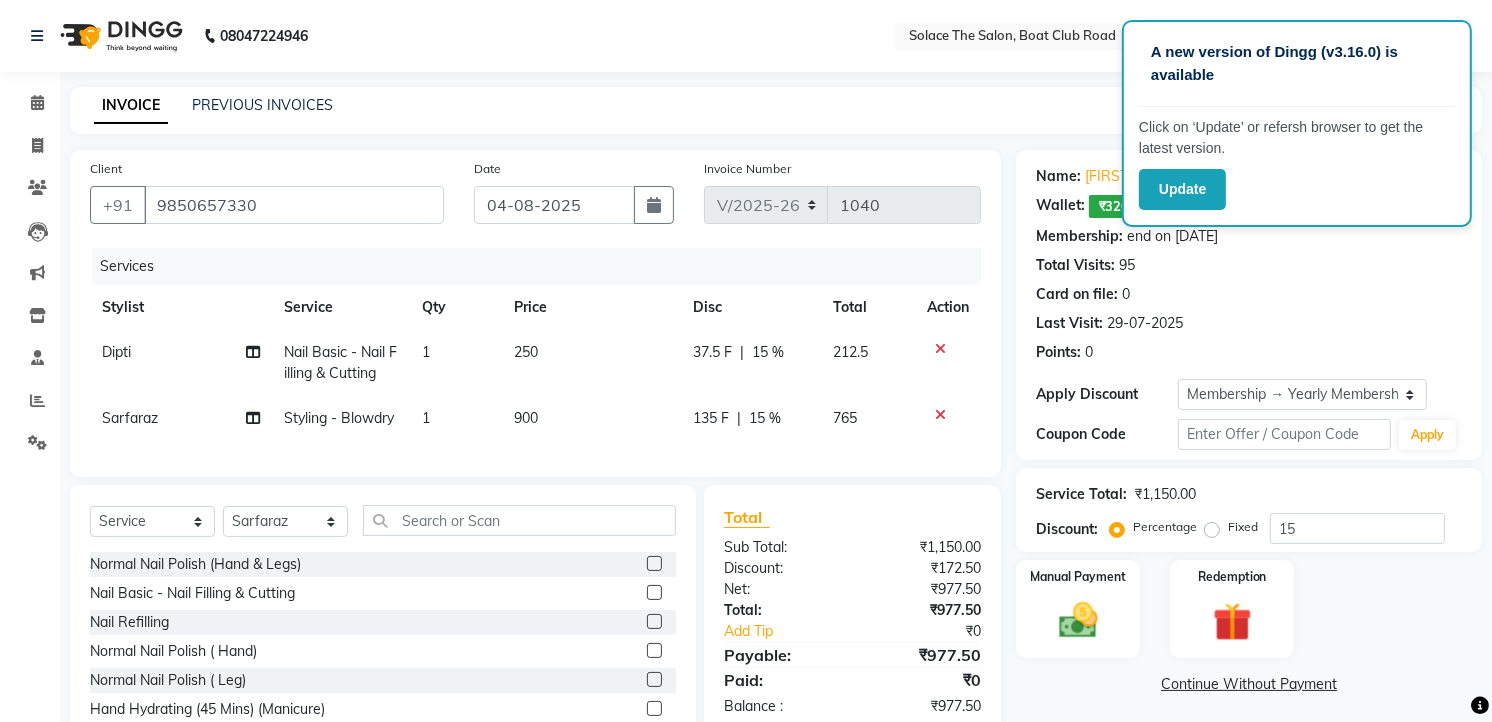 click on "Services Stylist Service Qty Price Disc Total Action [FIRST] [SERVICE] - [SERVICE] [SERVICE] [PRICE] [PRICE] F | 15 % [PRICE]     [FIRST] [SERVICE] - [SERVICE] 1 [PRICE] [PRICE] F | 15 % [PRICE]" 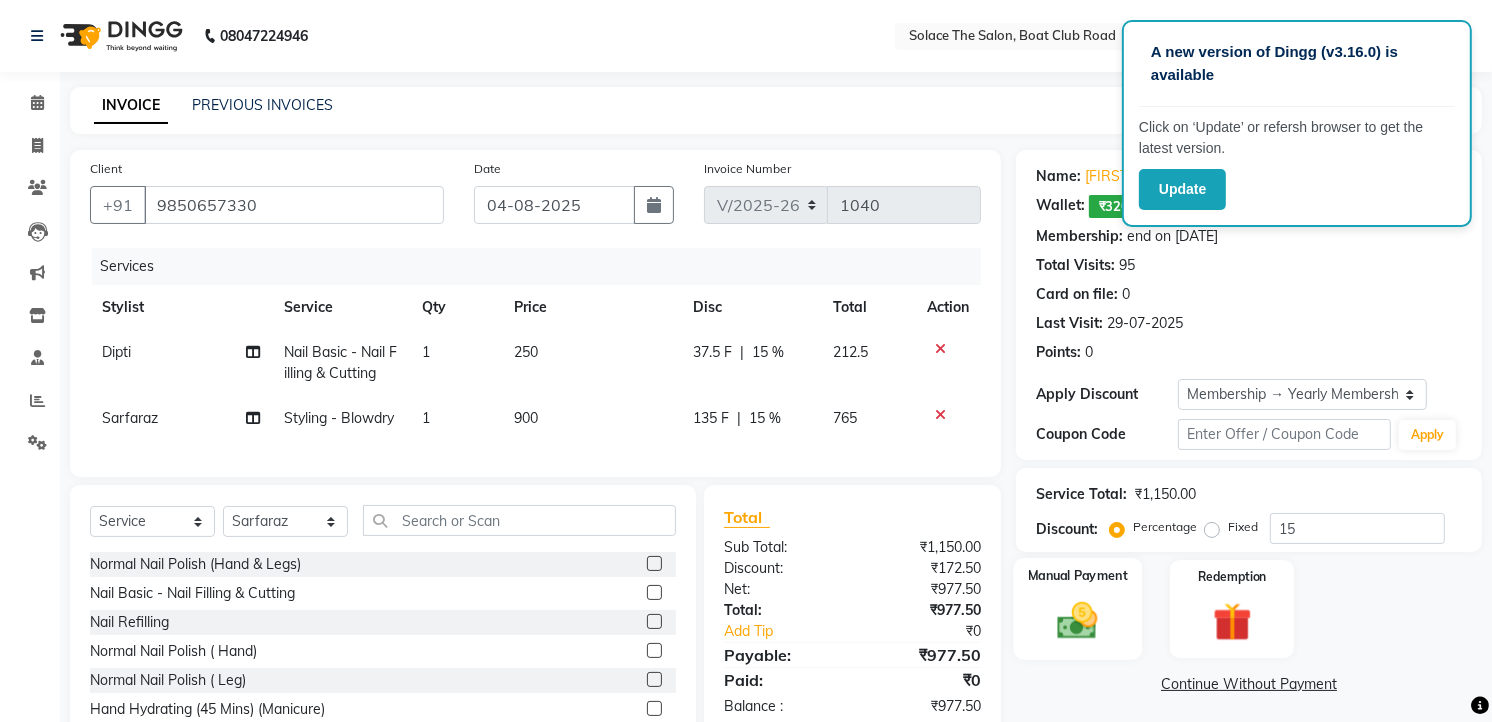 scroll, scrollTop: 104, scrollLeft: 0, axis: vertical 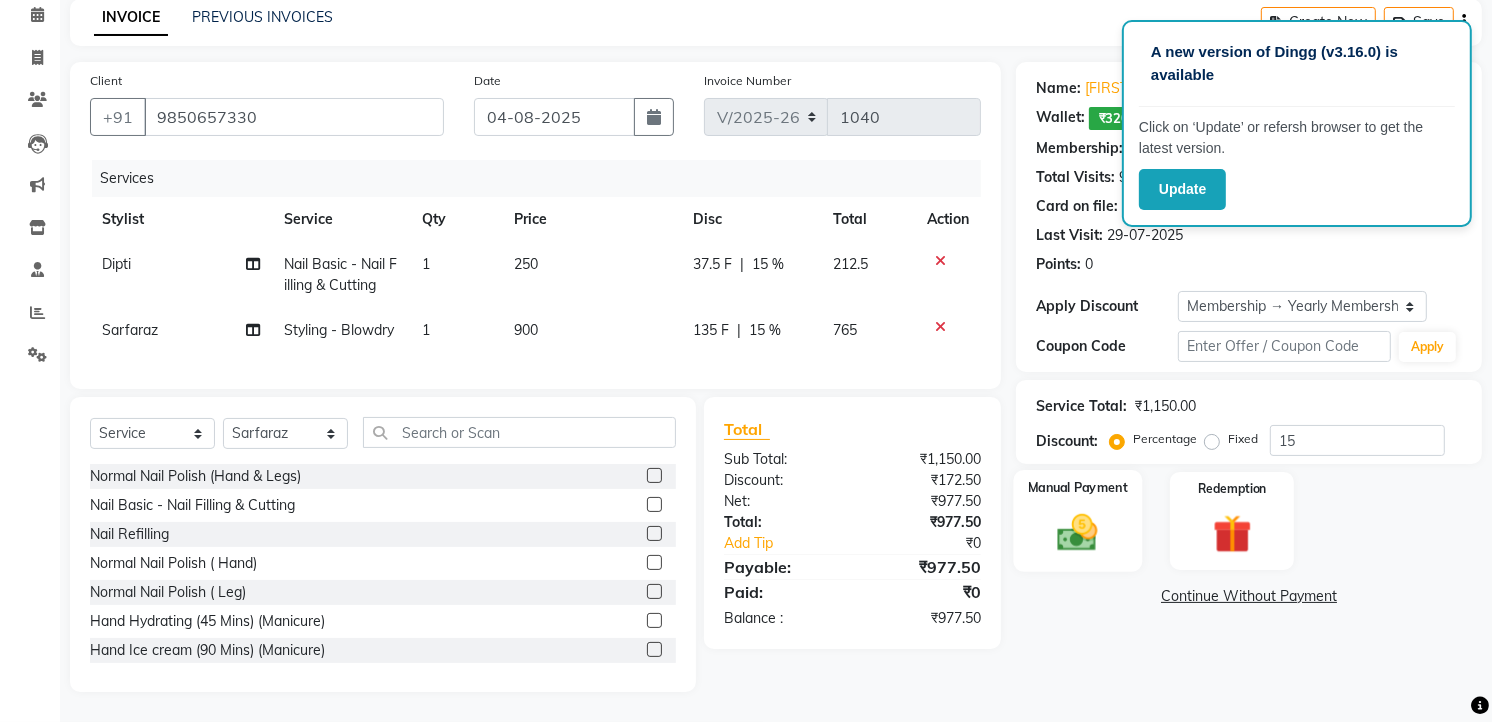 click 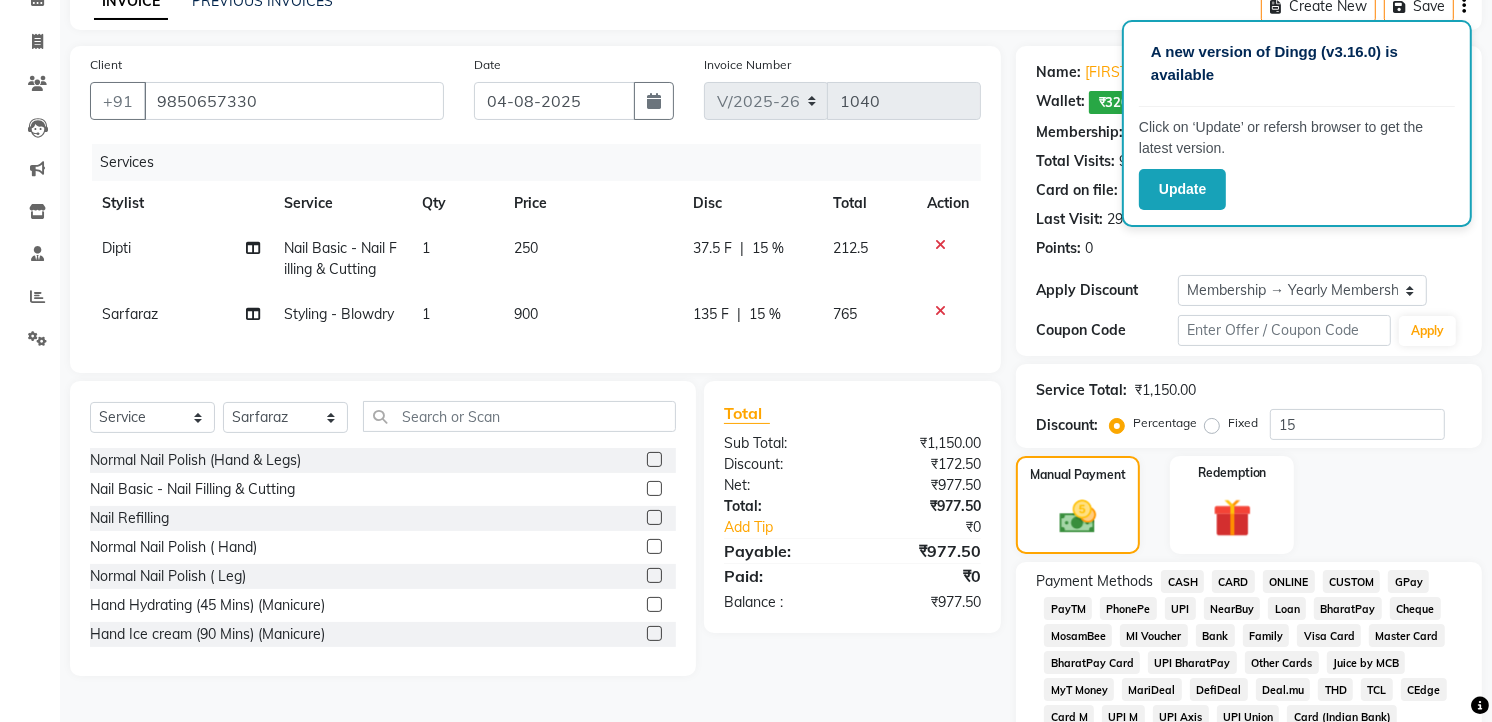 click on "CASH" 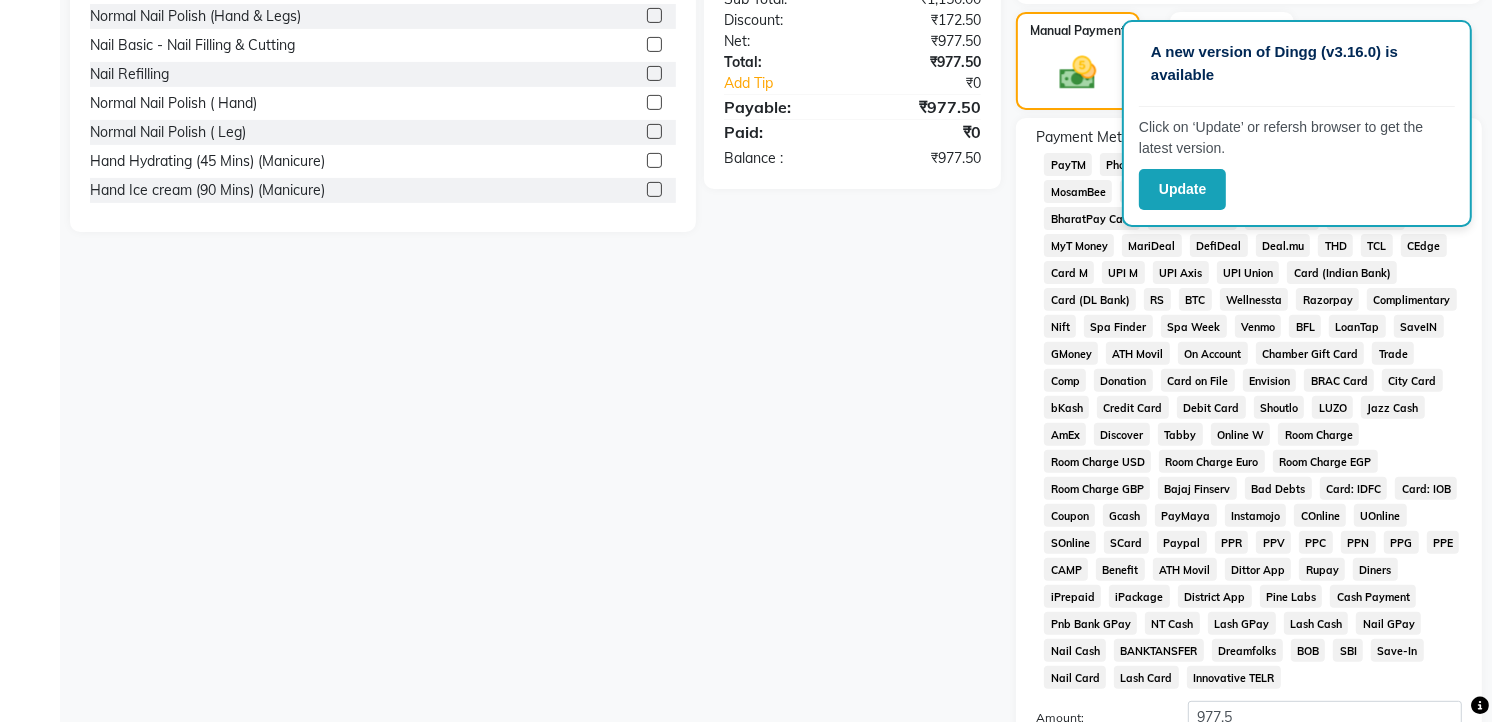 scroll, scrollTop: 771, scrollLeft: 0, axis: vertical 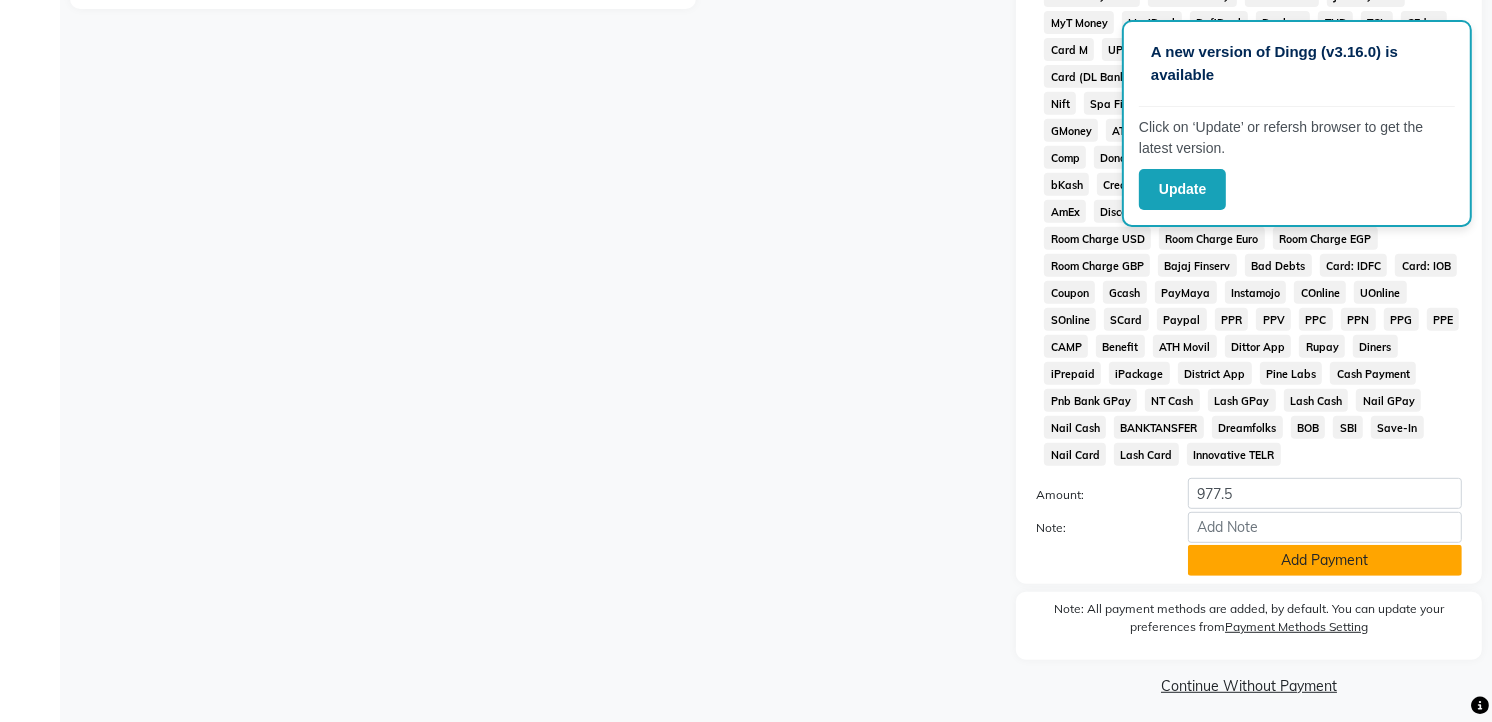 click on "Add Payment" 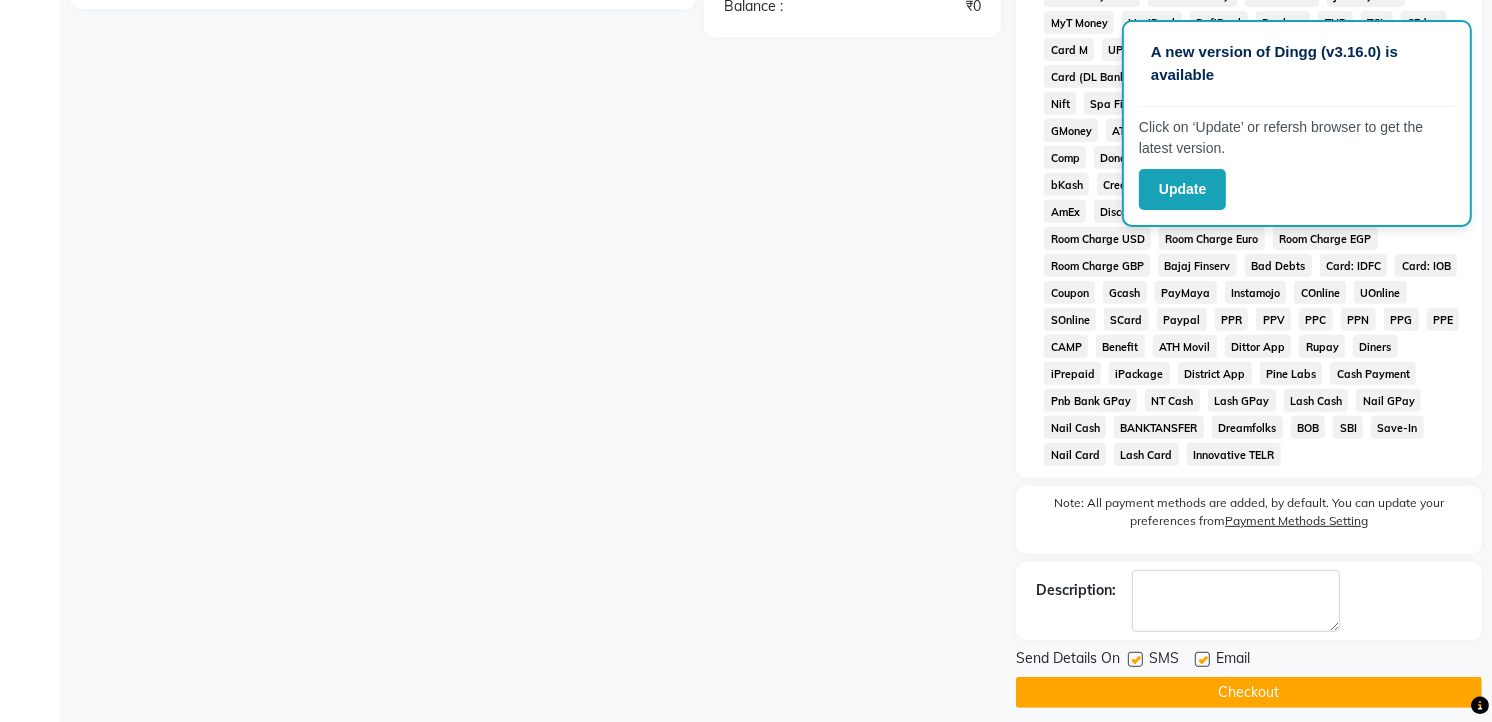 scroll, scrollTop: 792, scrollLeft: 0, axis: vertical 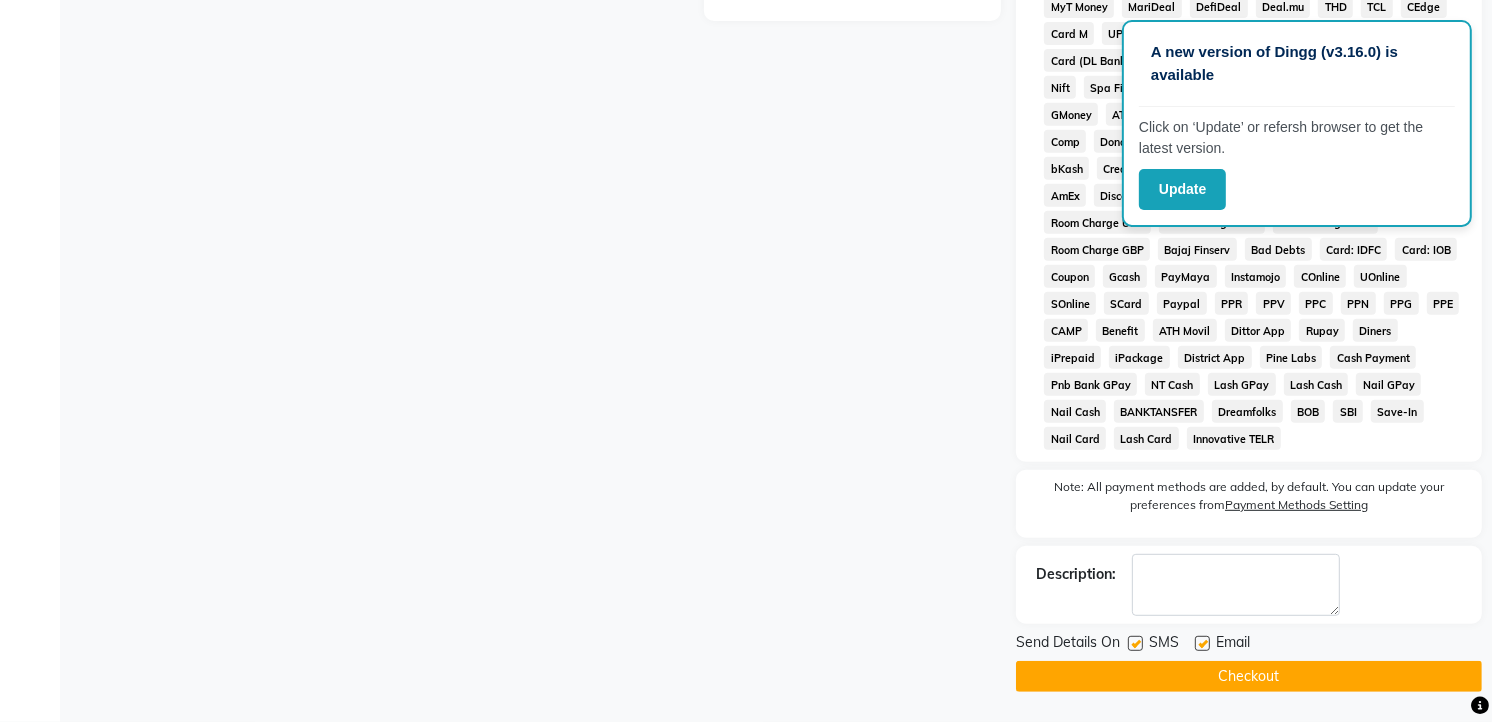 click on "Checkout" 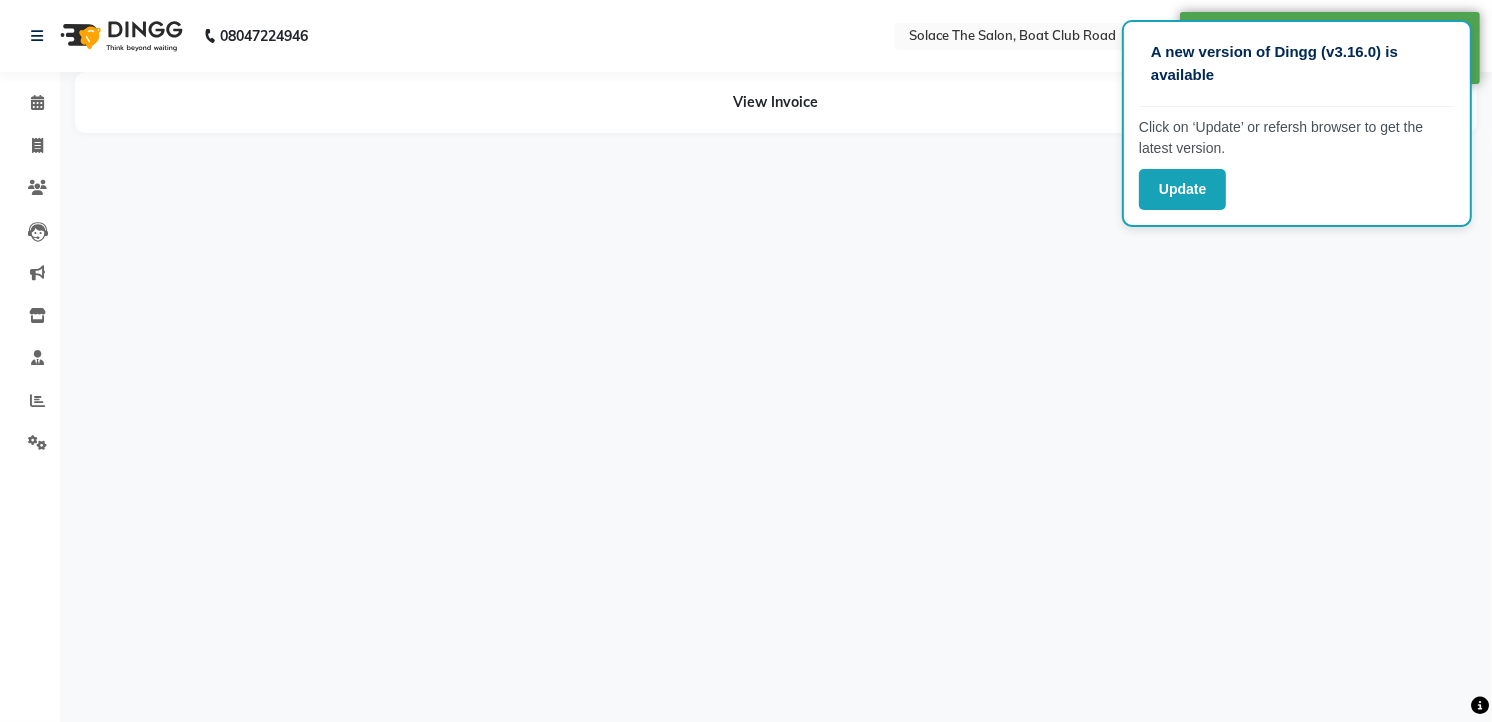 scroll, scrollTop: 0, scrollLeft: 0, axis: both 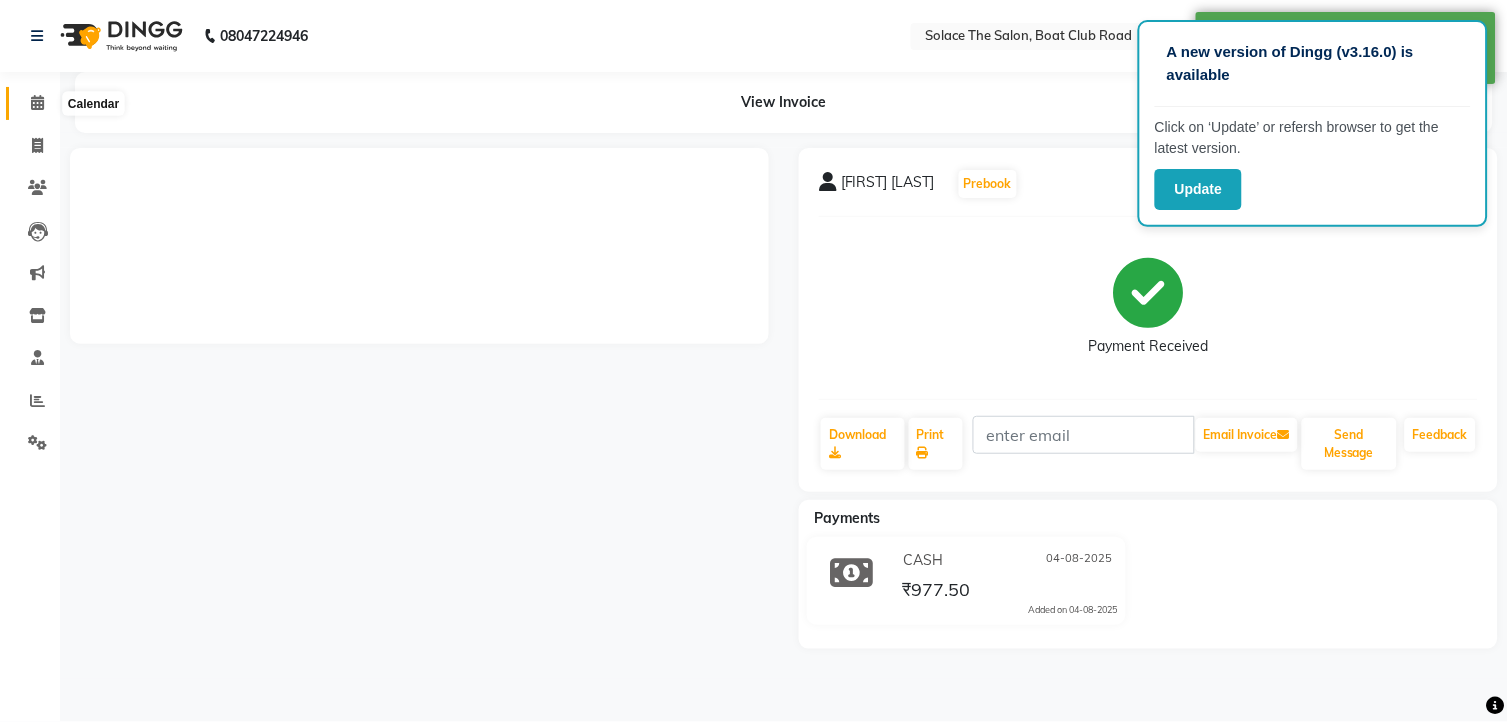 click 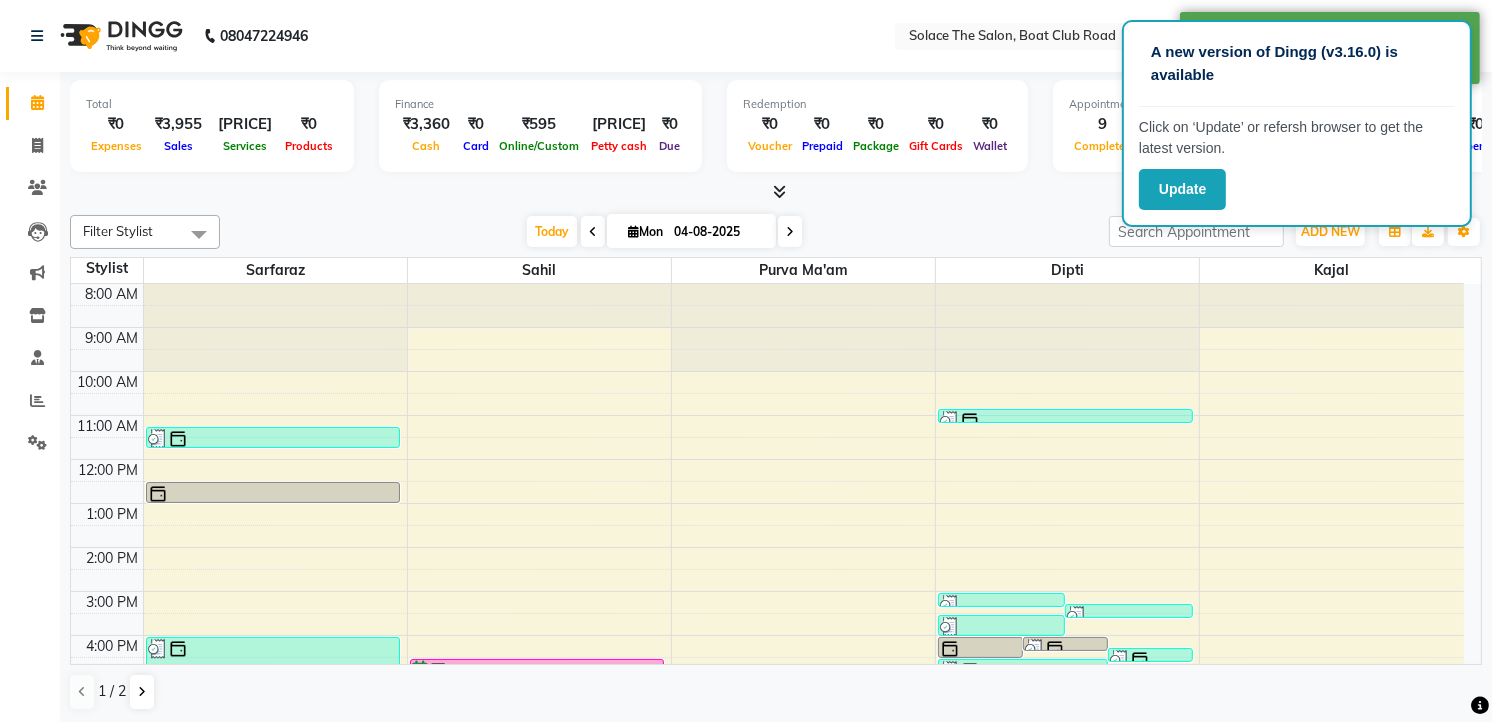 scroll, scrollTop: 237, scrollLeft: 0, axis: vertical 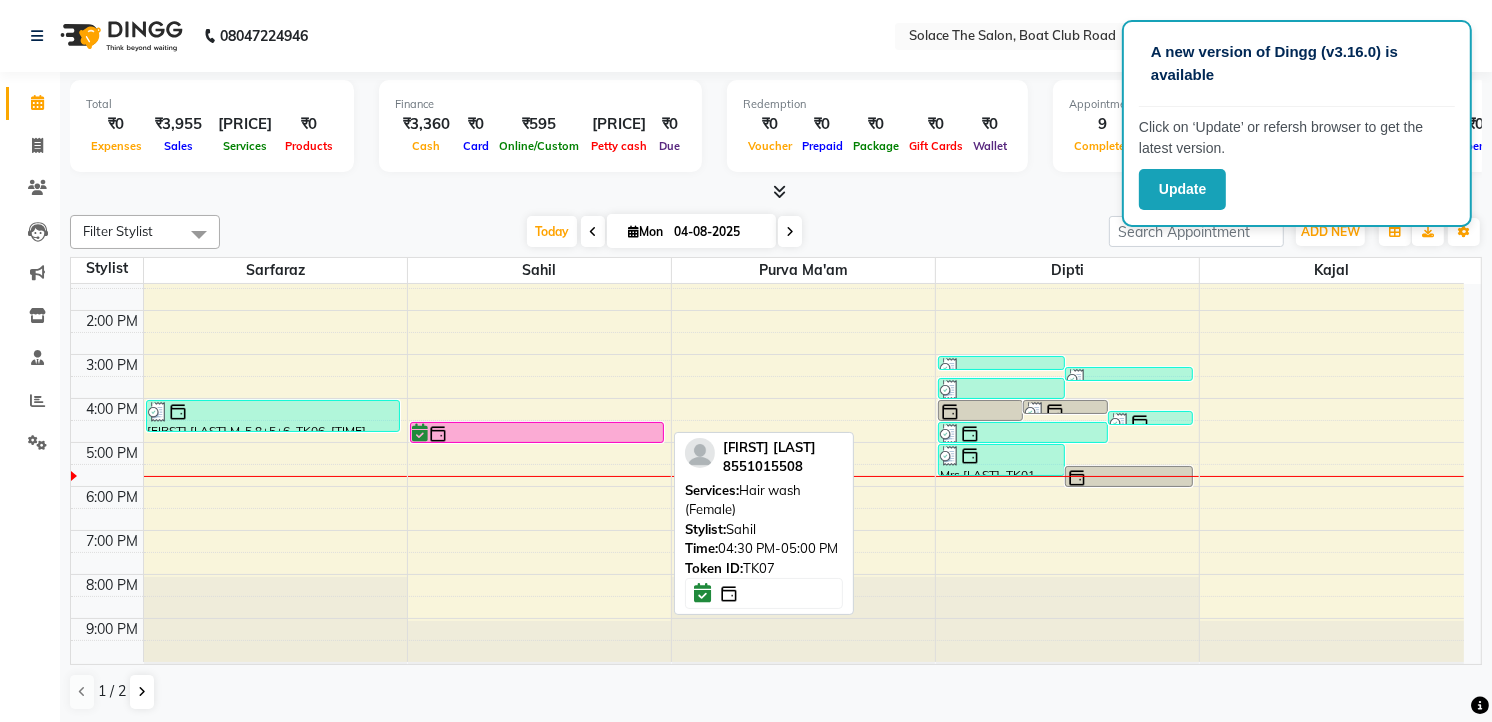 click at bounding box center (537, 434) 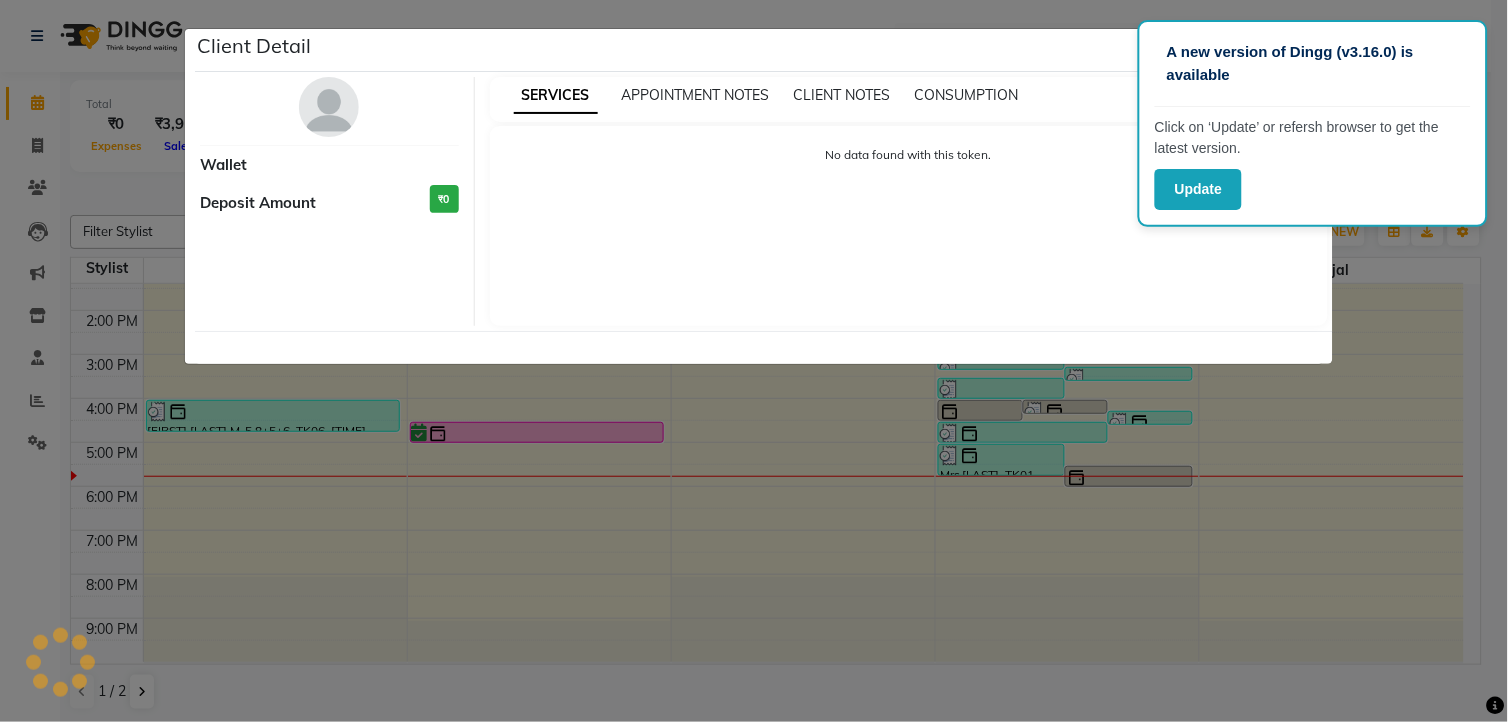 select on "6" 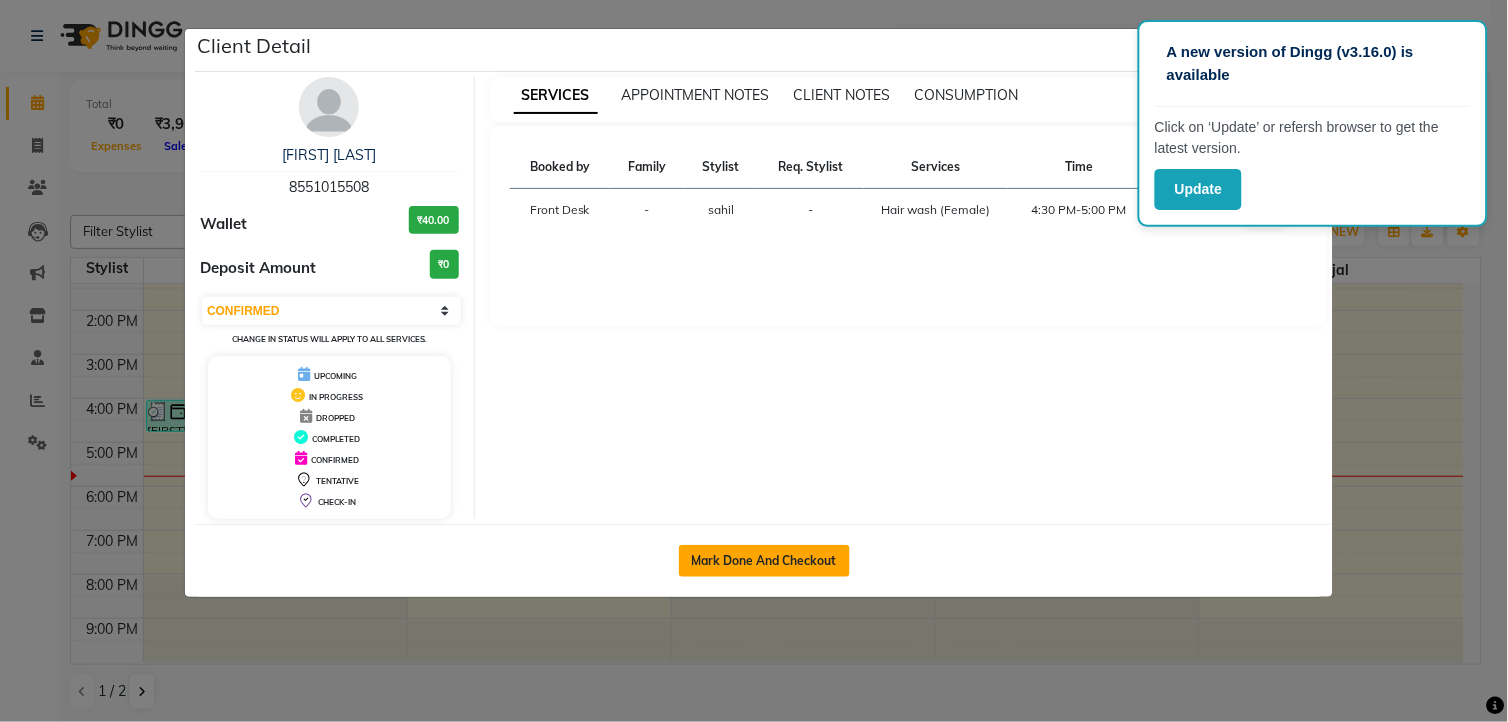 click on "Mark Done And Checkout" 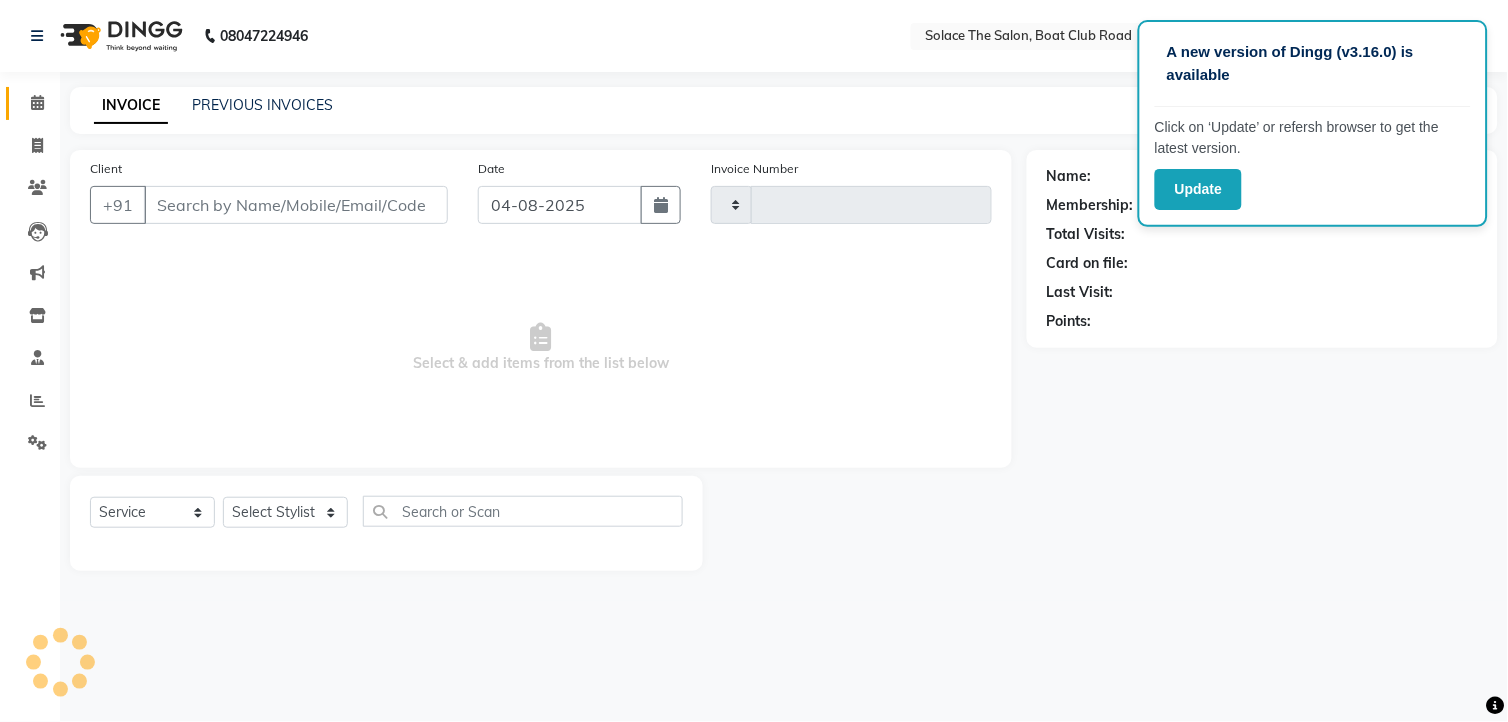 type on "1041" 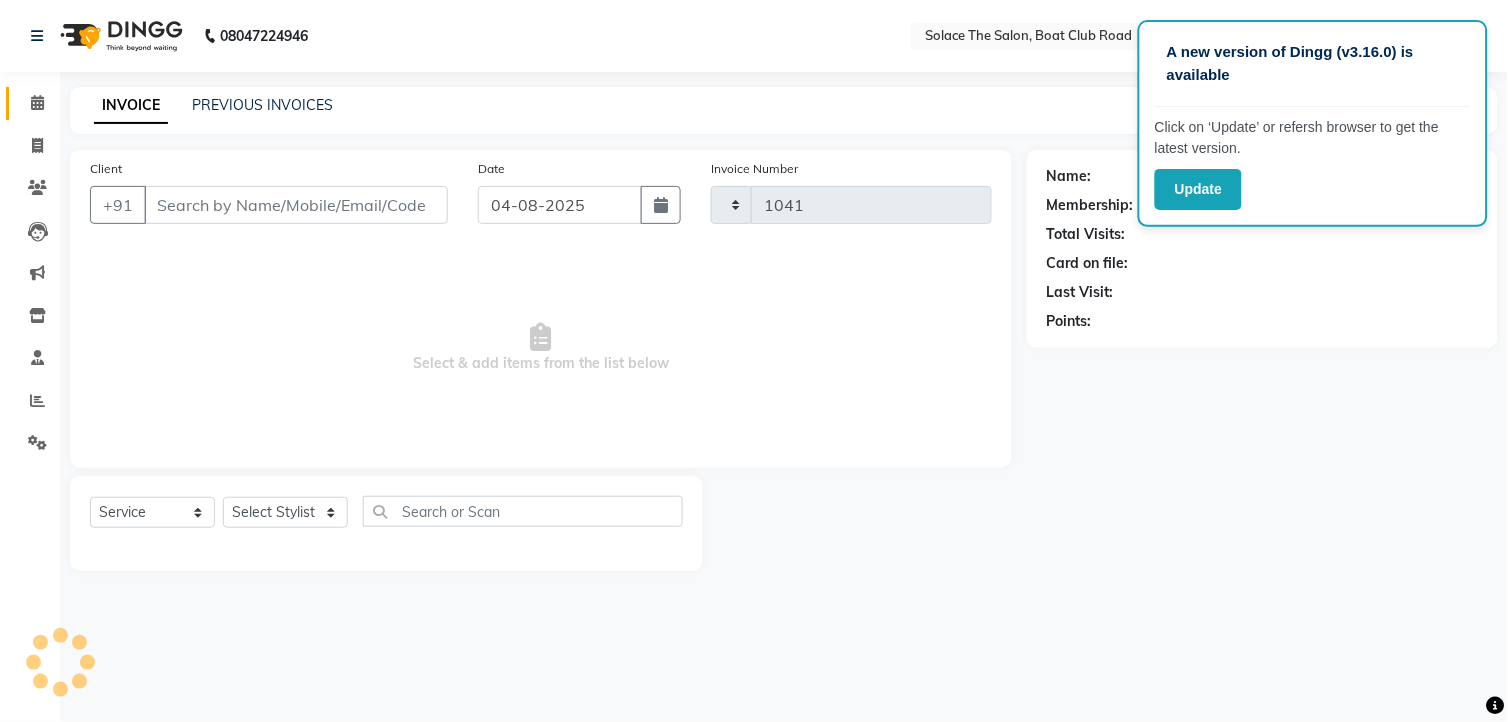 select on "585" 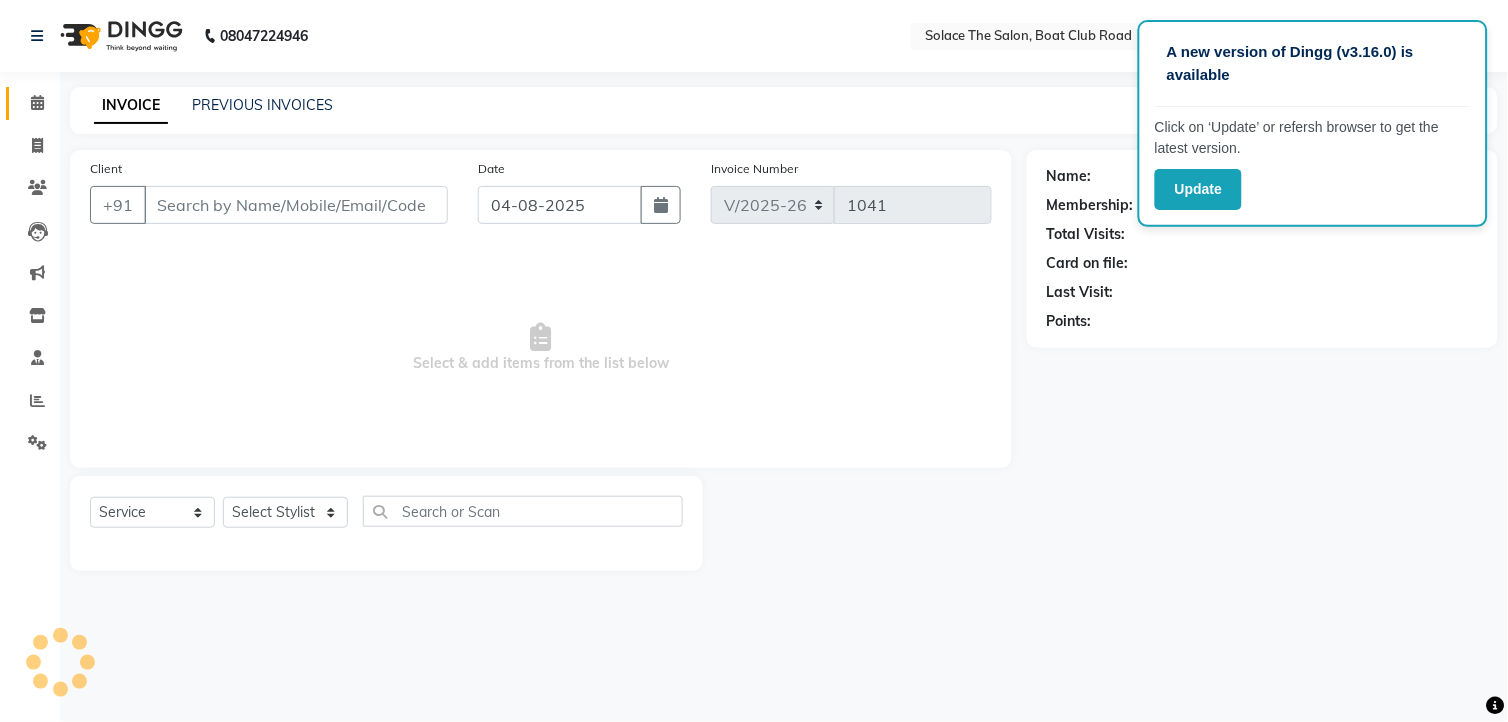 type on "8551015508" 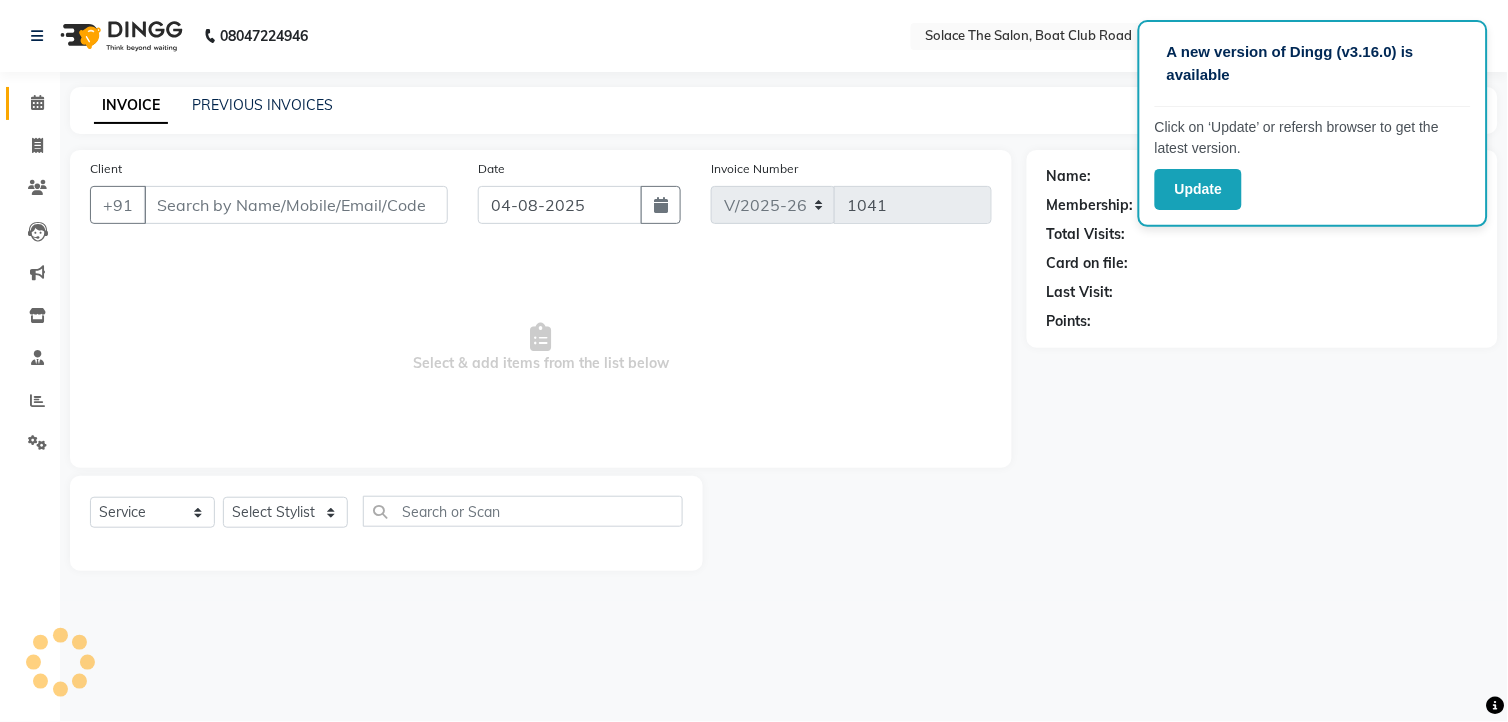 select on "74276" 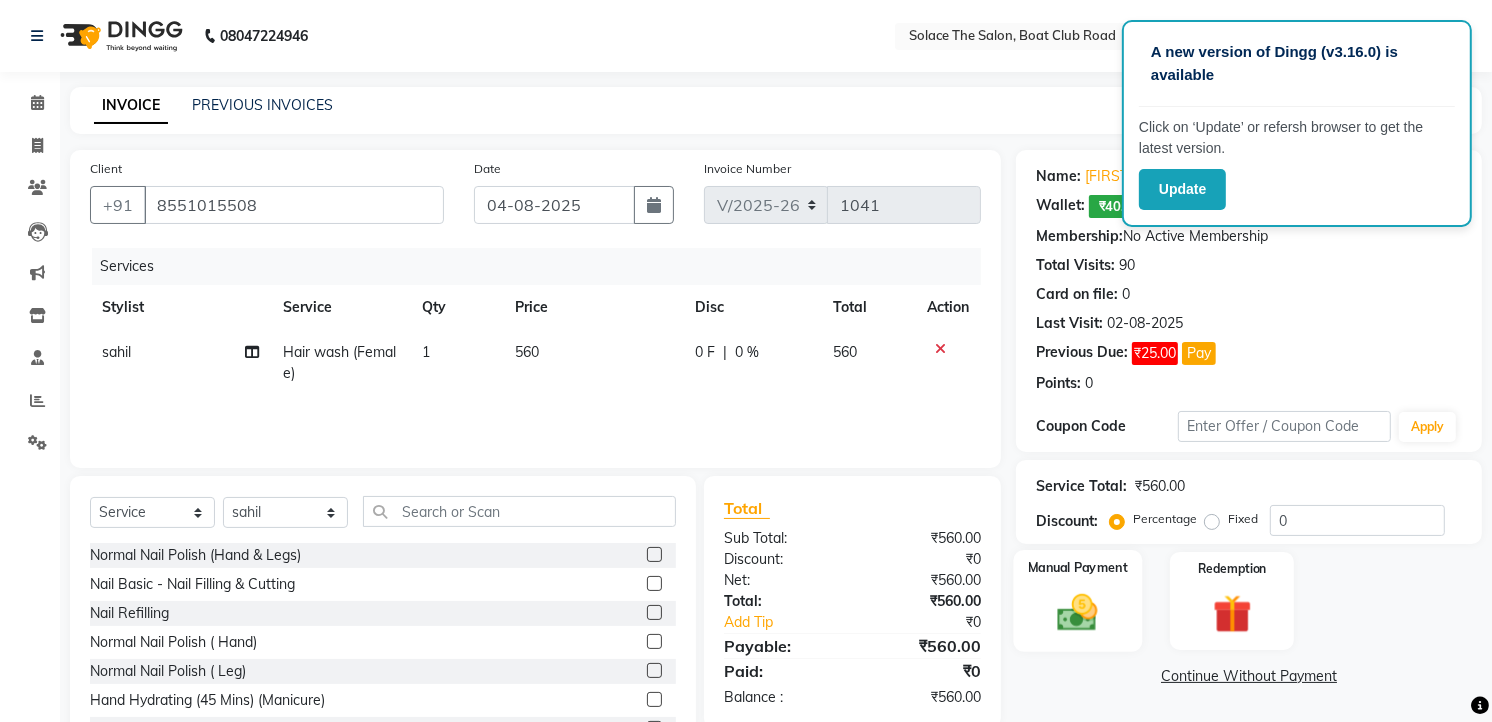 click 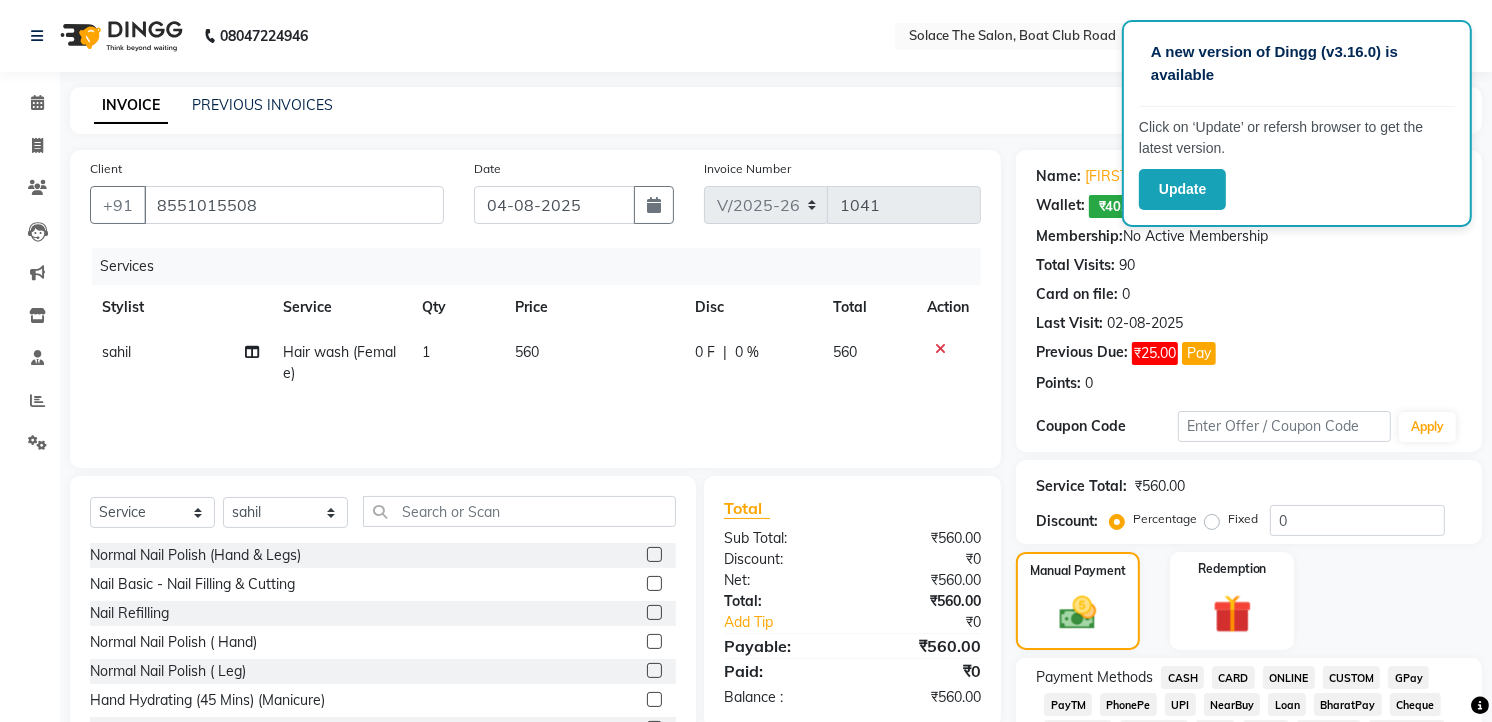 scroll, scrollTop: 222, scrollLeft: 0, axis: vertical 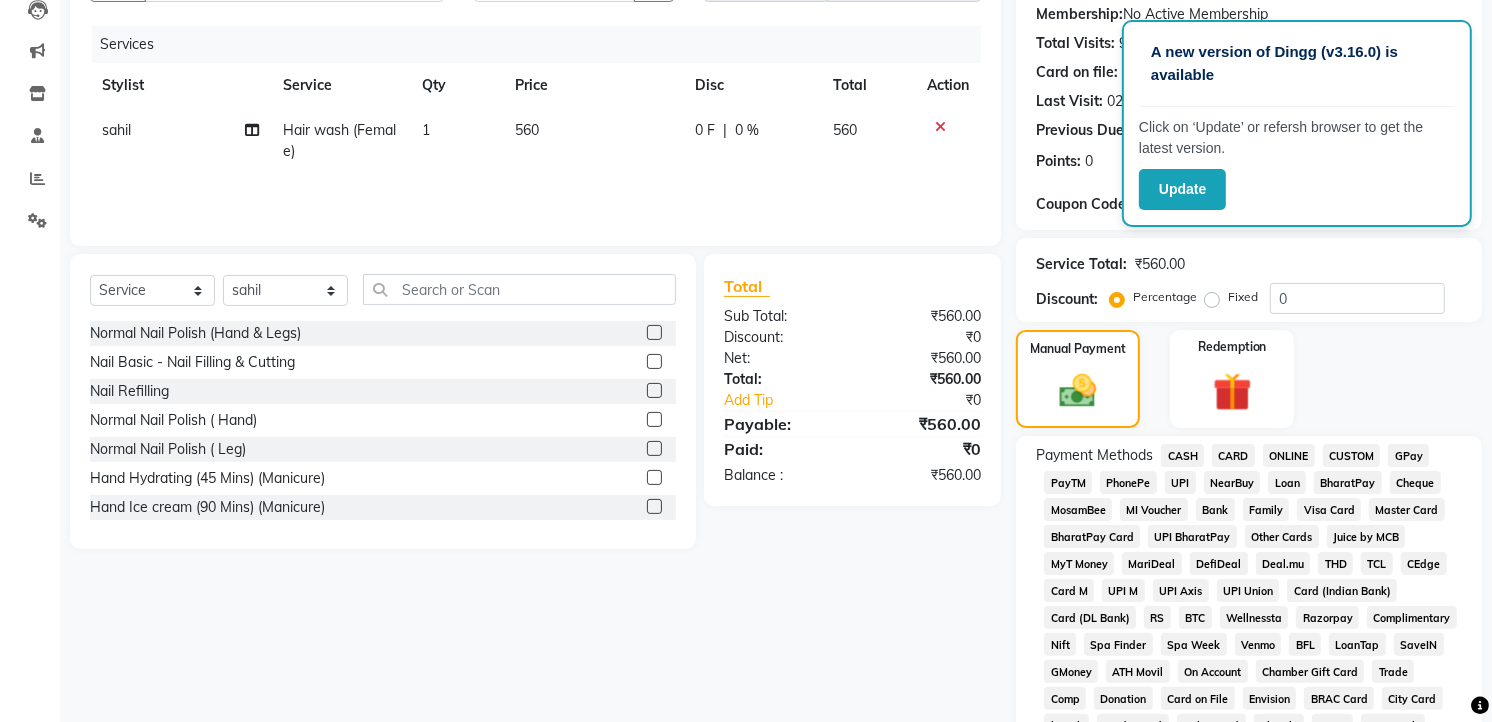 click on "GPay" 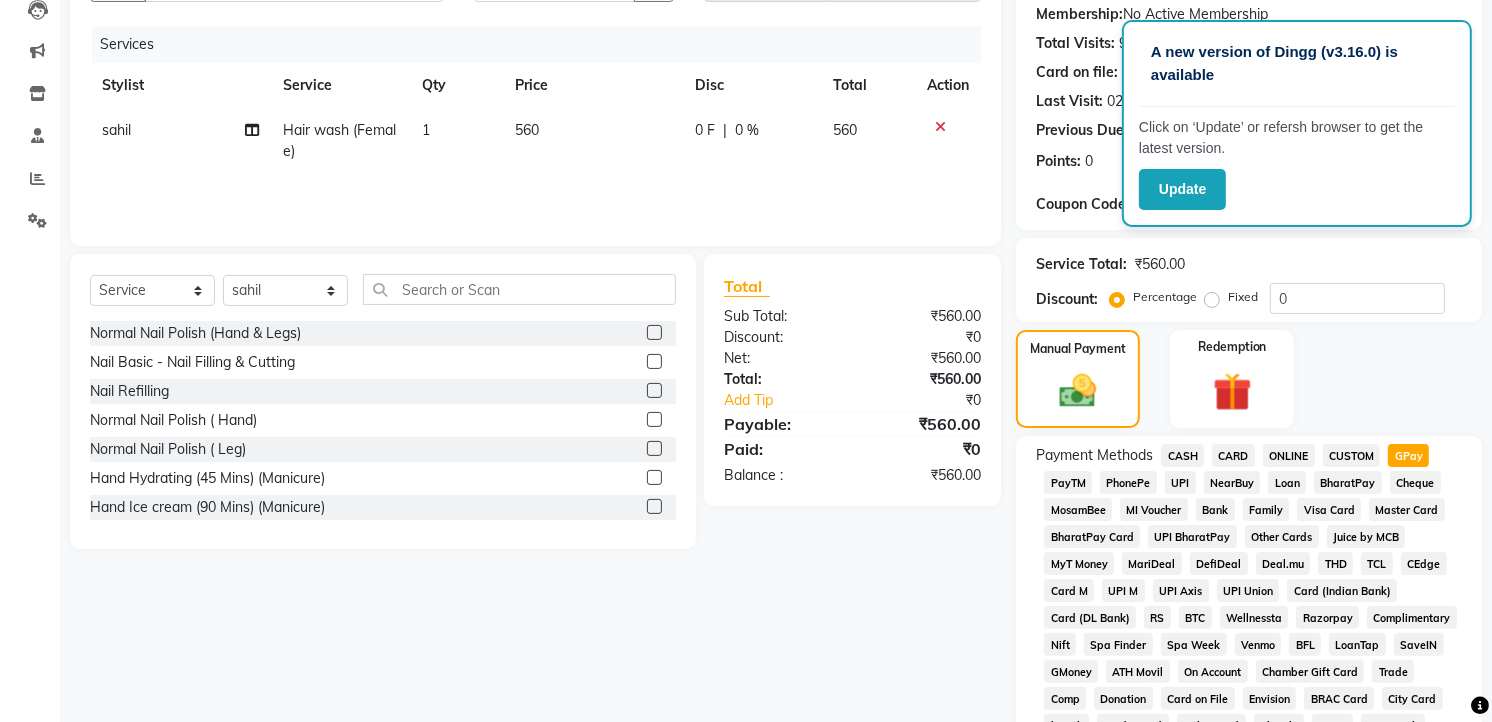 scroll, scrollTop: 666, scrollLeft: 0, axis: vertical 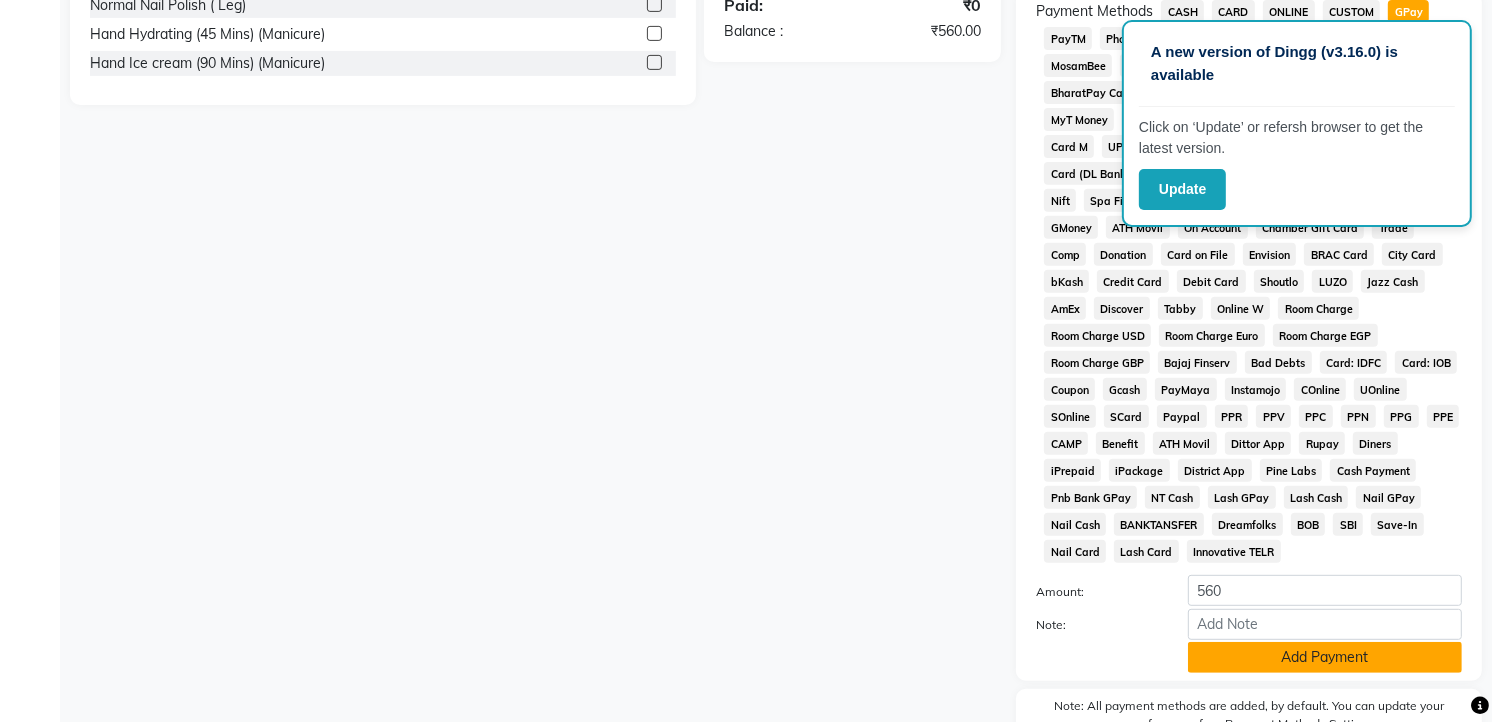 click on "Add Payment" 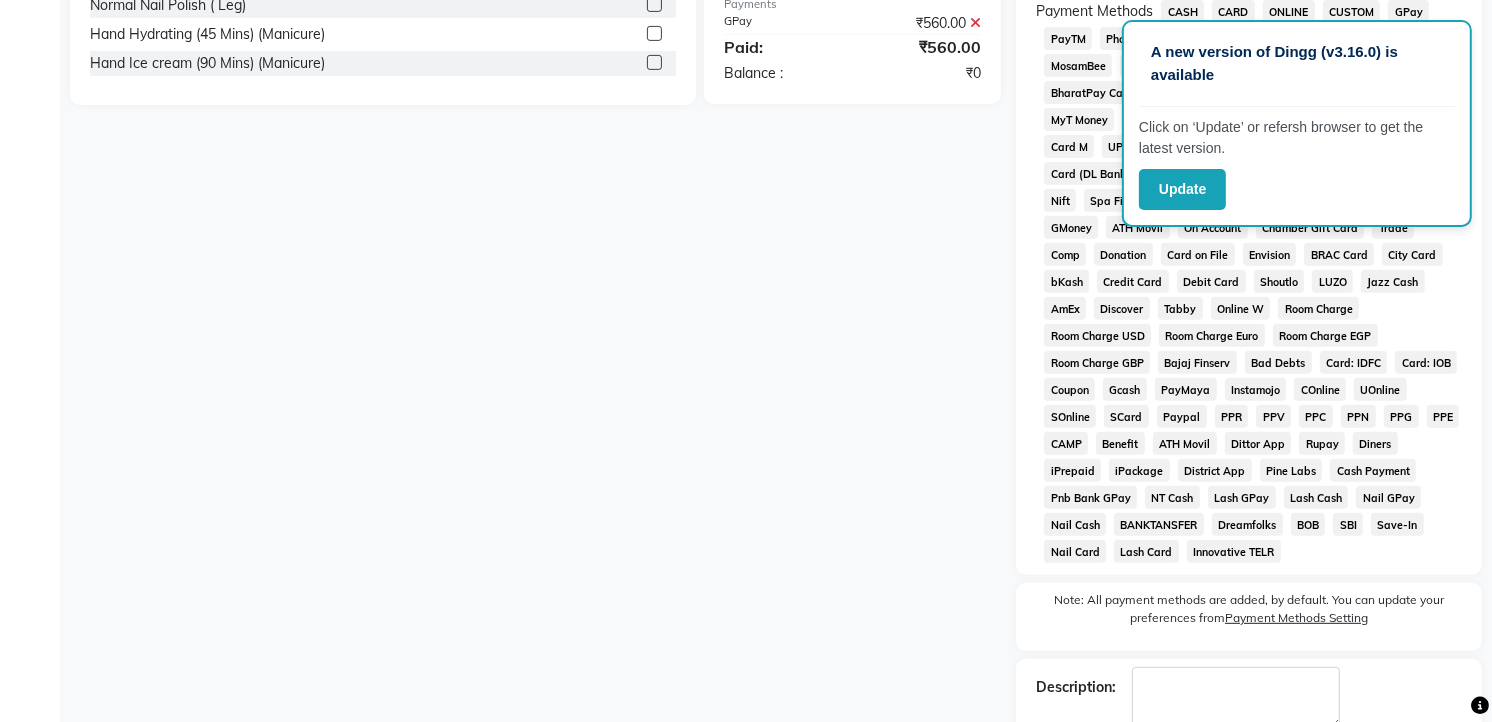scroll, scrollTop: 784, scrollLeft: 0, axis: vertical 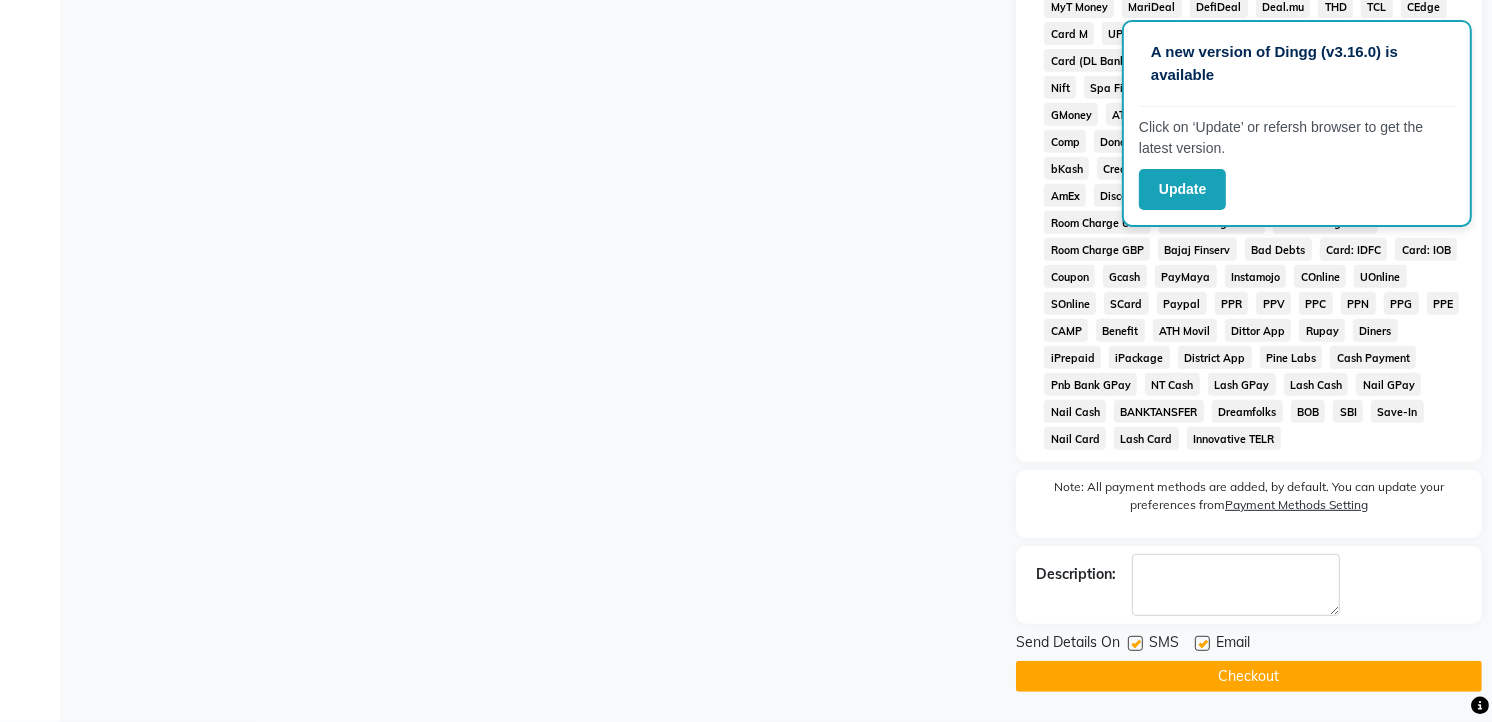 click on "Checkout" 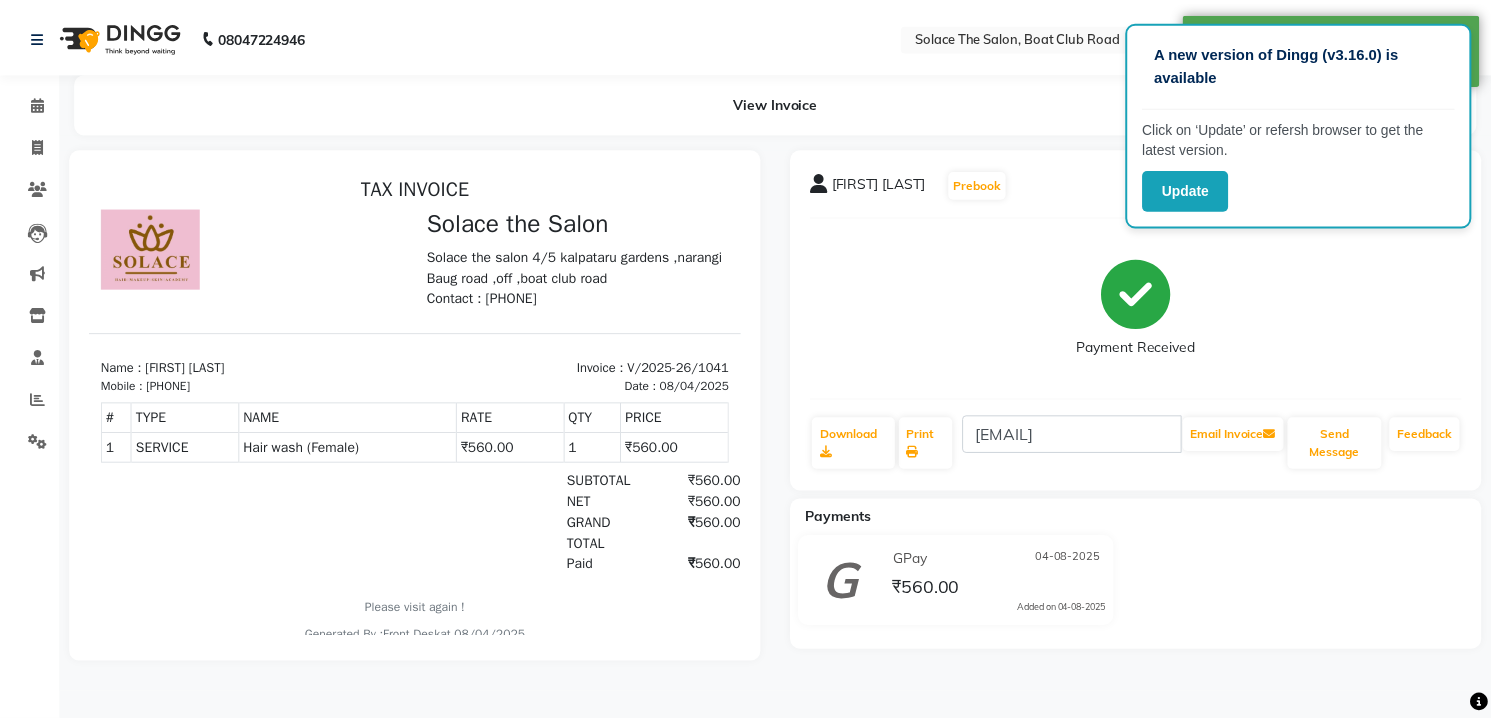 scroll, scrollTop: 0, scrollLeft: 0, axis: both 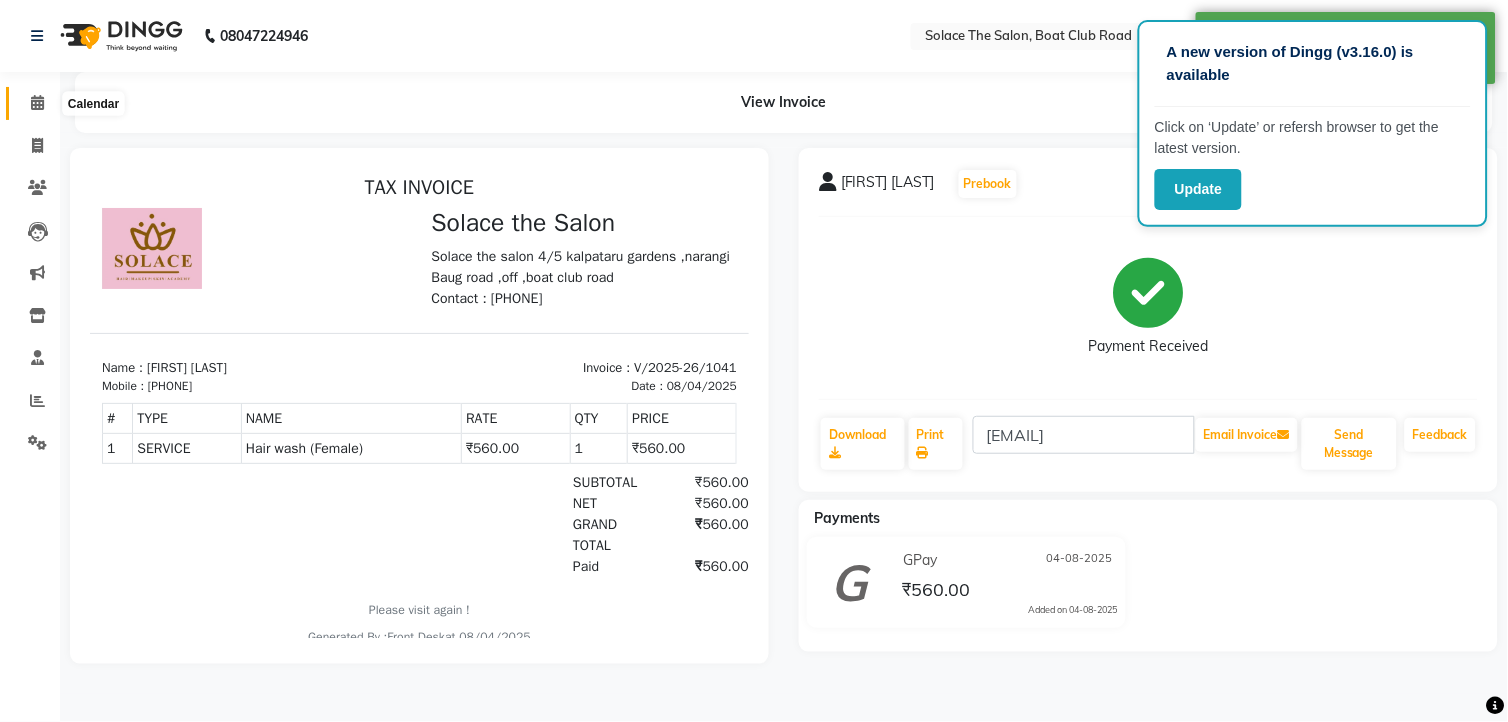 click 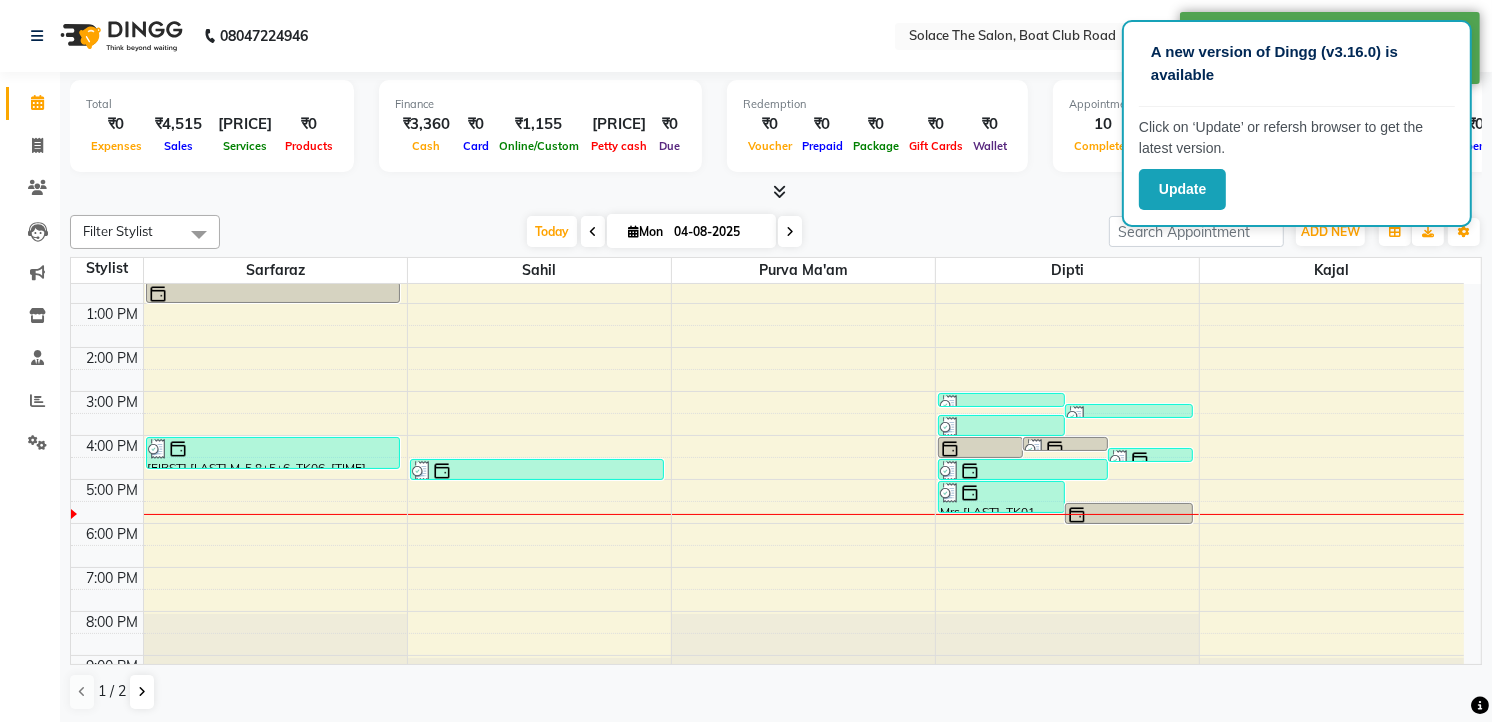 scroll, scrollTop: 237, scrollLeft: 0, axis: vertical 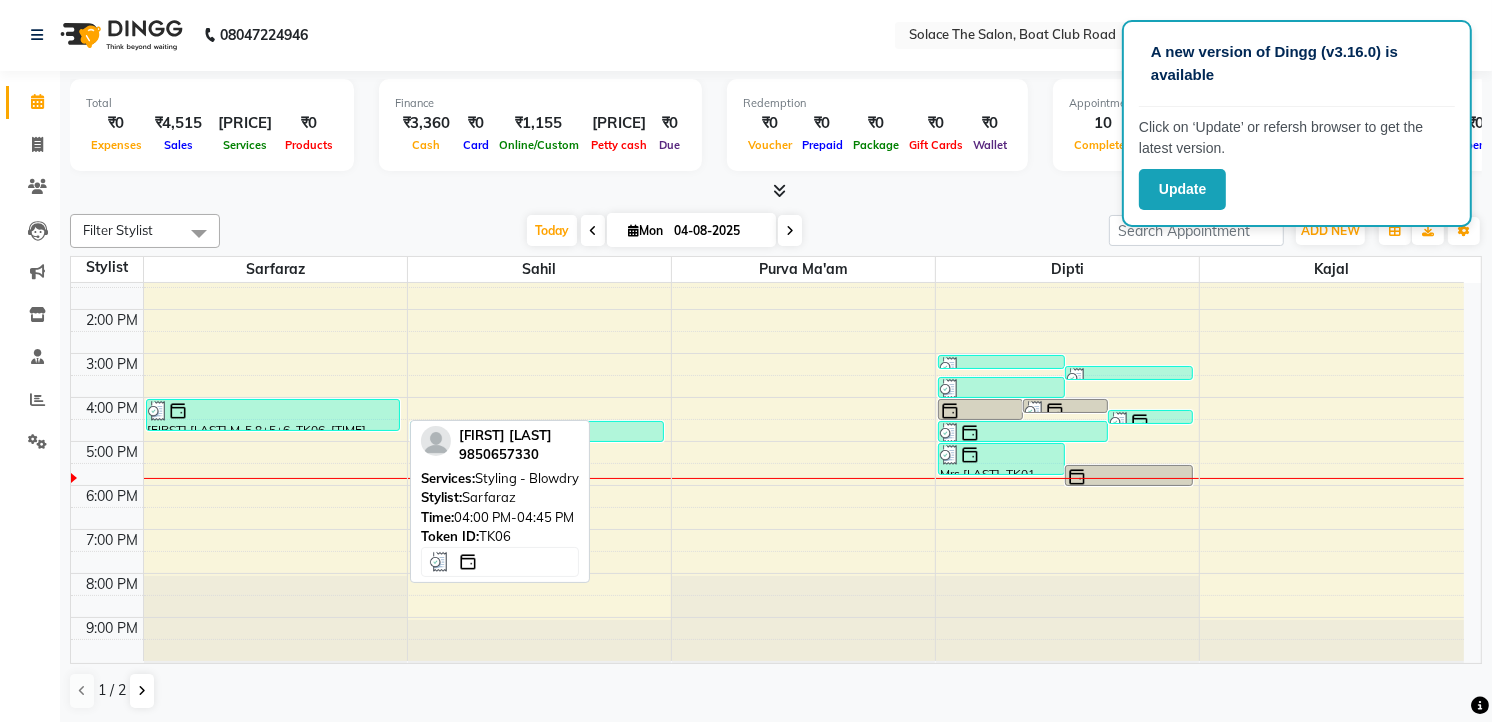 click at bounding box center [273, 411] 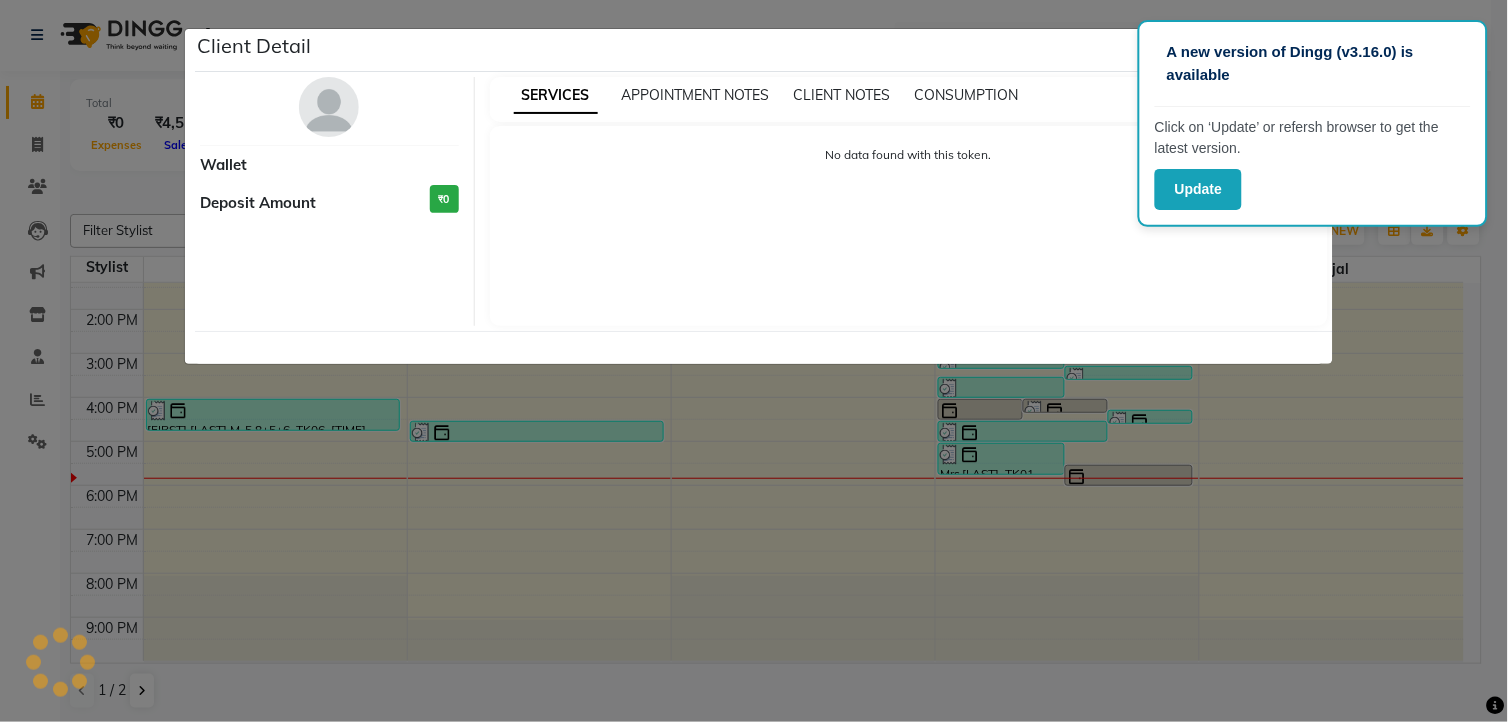 select on "3" 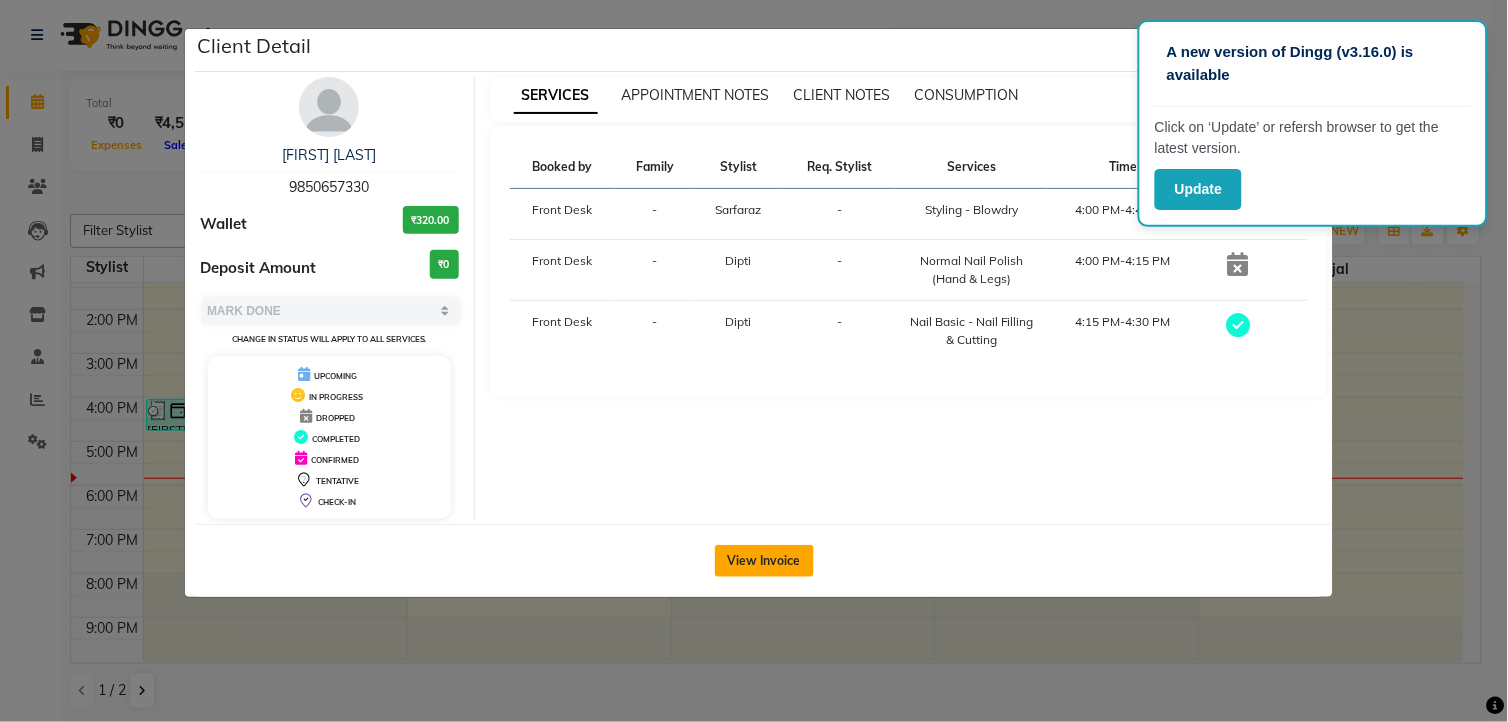 click on "View Invoice" 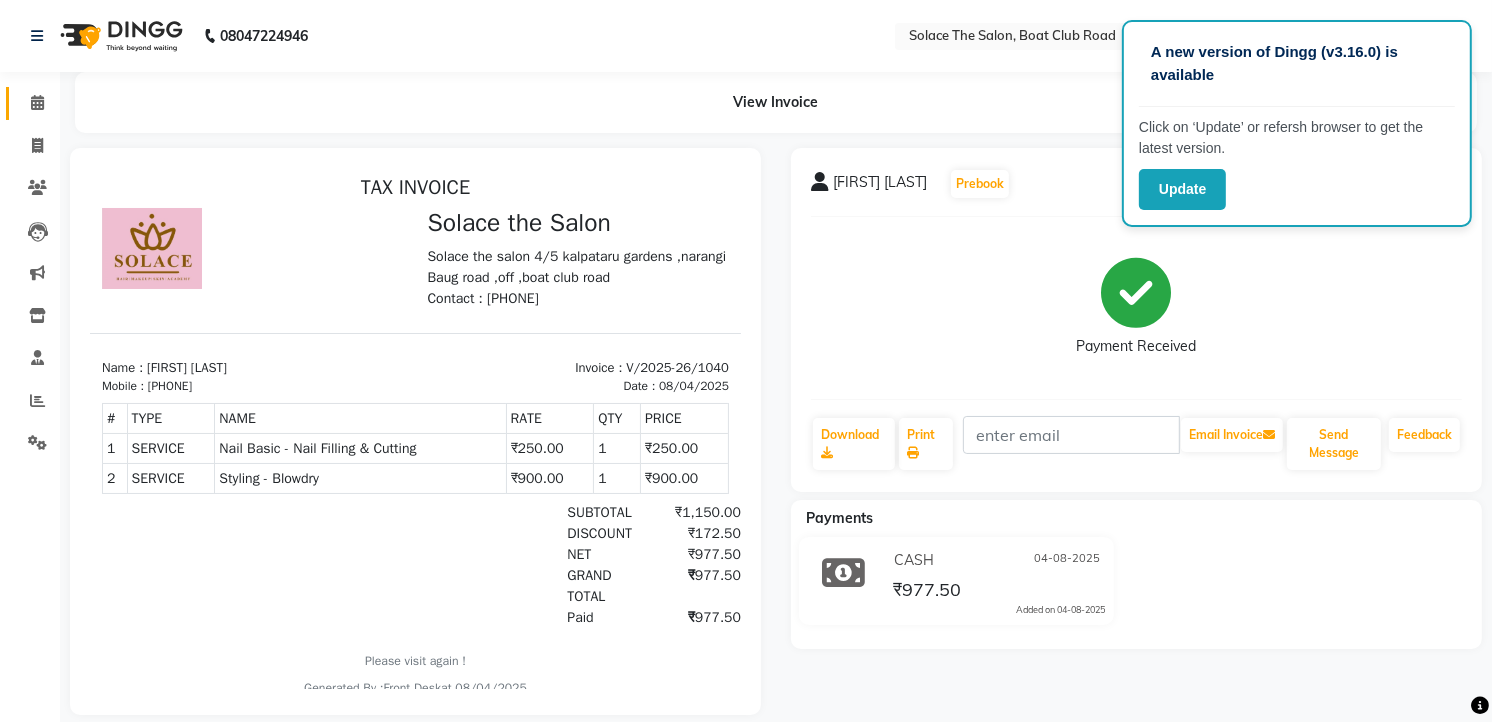 scroll, scrollTop: 0, scrollLeft: 0, axis: both 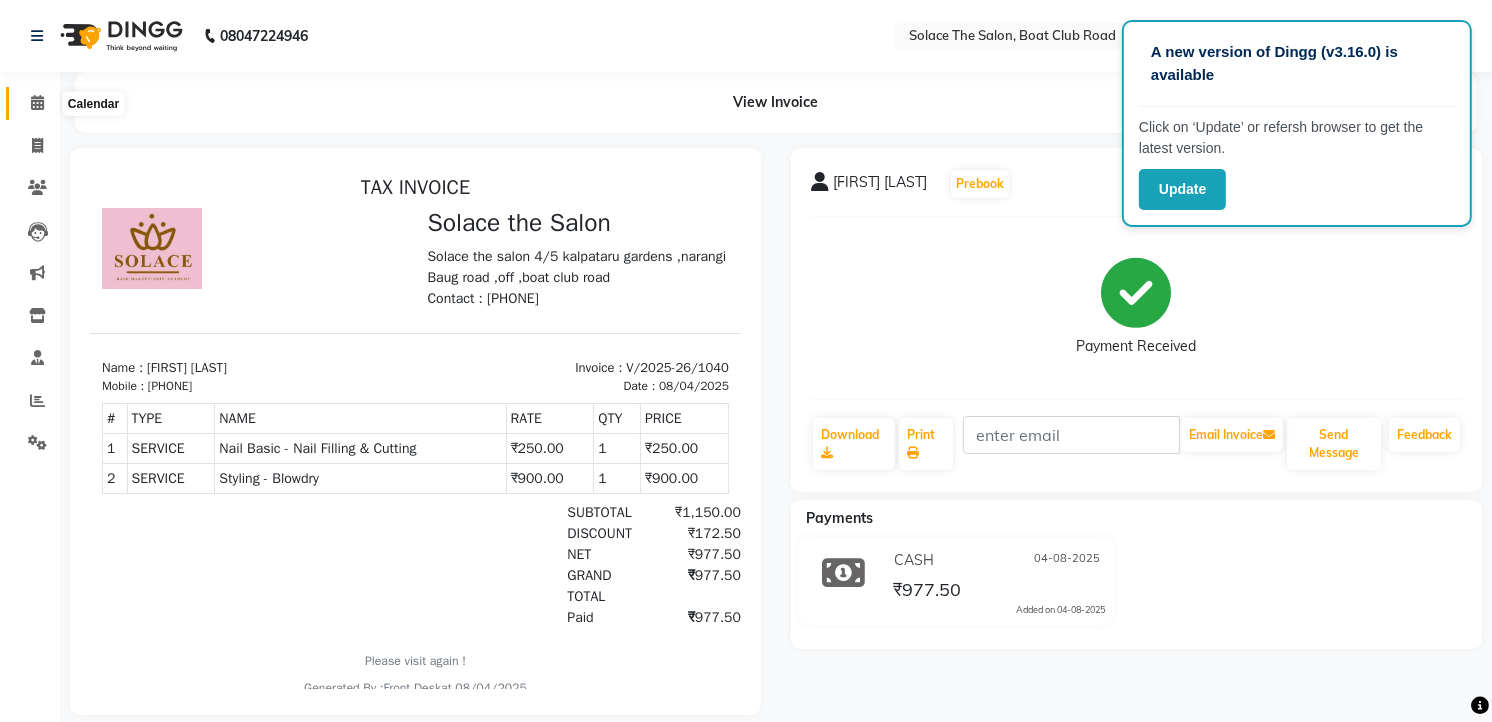 click 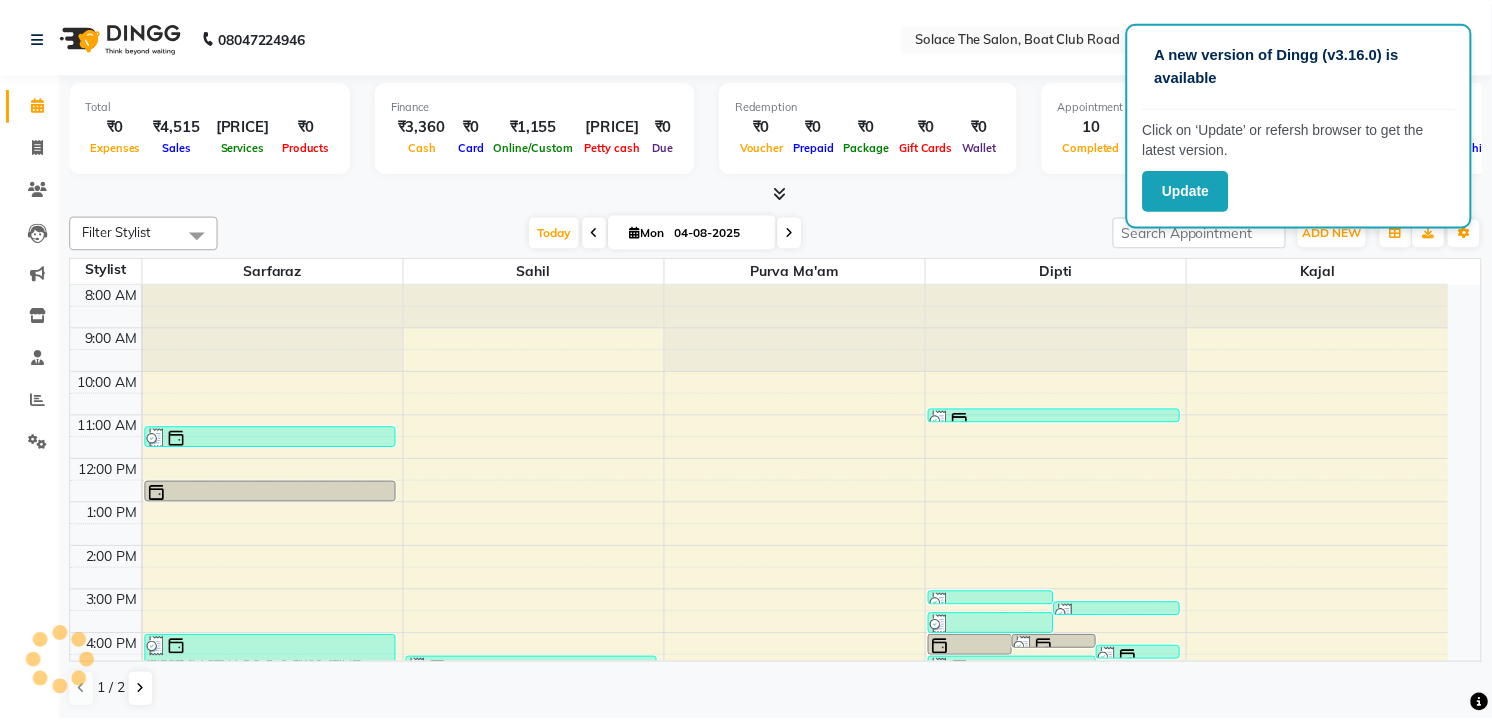 scroll, scrollTop: 0, scrollLeft: 0, axis: both 